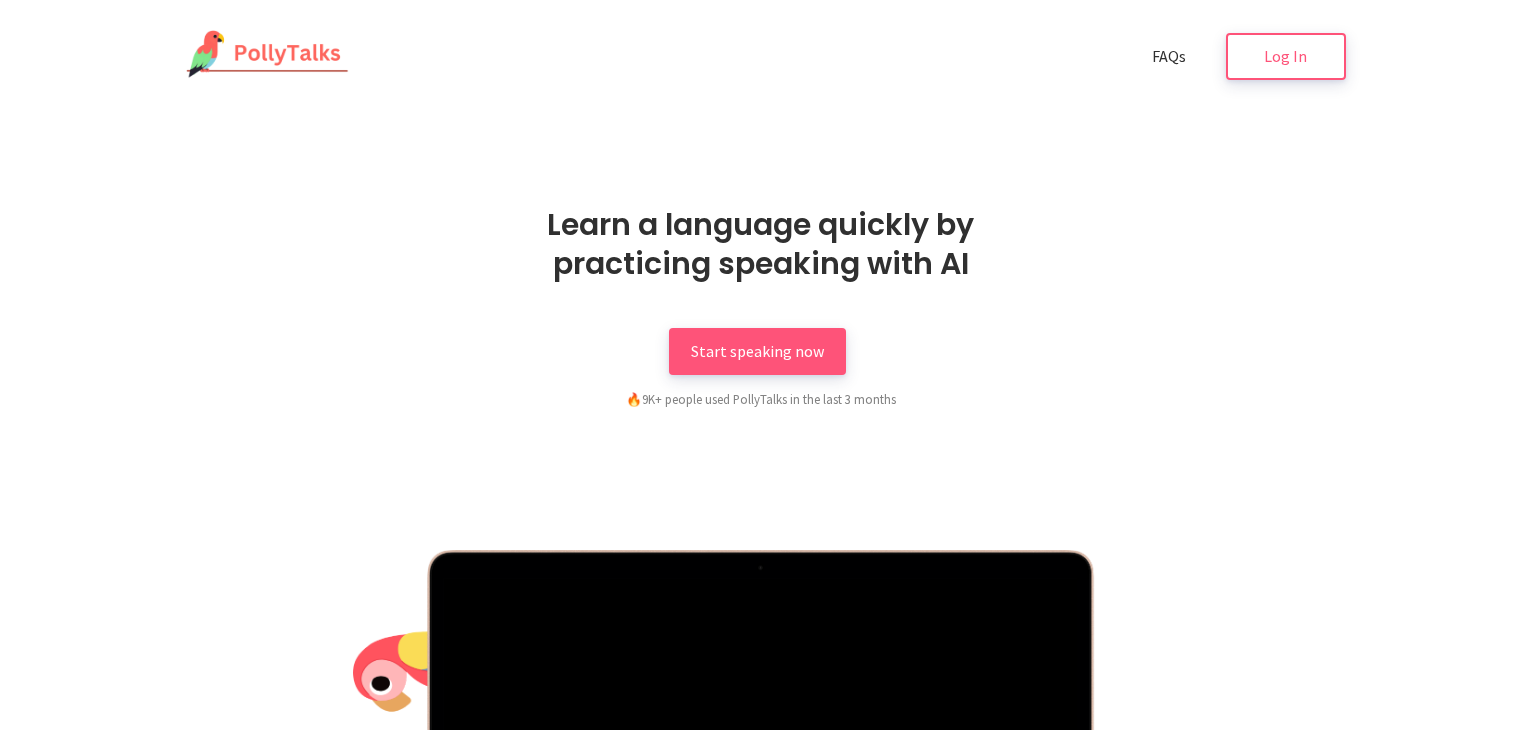 scroll, scrollTop: 0, scrollLeft: 0, axis: both 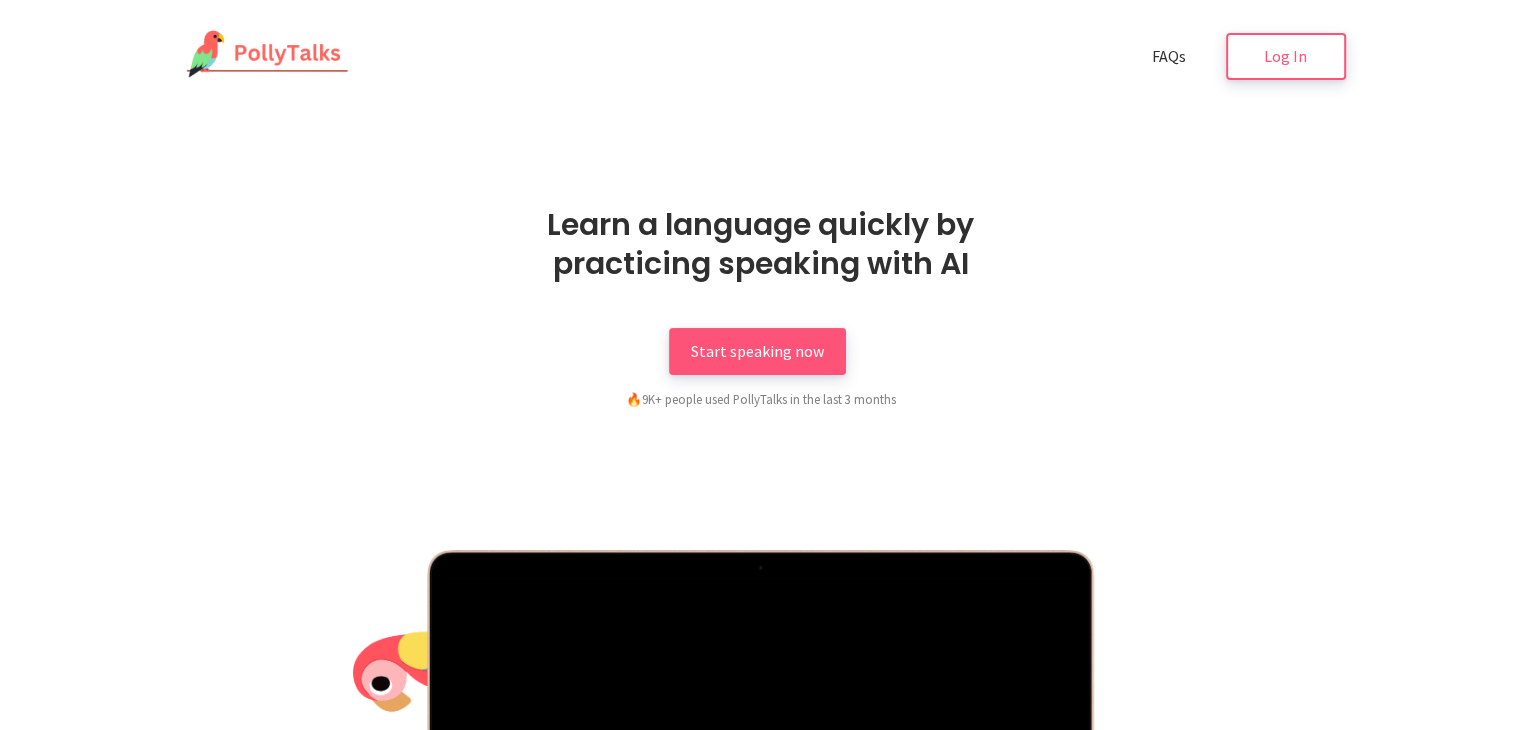 click on "Learn a language quickly by practicing speaking with AI
Start speaking now
🔥  9K+ people used PollyTalks in the last 3 months" at bounding box center (761, 307) 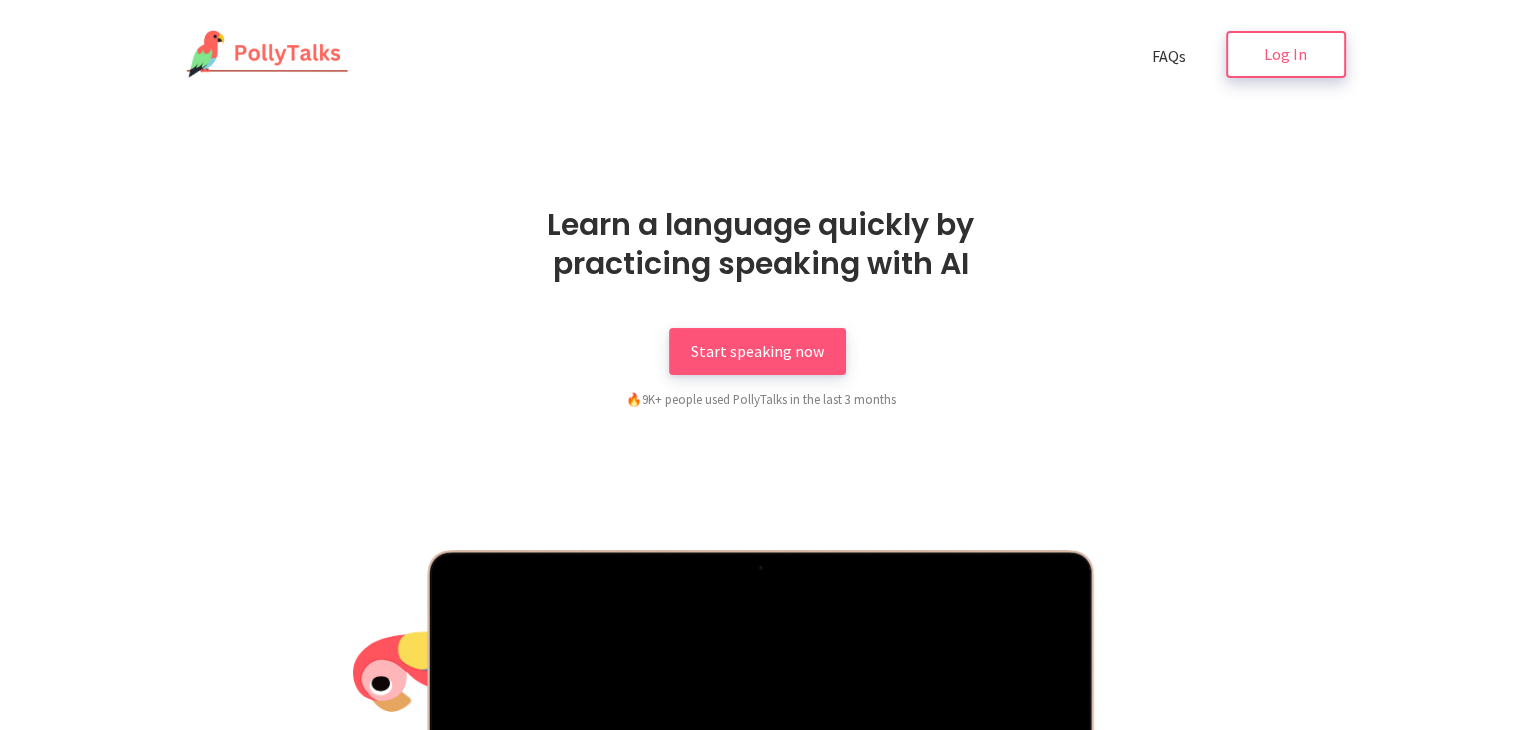 click on "Log In" at bounding box center [1286, 54] 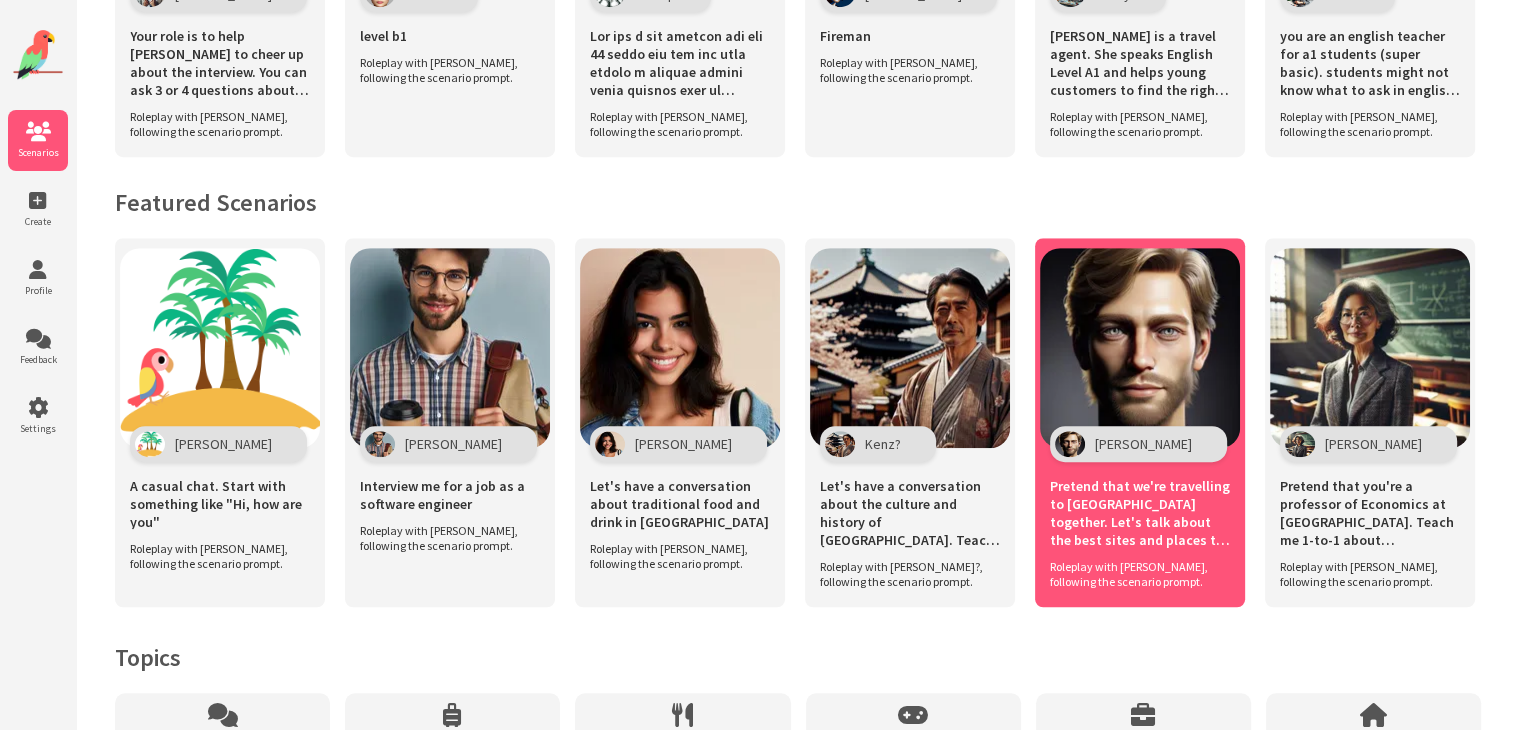 scroll, scrollTop: 1112, scrollLeft: 0, axis: vertical 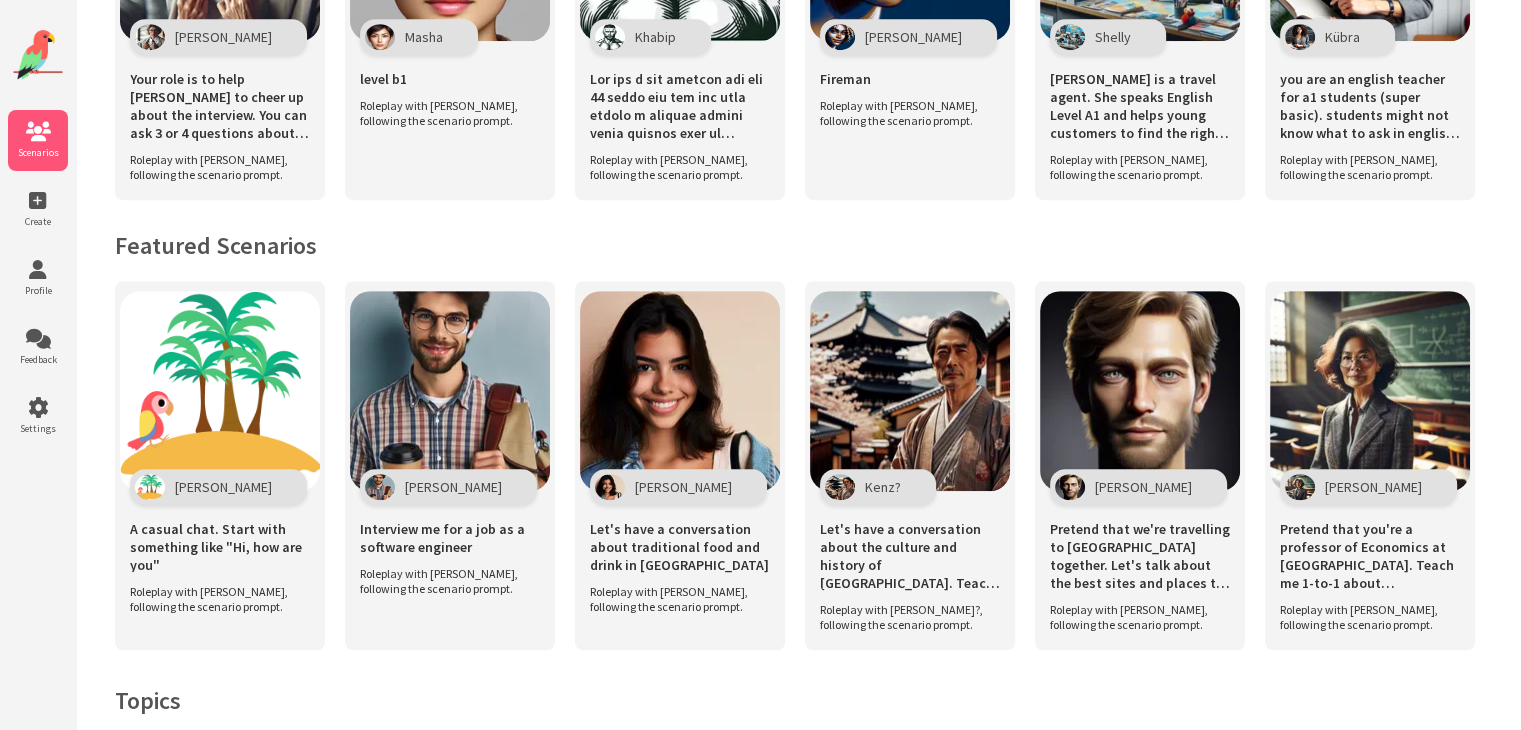 drag, startPoint x: 953, startPoint y: 663, endPoint x: 1012, endPoint y: 673, distance: 59.841457 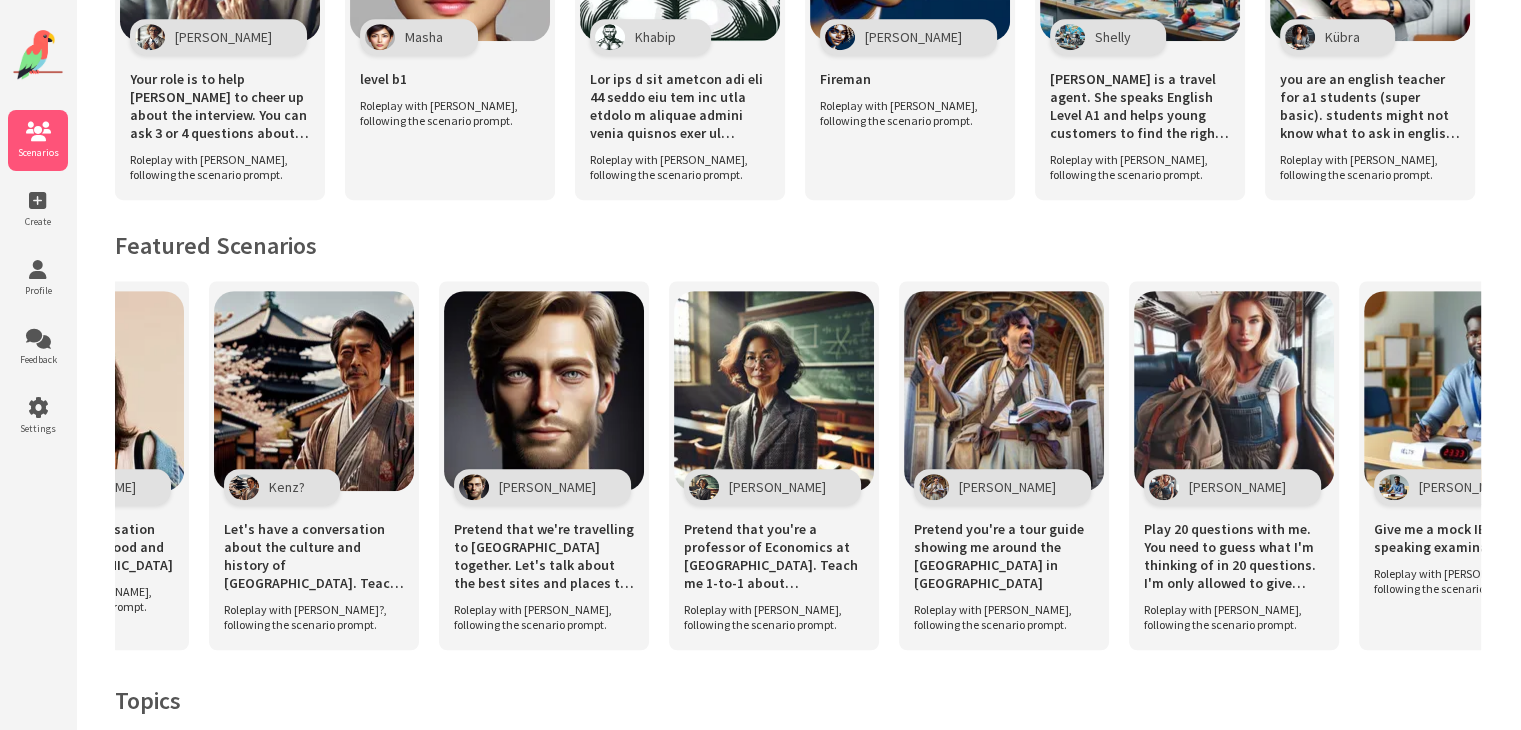 scroll, scrollTop: 0, scrollLeft: 684, axis: horizontal 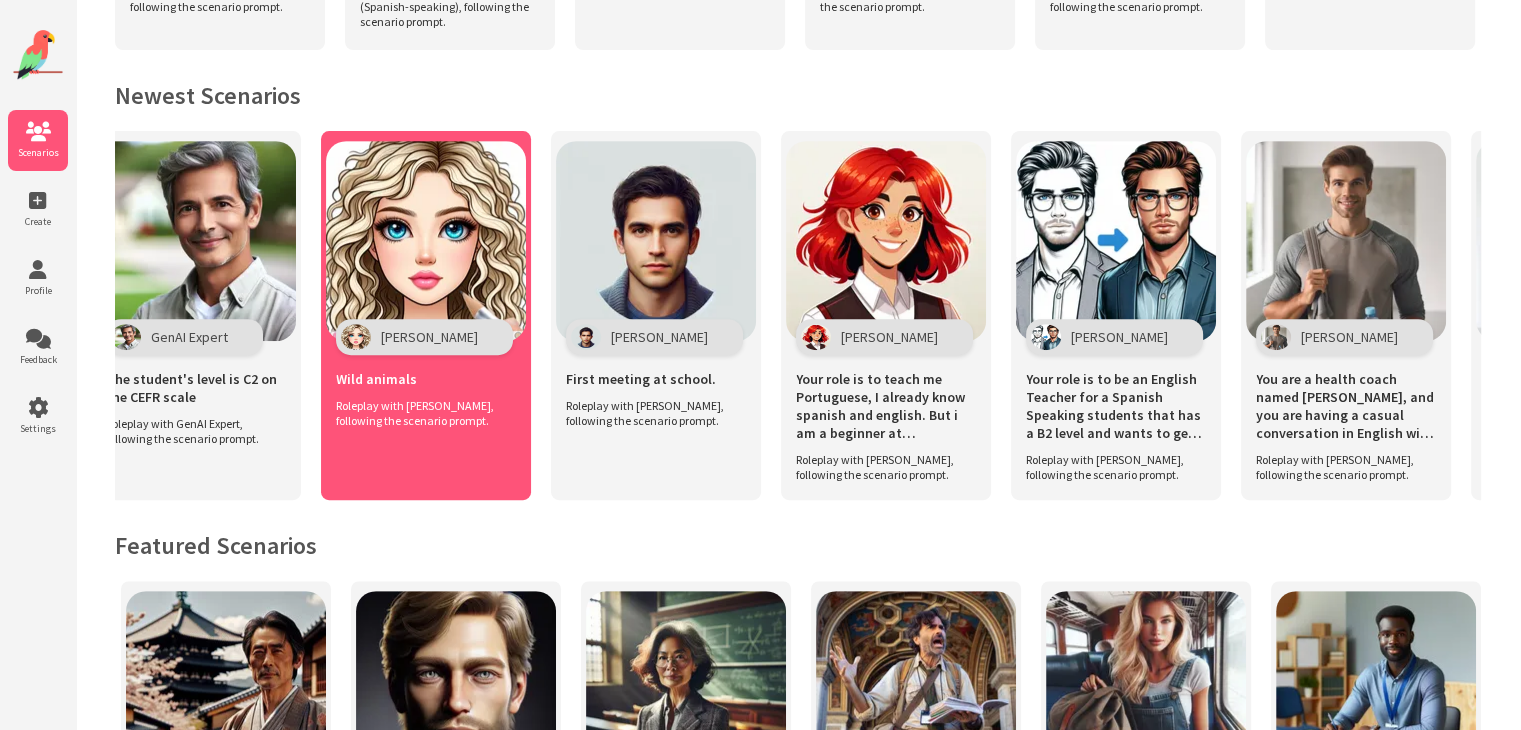 click at bounding box center [426, 241] 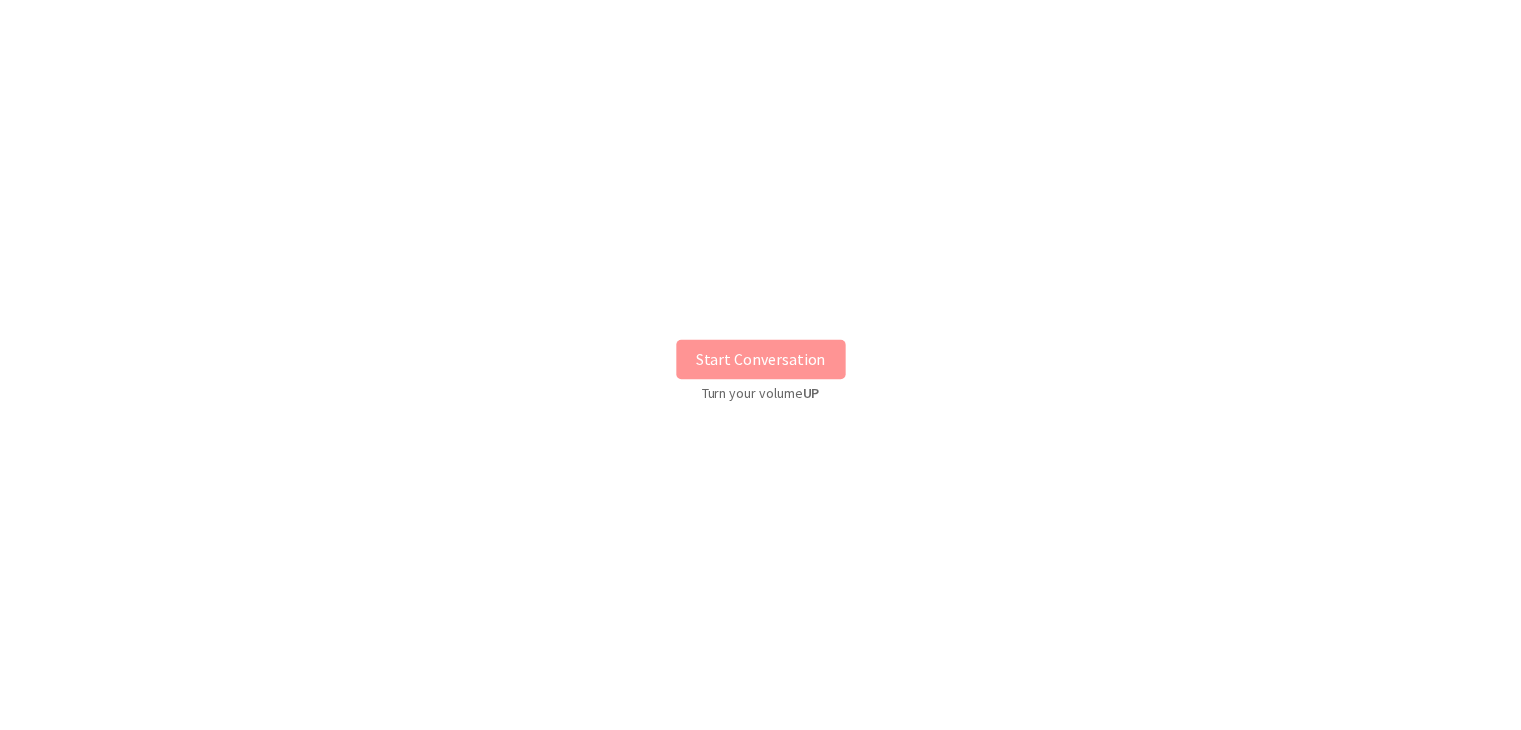 scroll, scrollTop: 0, scrollLeft: 0, axis: both 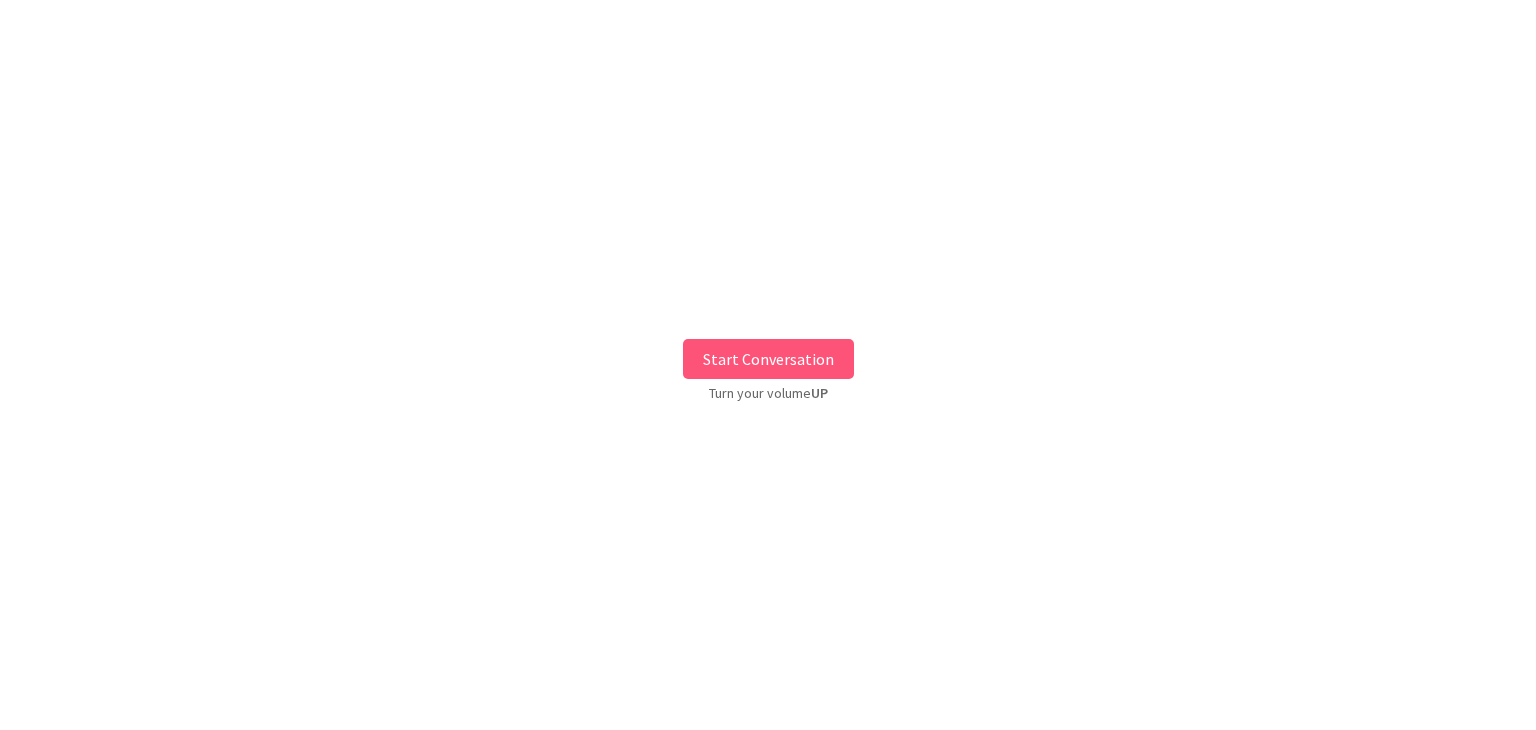 click on "Start Conversation" at bounding box center (768, 359) 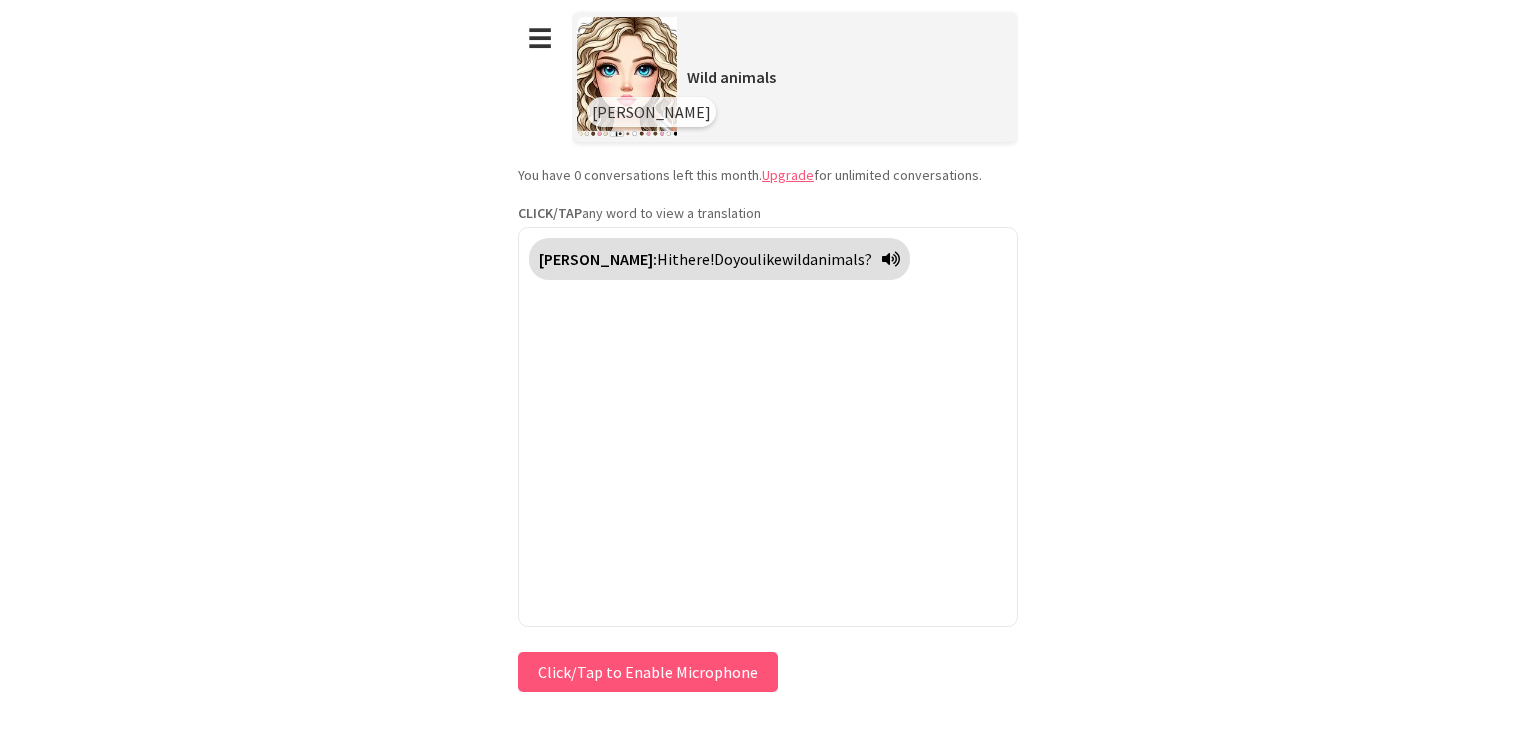 click on "Click/Tap to Enable Microphone" at bounding box center (648, 672) 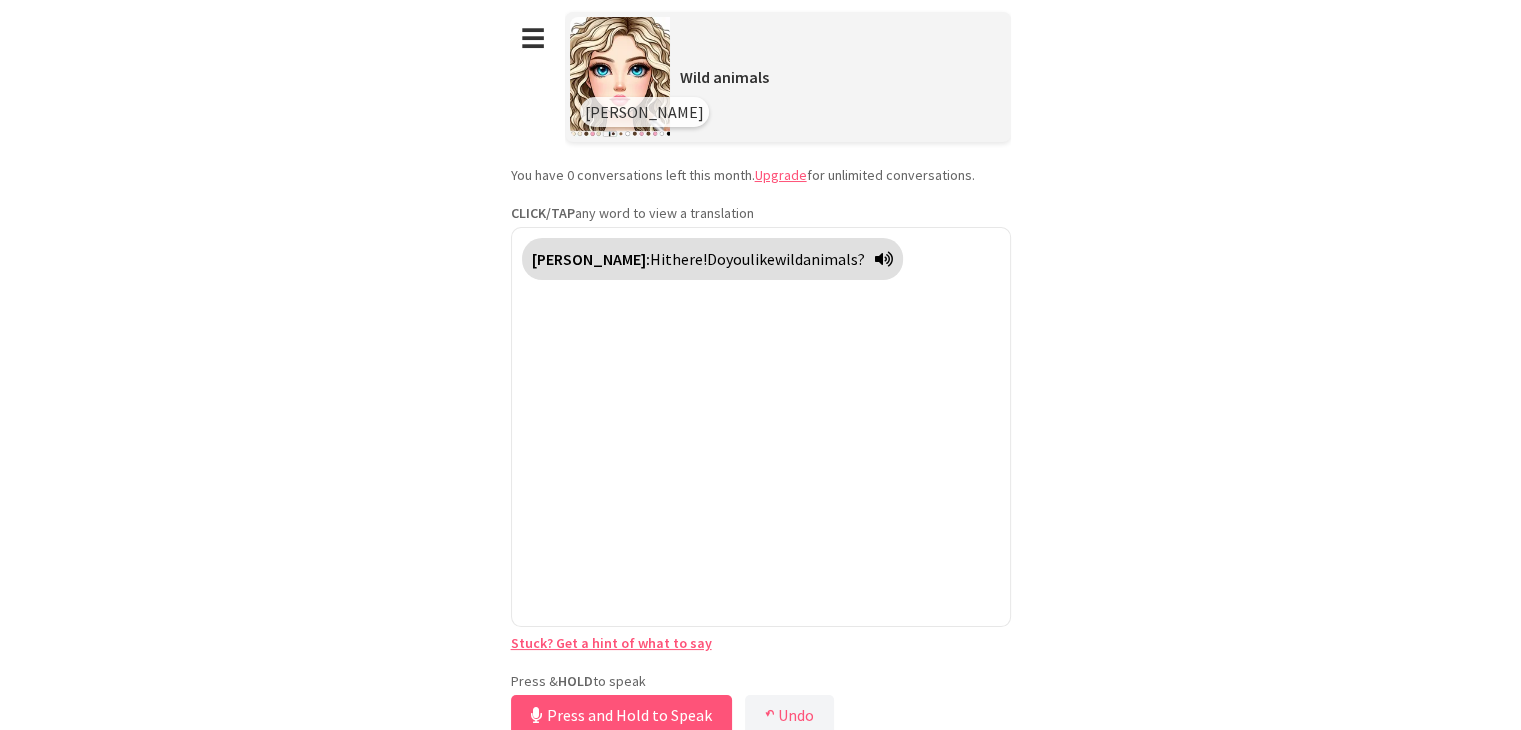 type 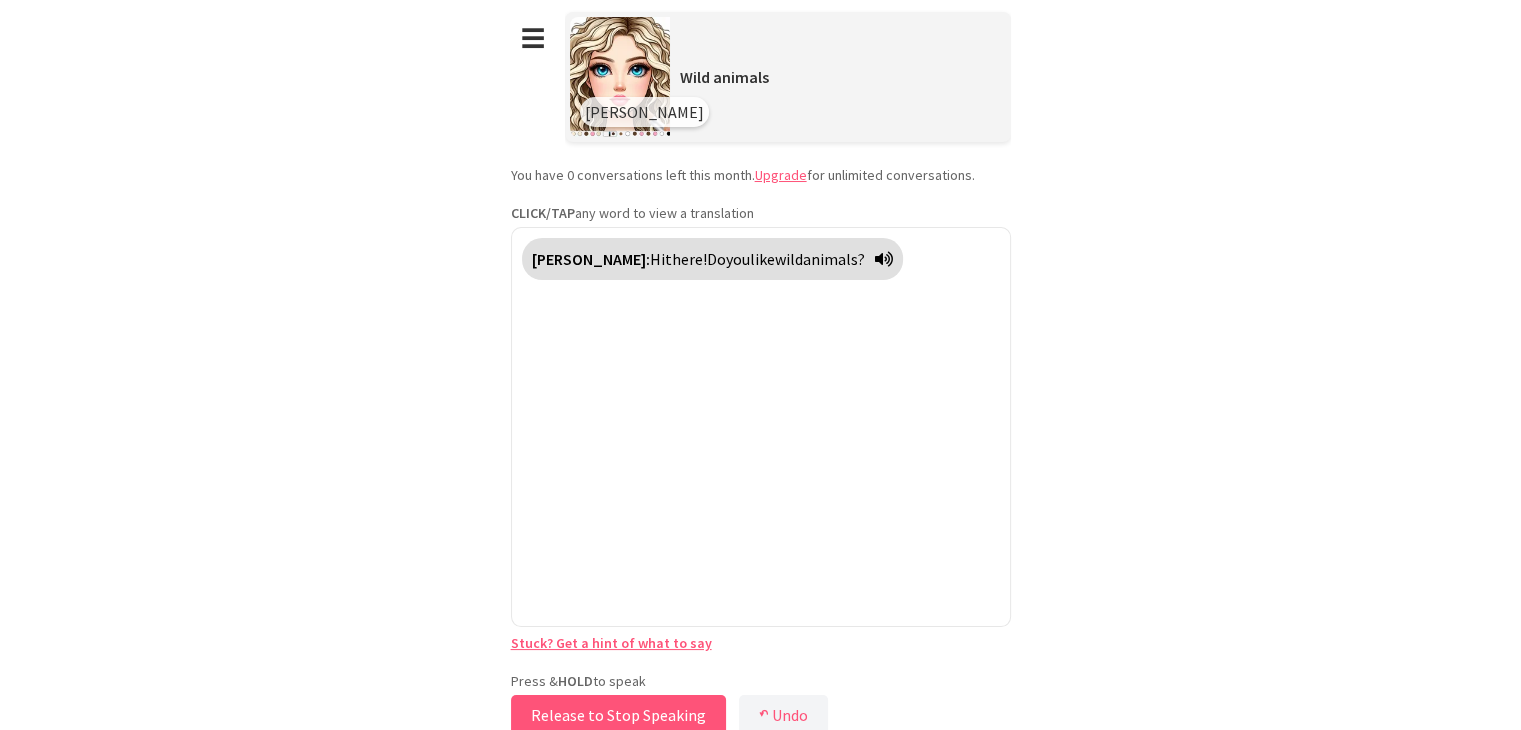 click on "Release to Stop Speaking" at bounding box center (618, 715) 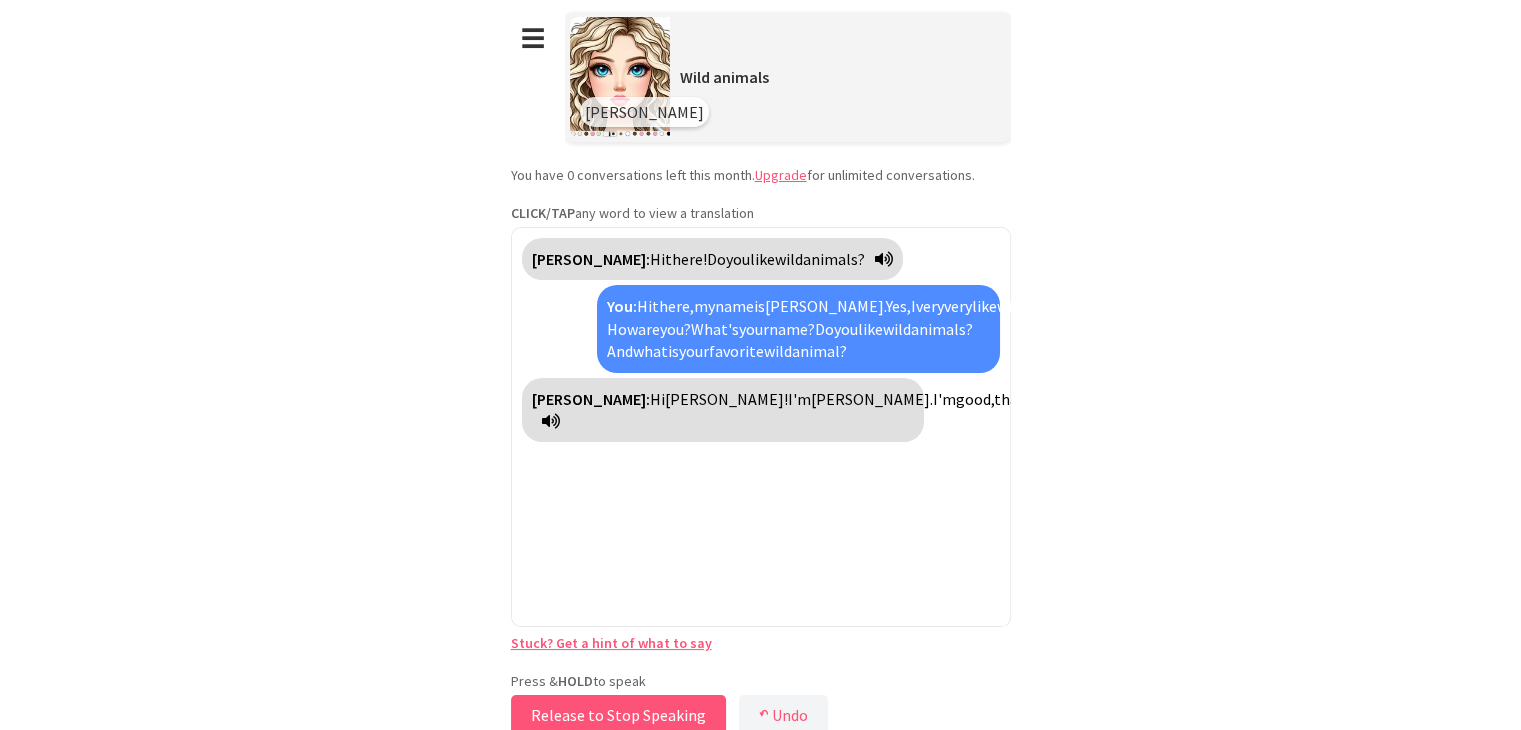 click on "Release to Stop Speaking" at bounding box center (618, 715) 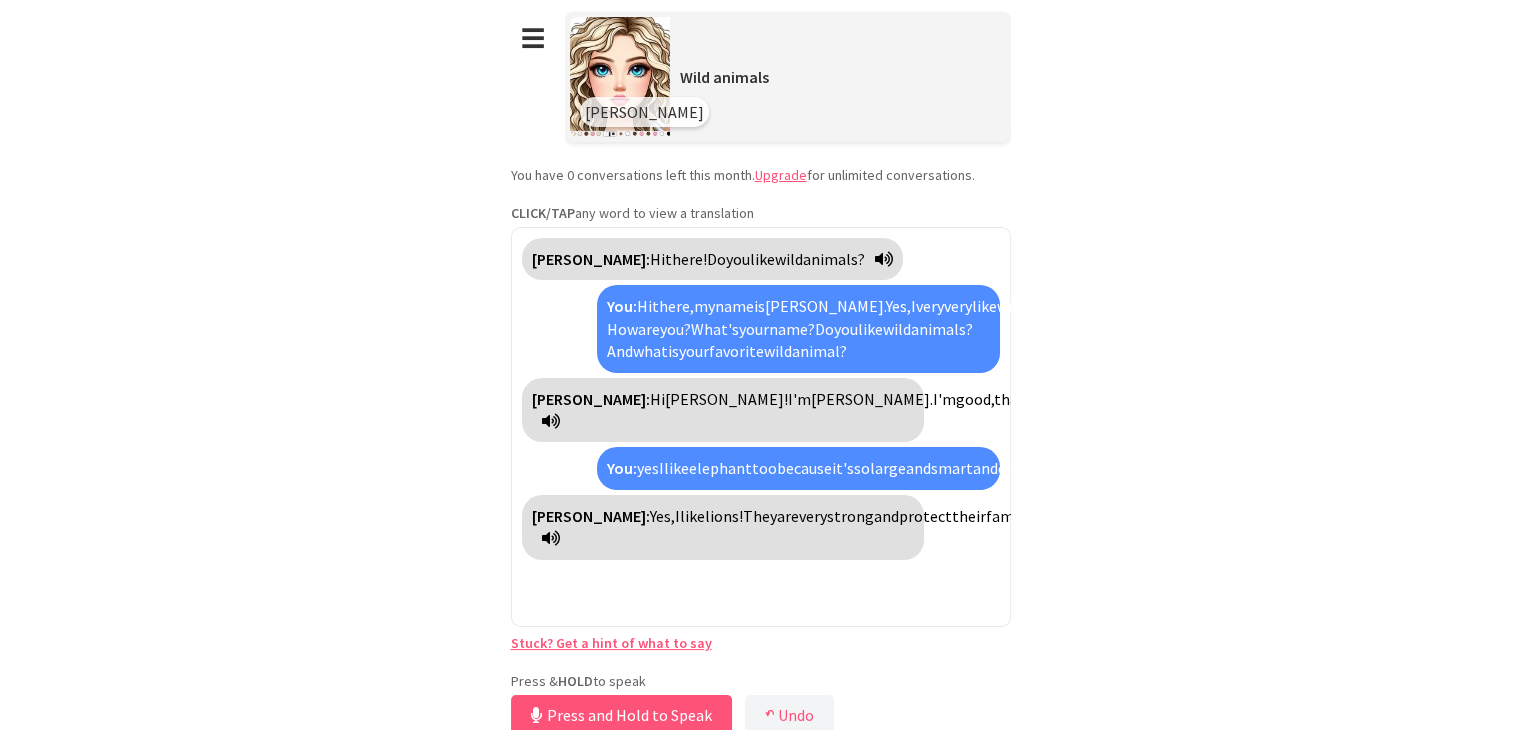 scroll, scrollTop: 51, scrollLeft: 0, axis: vertical 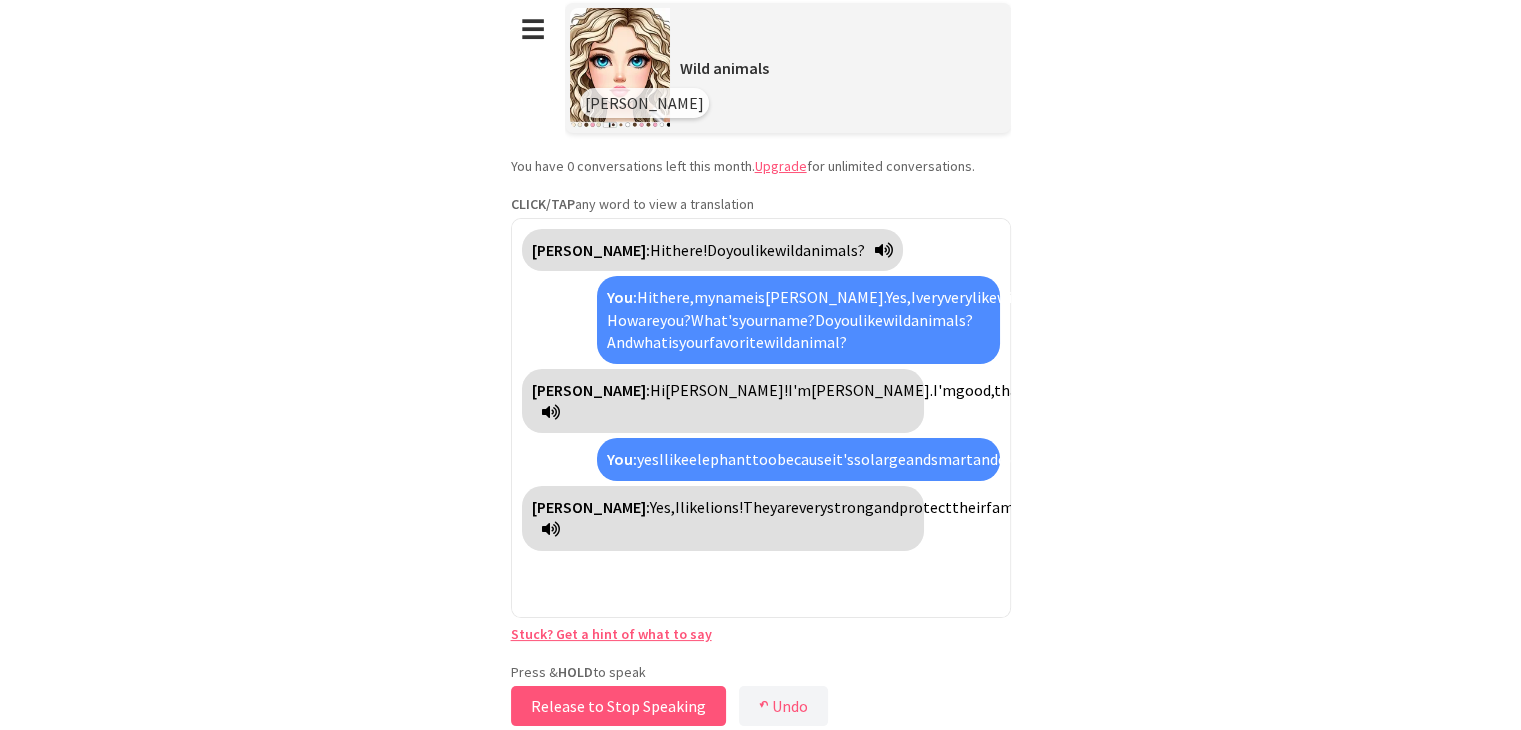click on "Release to Stop Speaking" at bounding box center (618, 706) 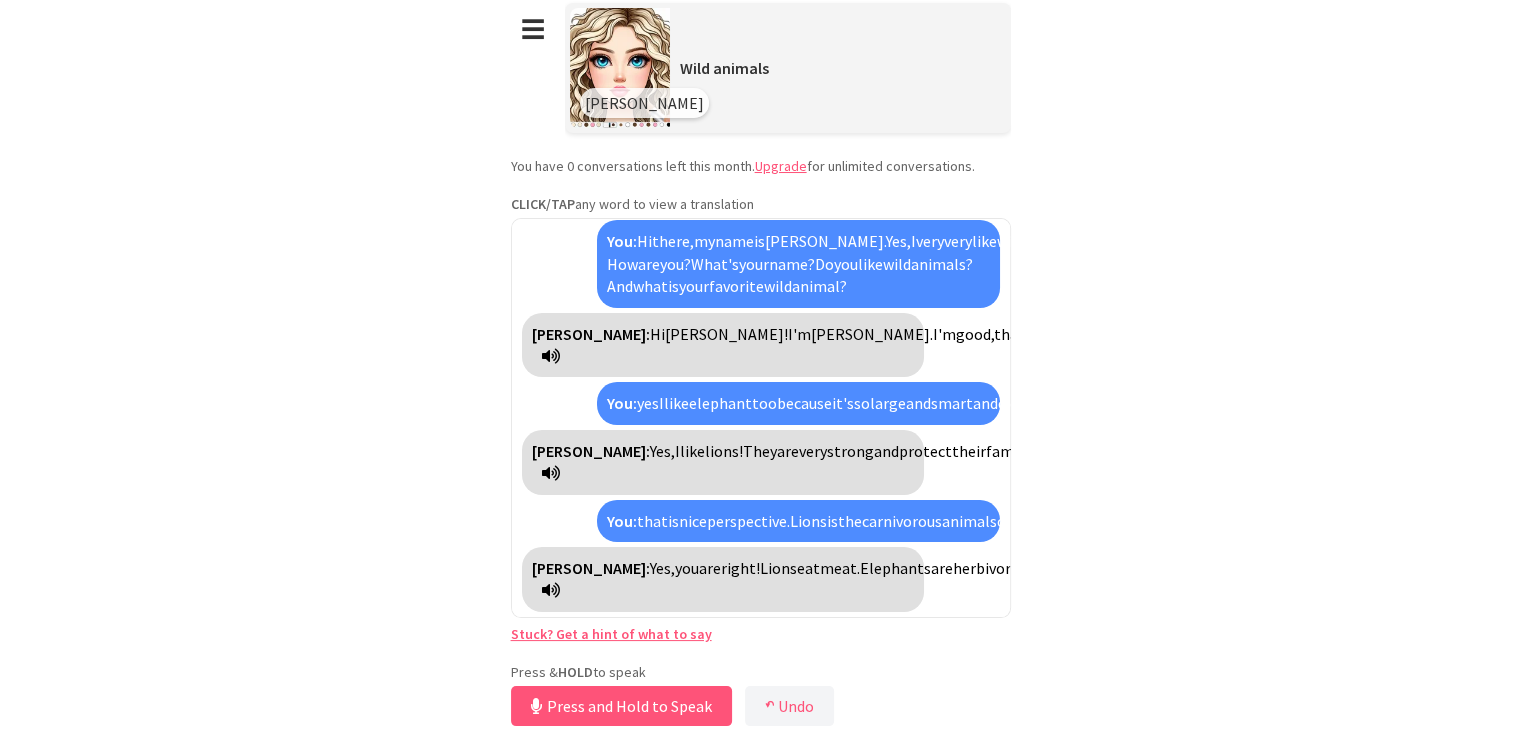 scroll, scrollTop: 235, scrollLeft: 0, axis: vertical 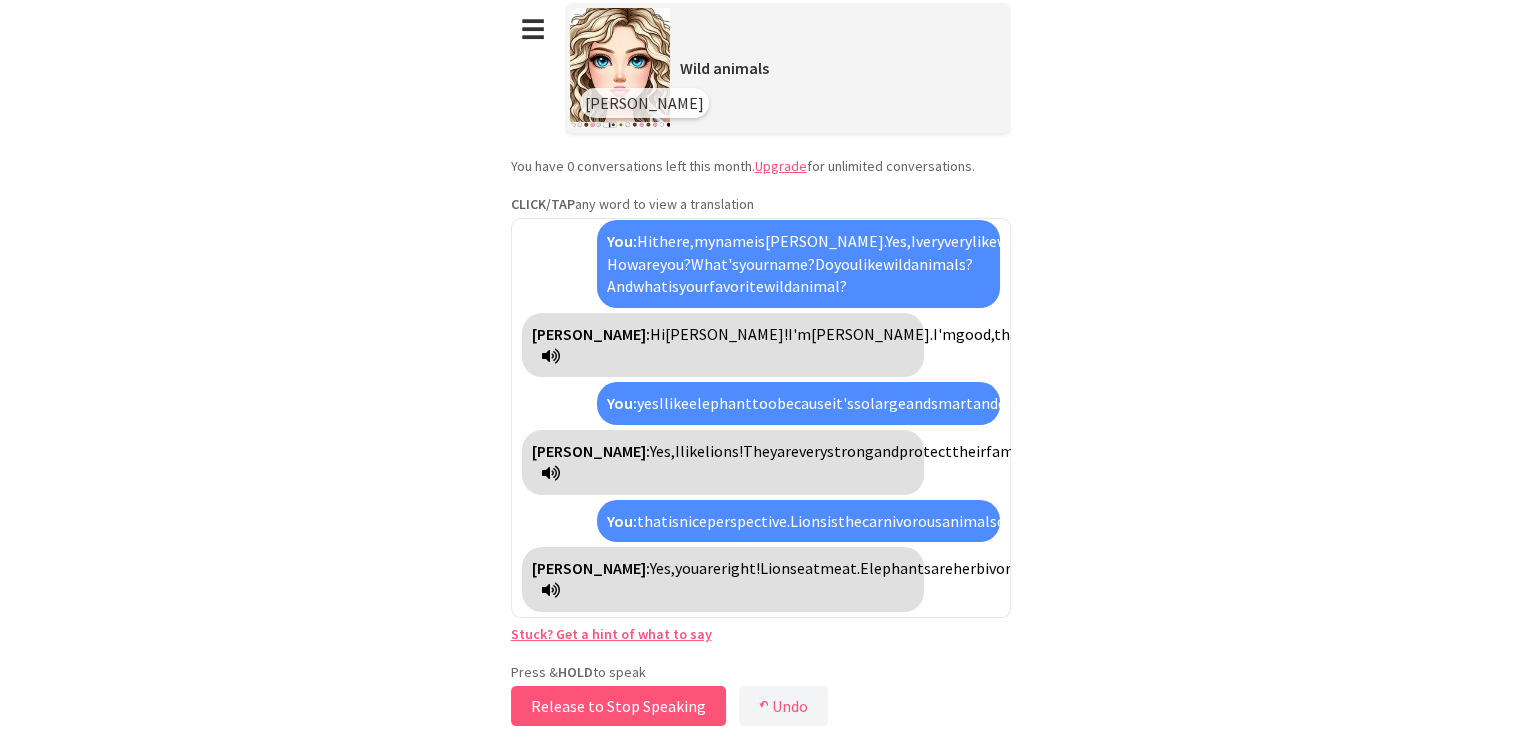 click on "Release to Stop Speaking" at bounding box center [618, 706] 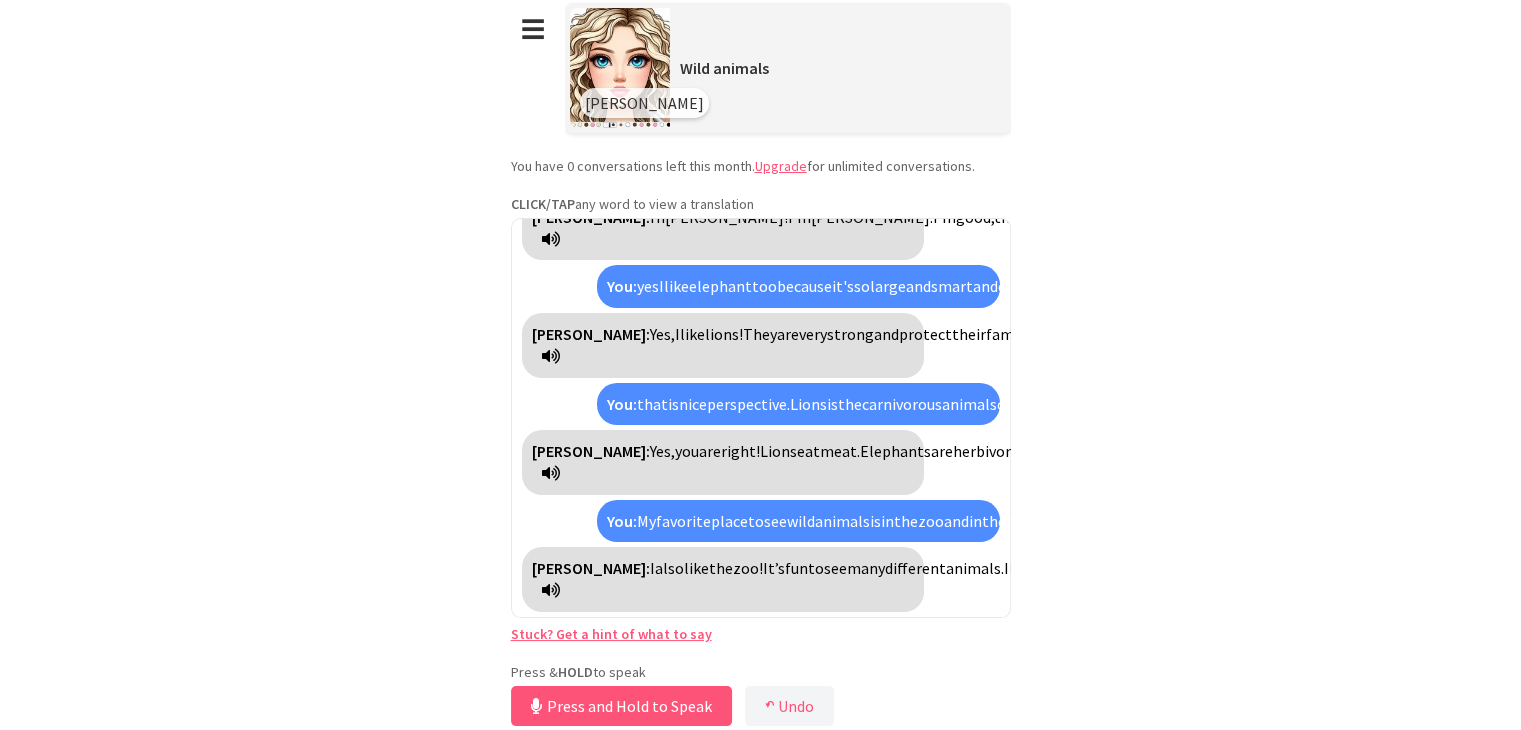 scroll, scrollTop: 576, scrollLeft: 0, axis: vertical 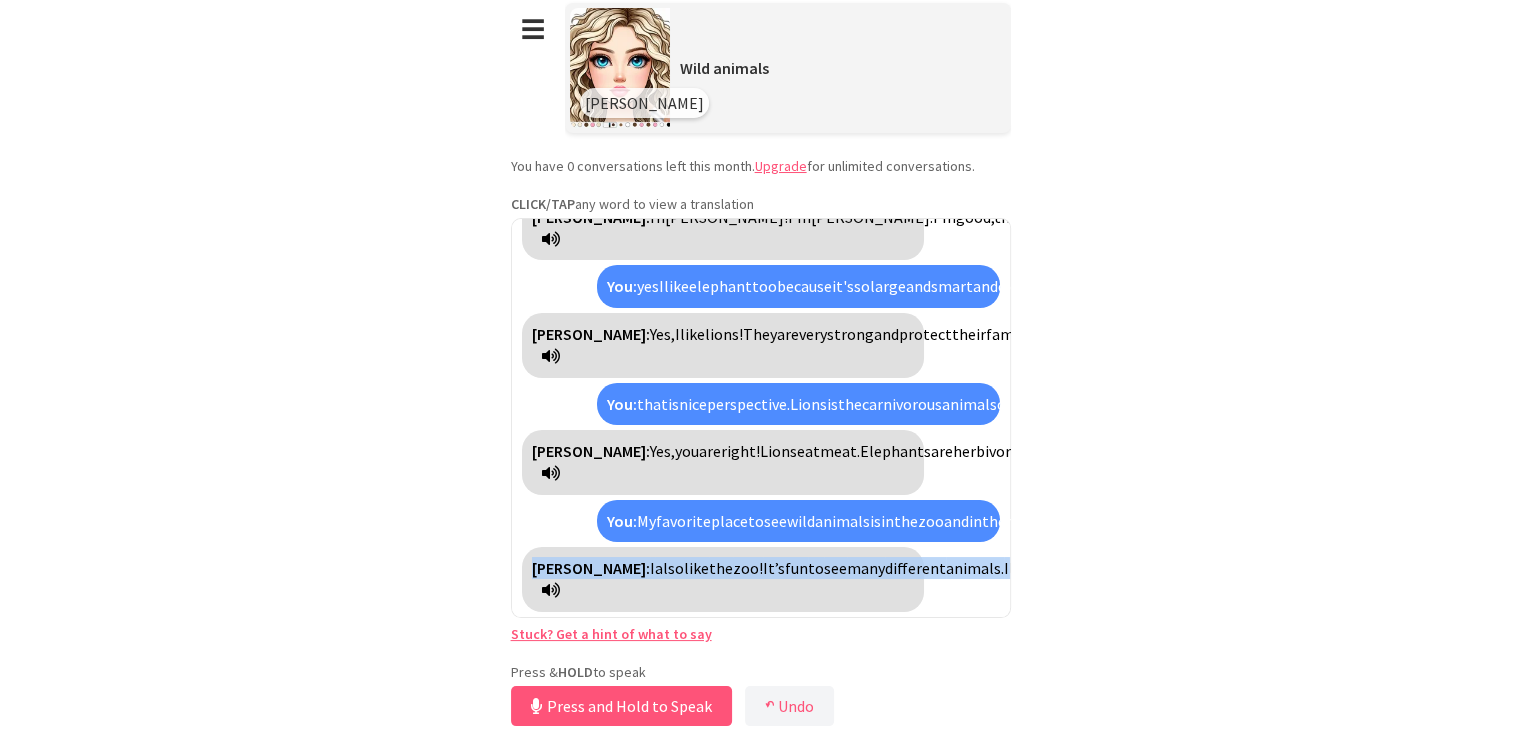 click on "documentaries" at bounding box center (1149, 568) 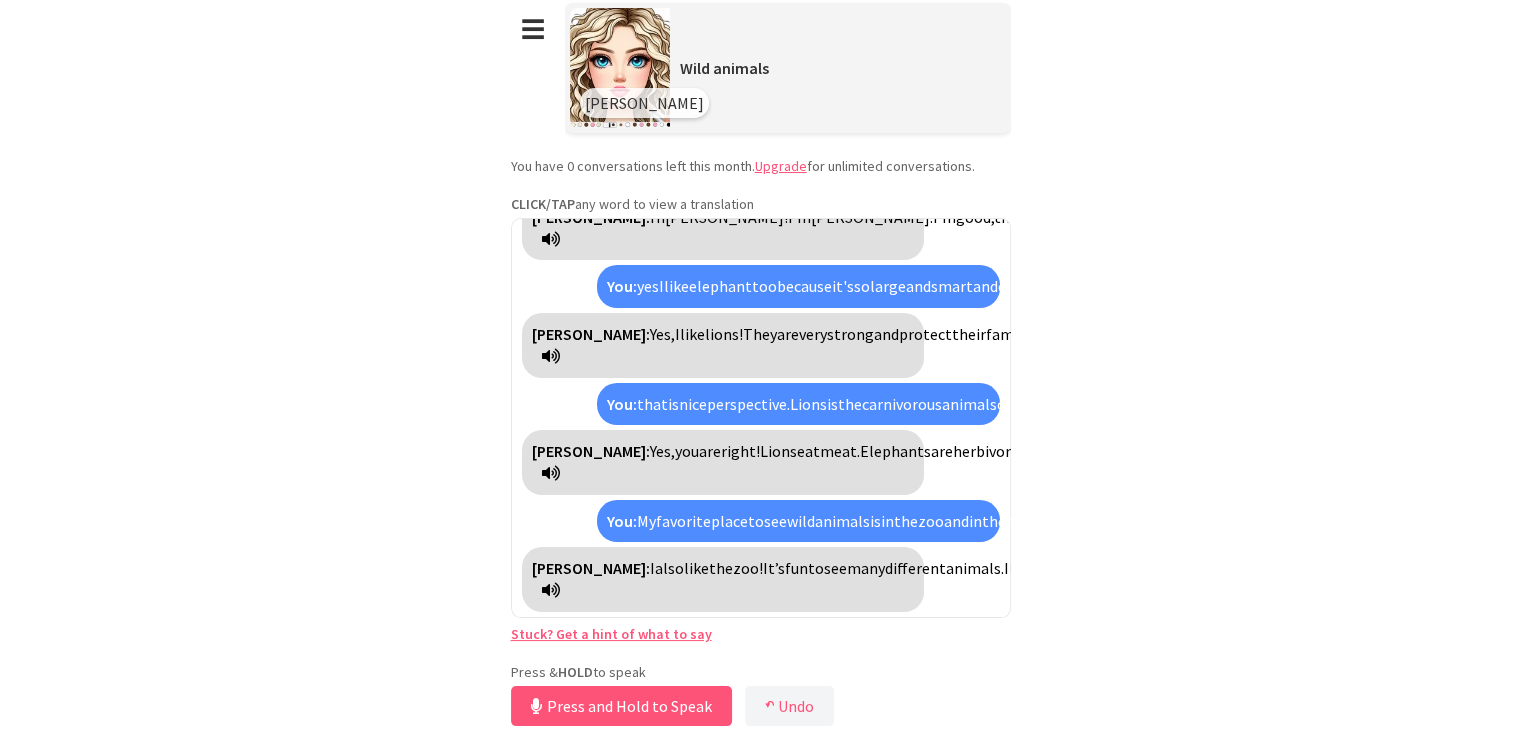 click on "documentaries" at bounding box center (1149, 568) 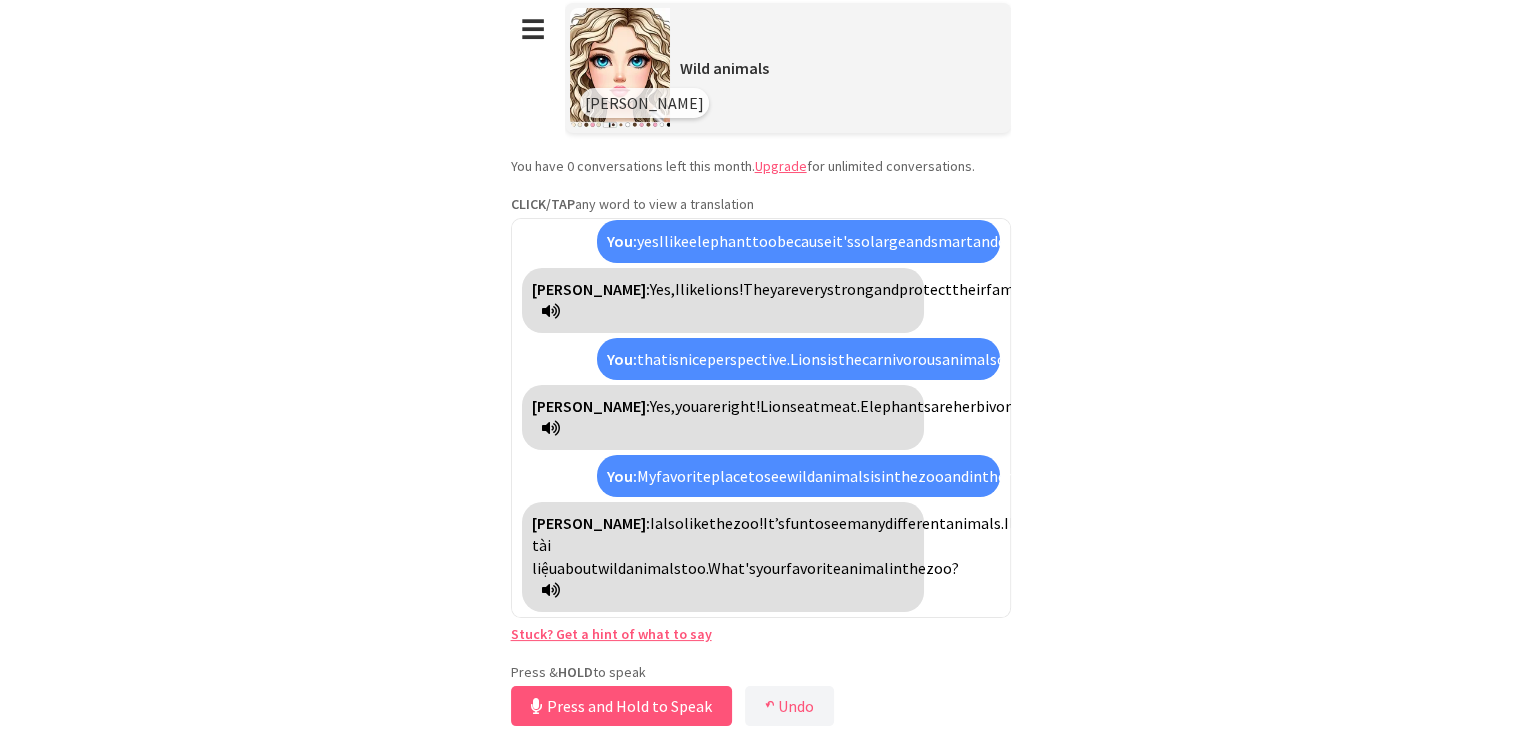 drag, startPoint x: 750, startPoint y: 534, endPoint x: 718, endPoint y: 549, distance: 35.341194 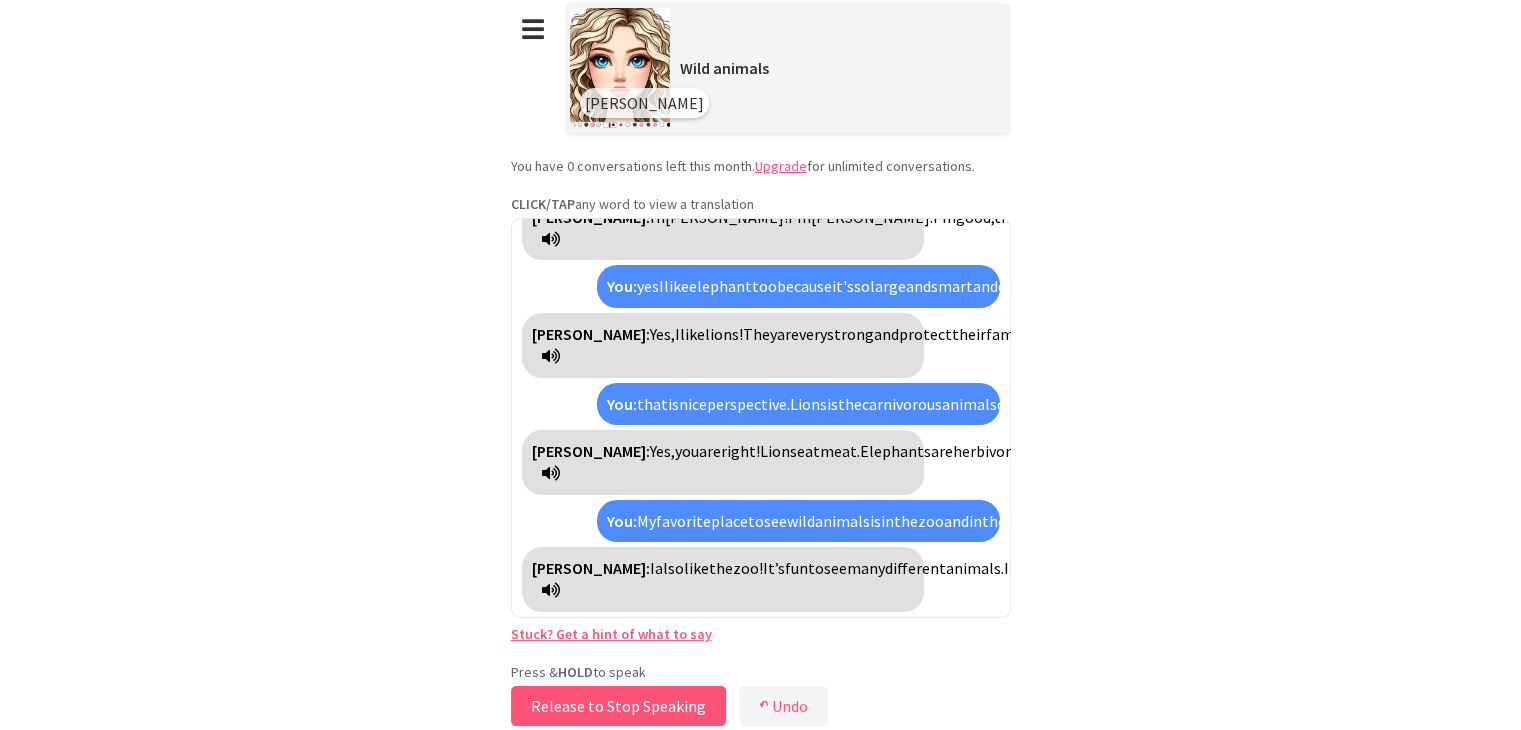 click on "Release to Stop Speaking" at bounding box center (618, 706) 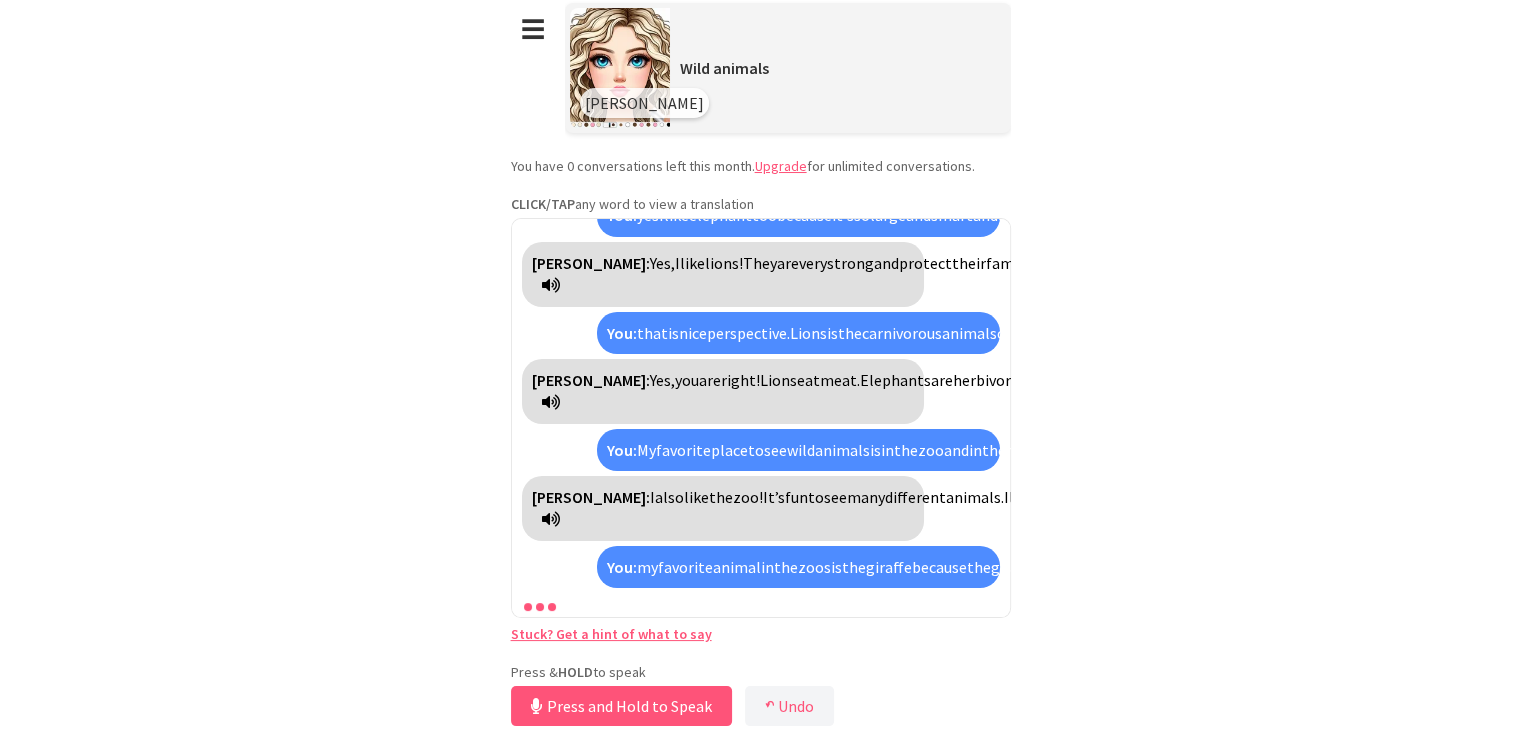 scroll, scrollTop: 805, scrollLeft: 0, axis: vertical 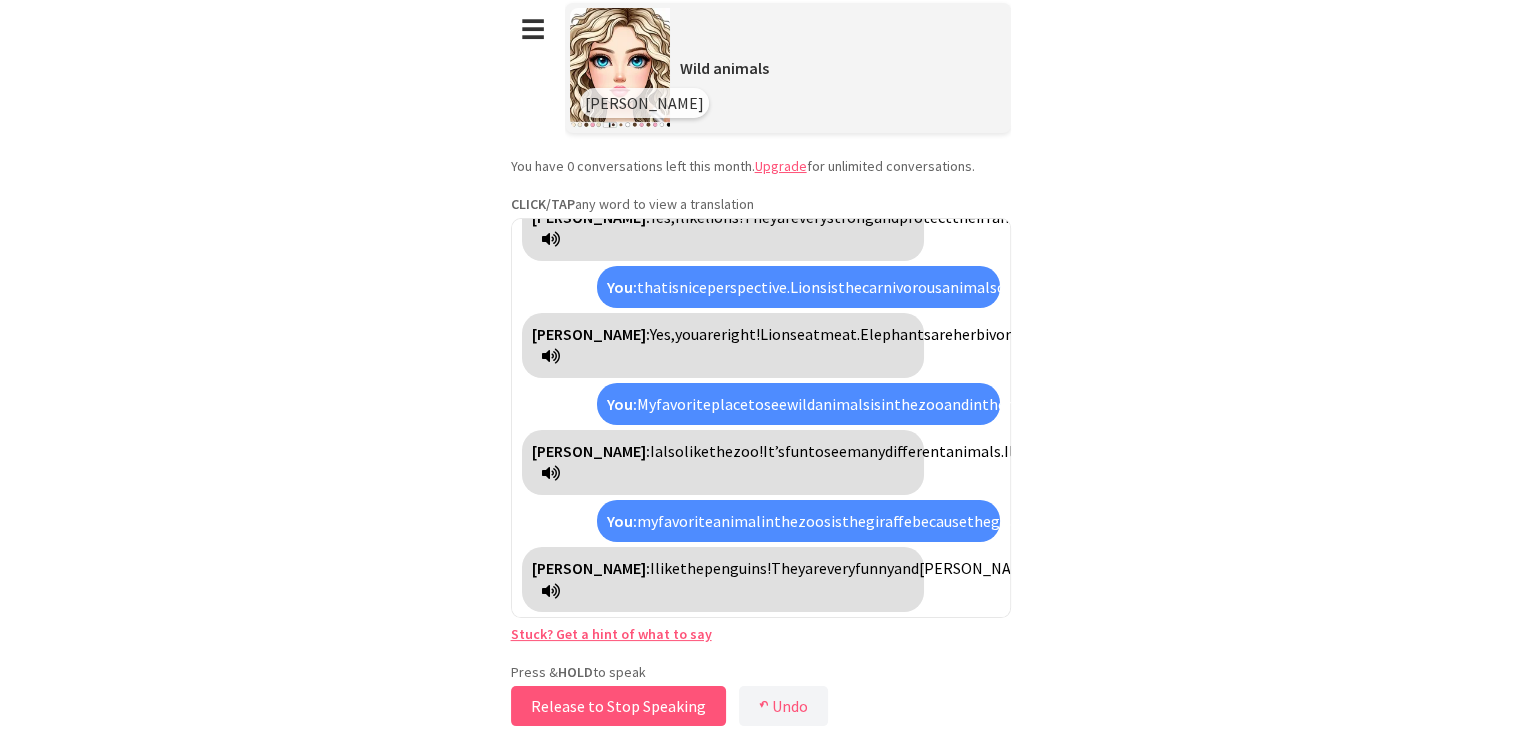 click on "Release to Stop Speaking" at bounding box center (618, 706) 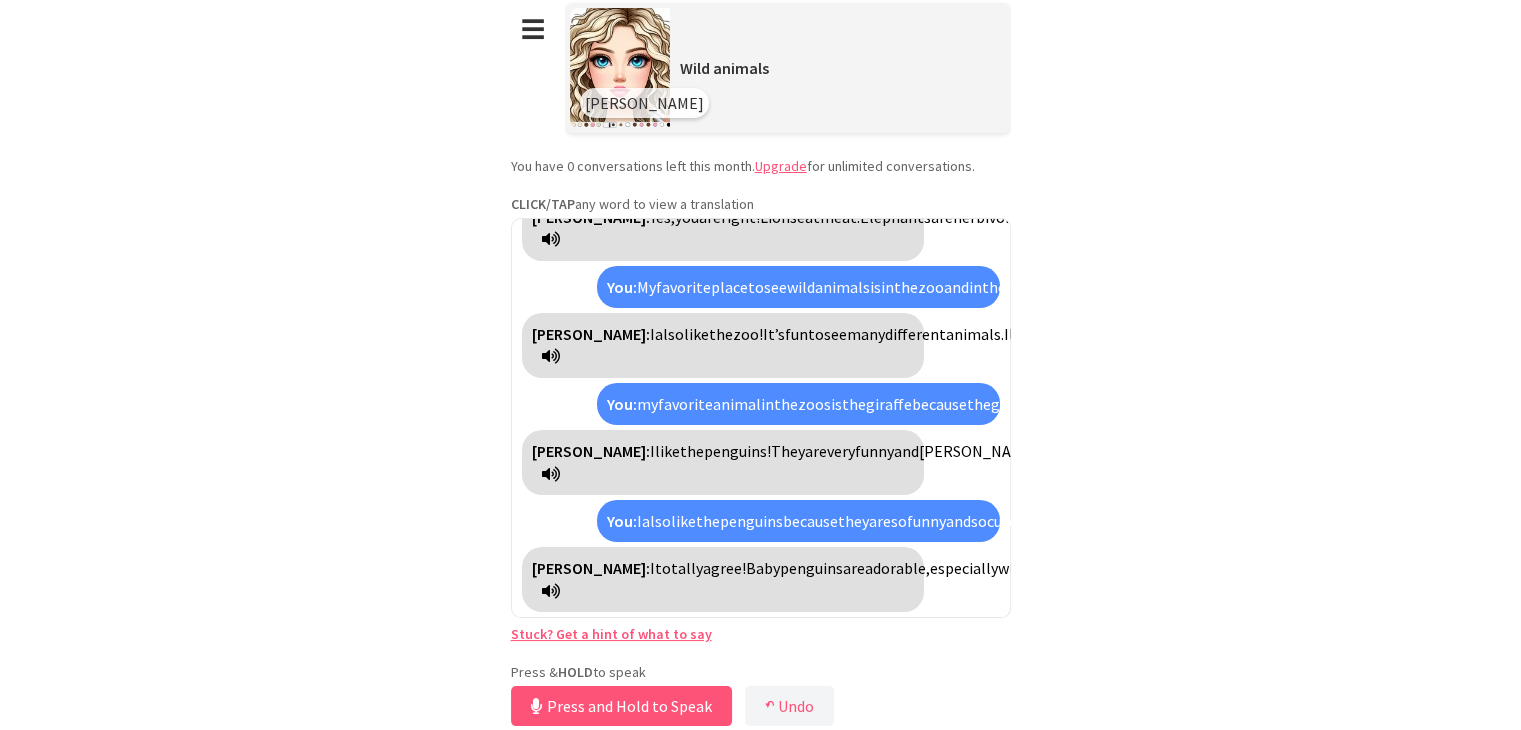 scroll, scrollTop: 1080, scrollLeft: 0, axis: vertical 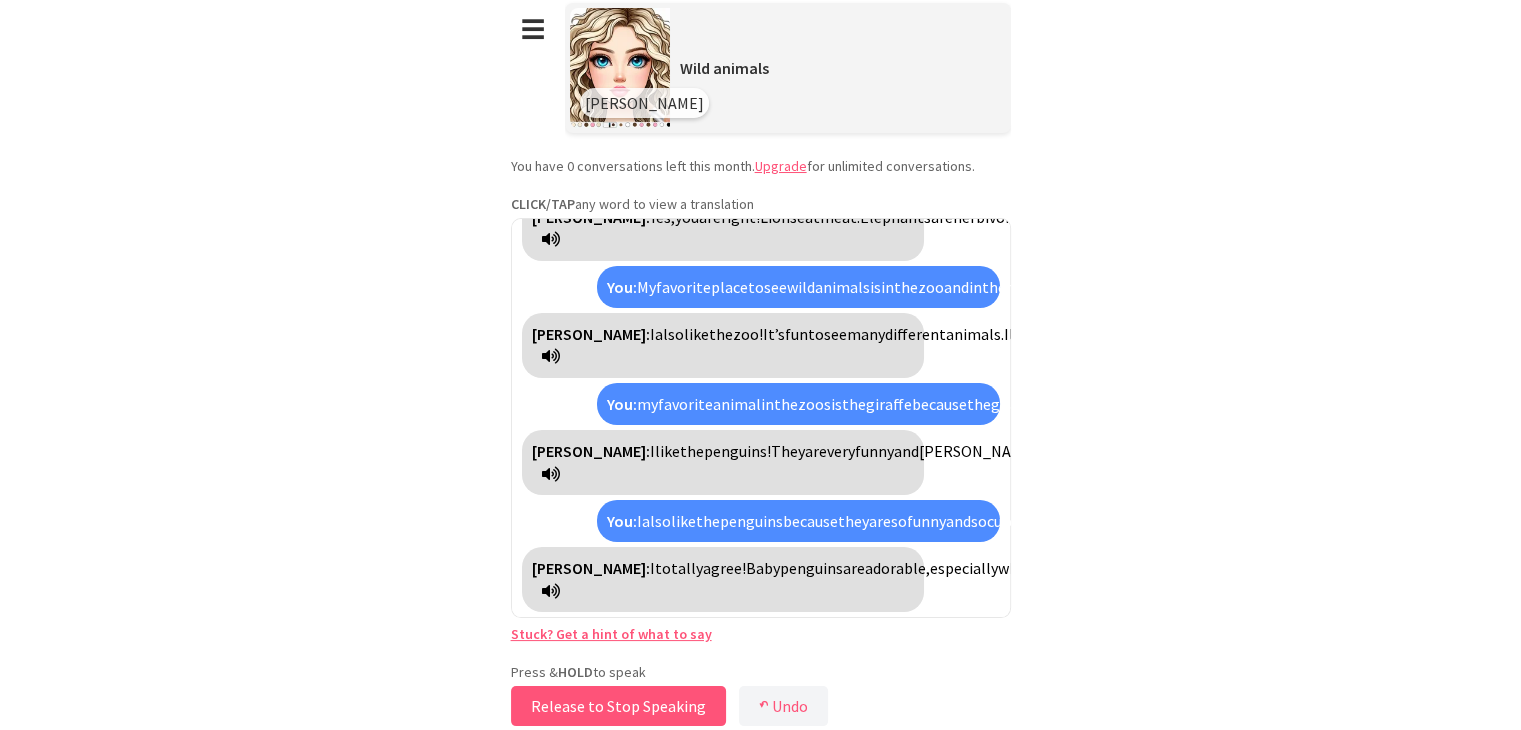 drag, startPoint x: 703, startPoint y: 695, endPoint x: 702, endPoint y: 684, distance: 11.045361 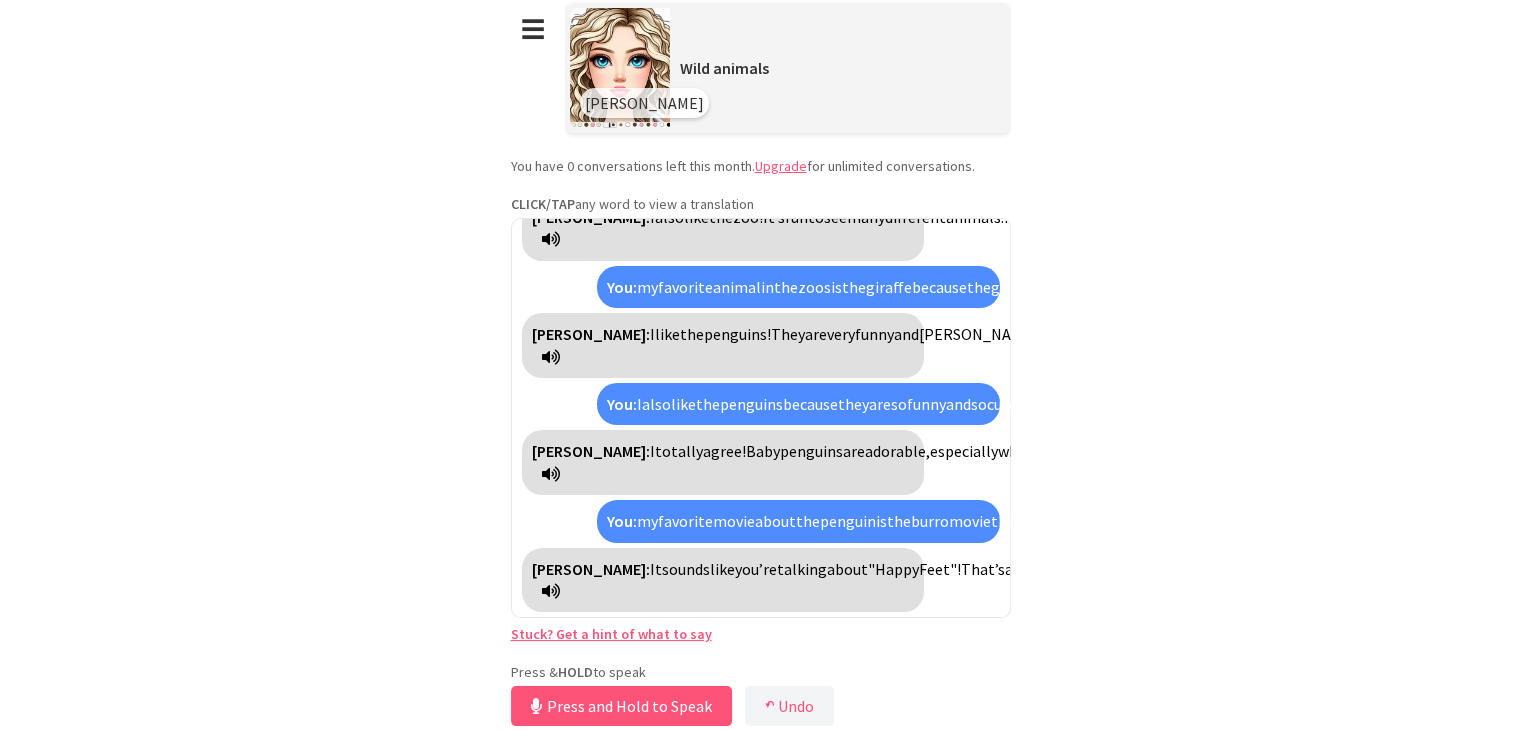 scroll, scrollTop: 1376, scrollLeft: 0, axis: vertical 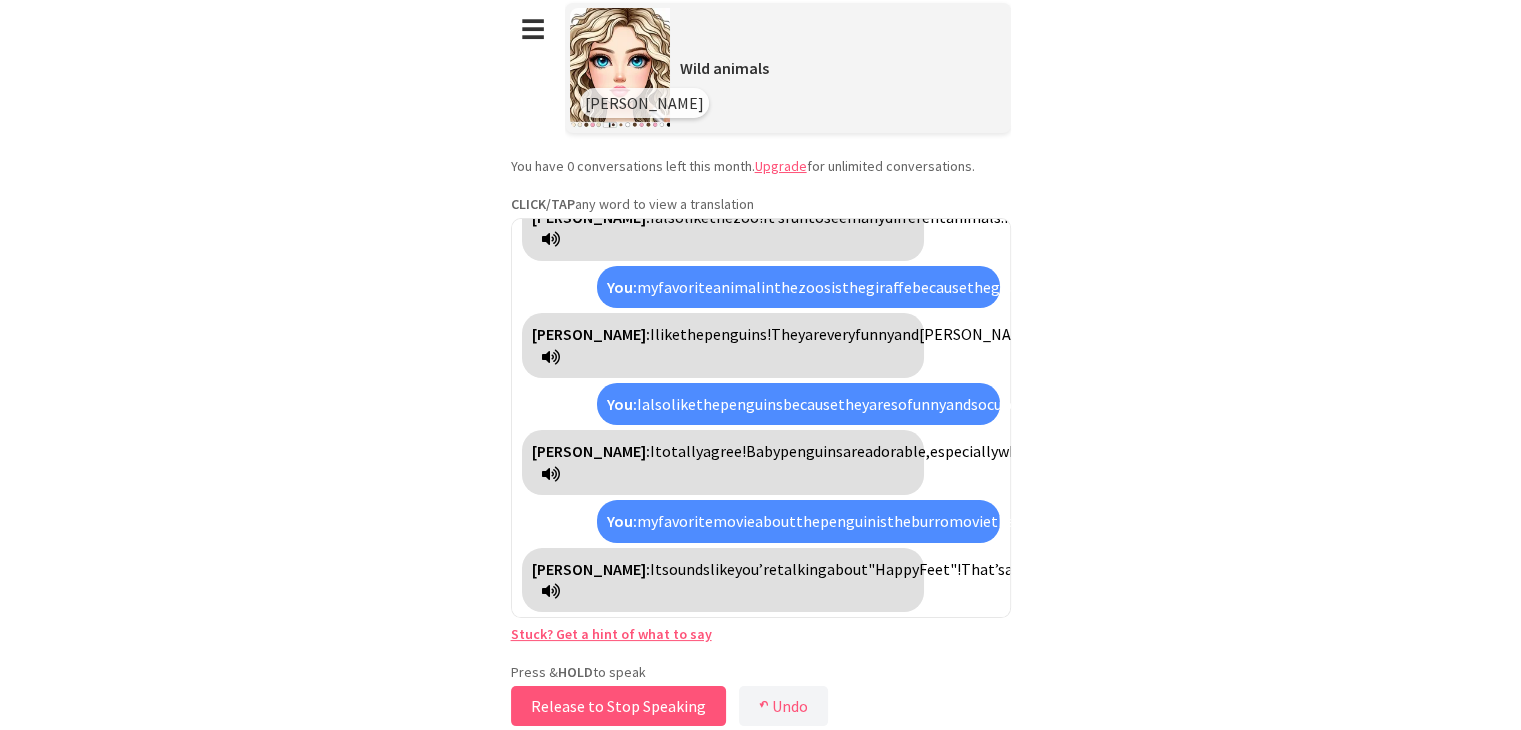 click on "Release to Stop Speaking" at bounding box center [618, 706] 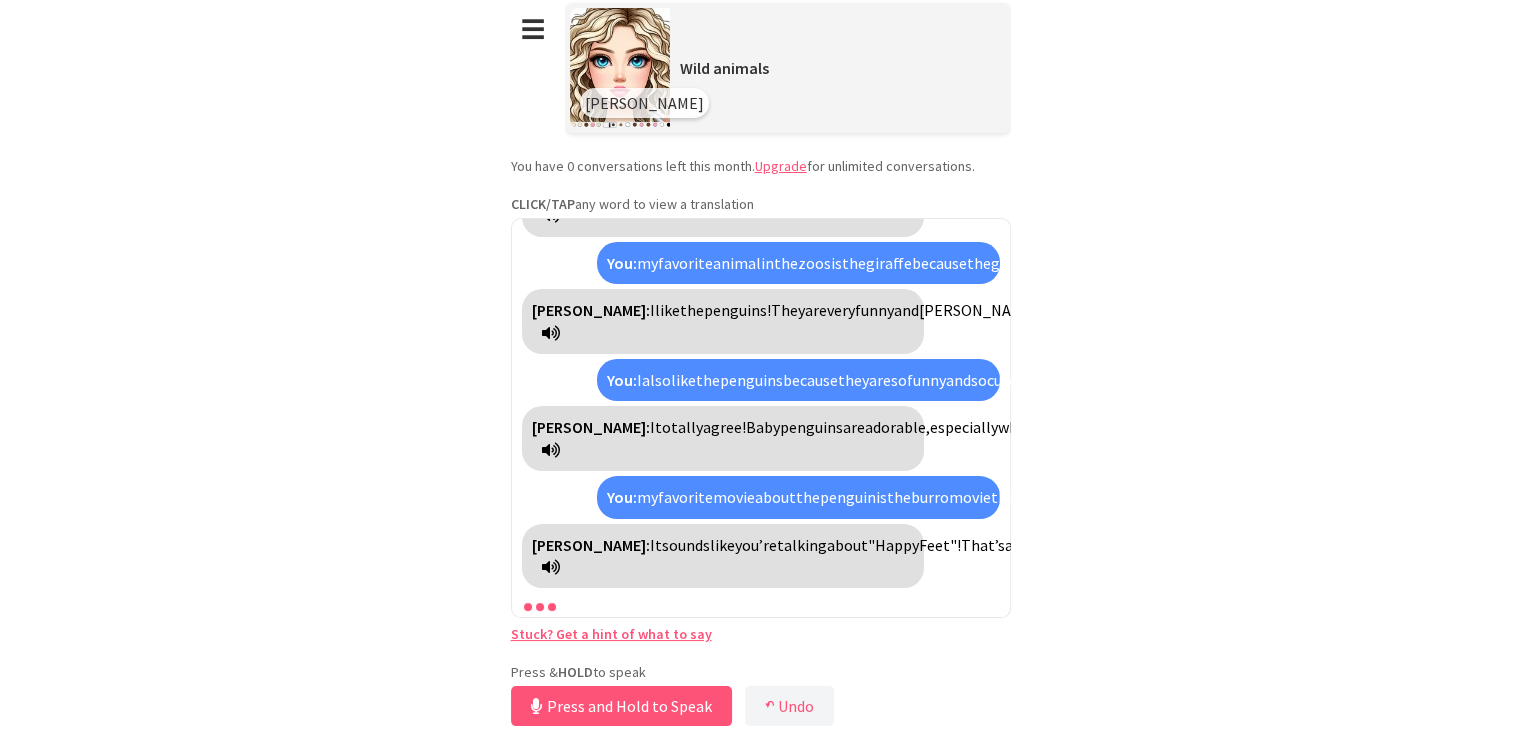 scroll, scrollTop: 1400, scrollLeft: 0, axis: vertical 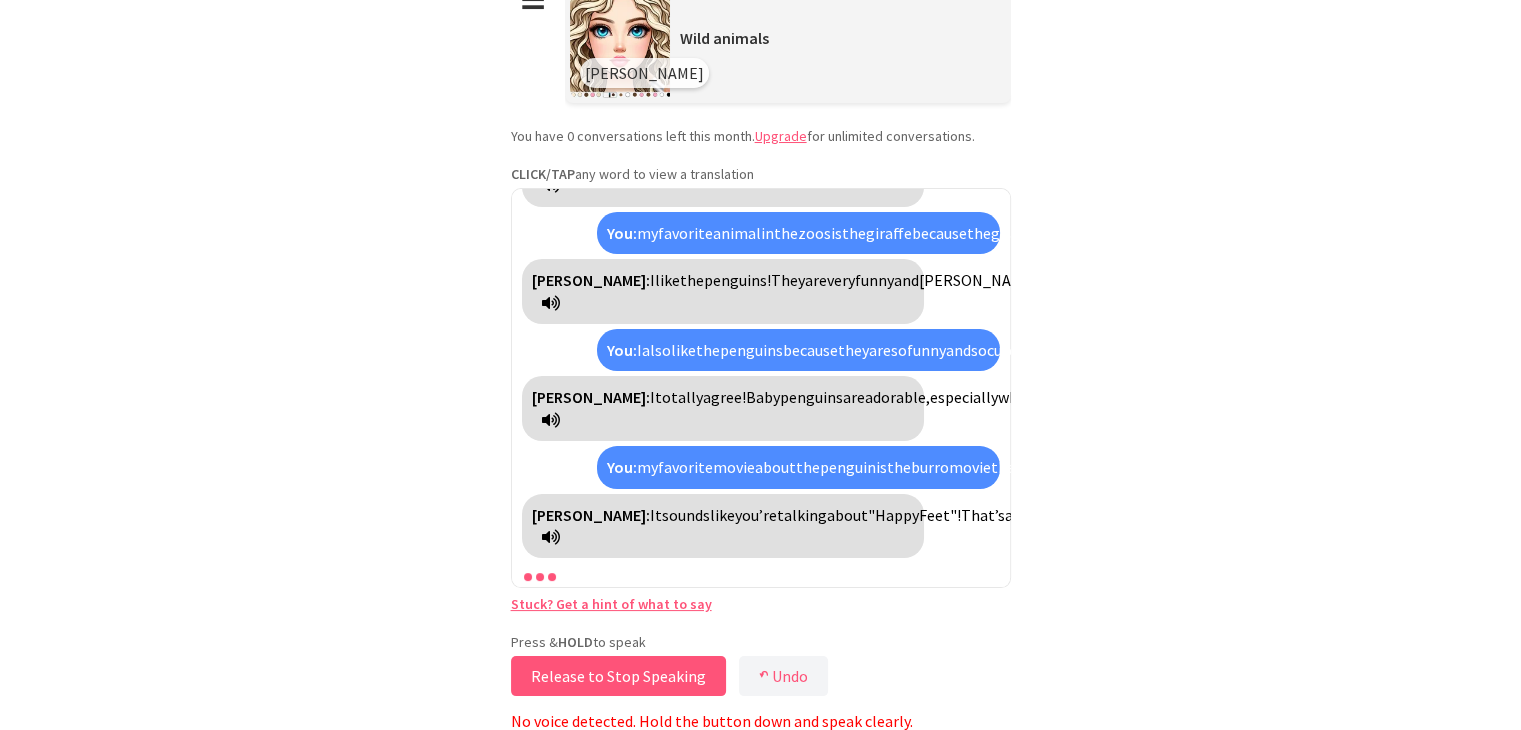 click on "Release to Stop Speaking" at bounding box center (618, 676) 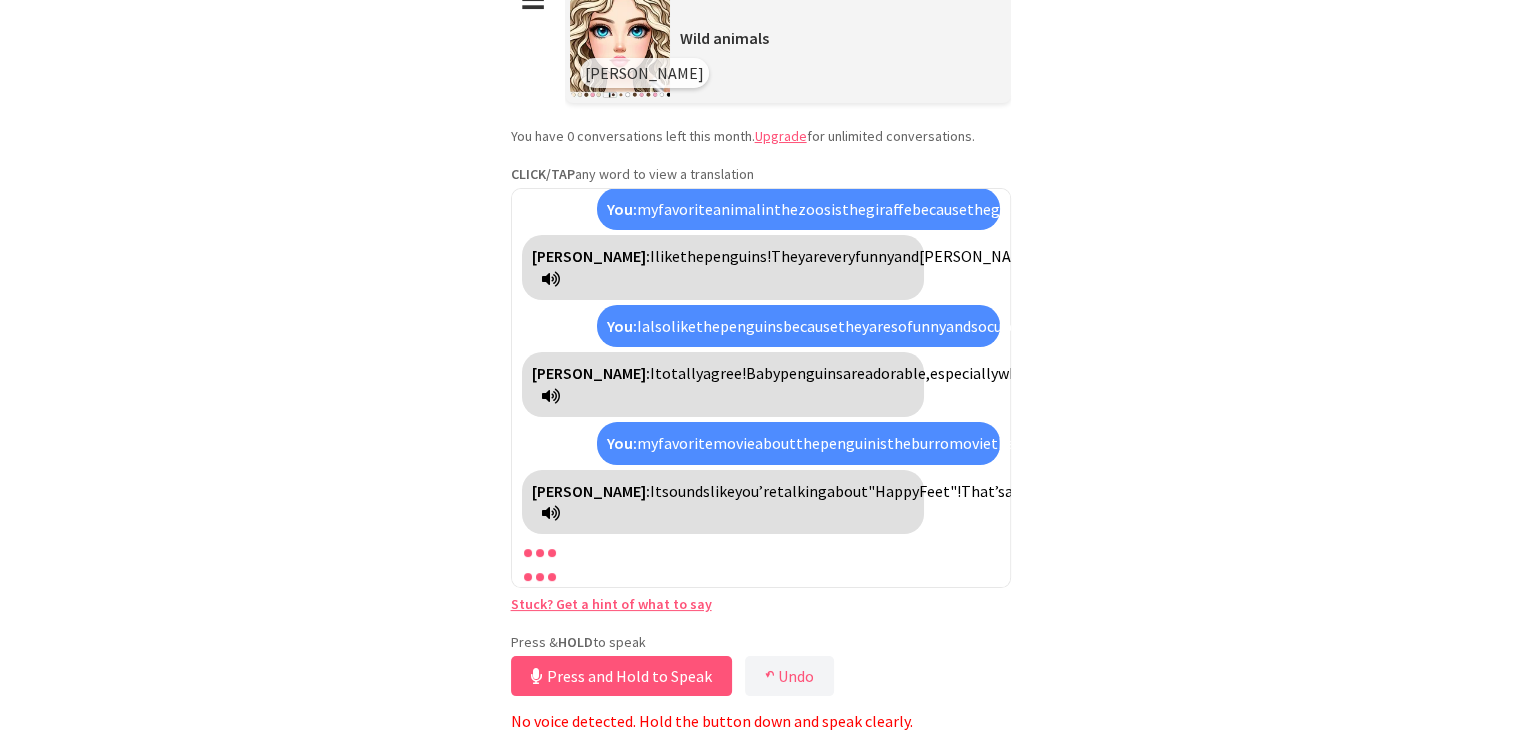scroll, scrollTop: 1424, scrollLeft: 0, axis: vertical 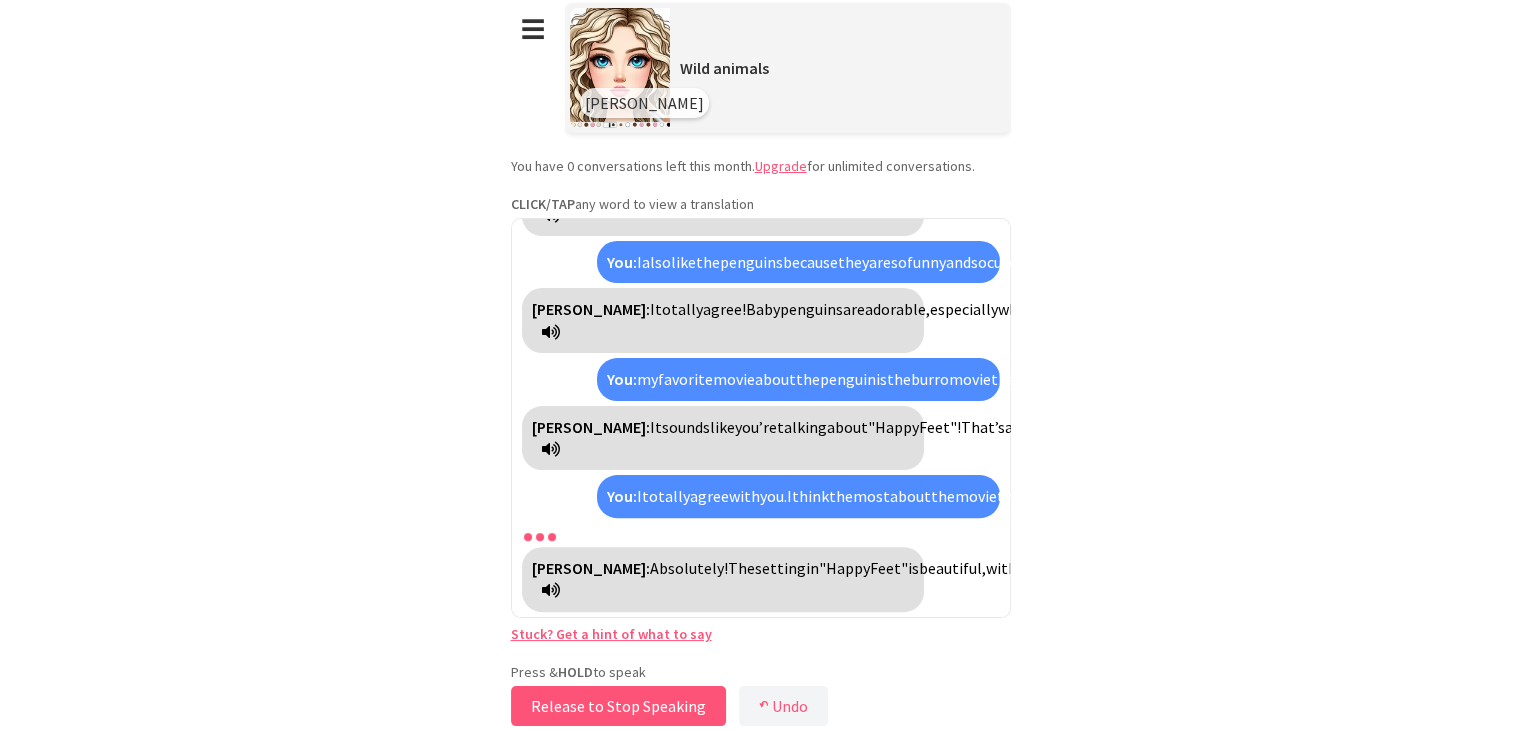 click on "Press &  HOLD  to speak
Release to Stop Speaking
↶  Undo
Save
No voice detected. Hold the button down and speak clearly." at bounding box center (761, 697) 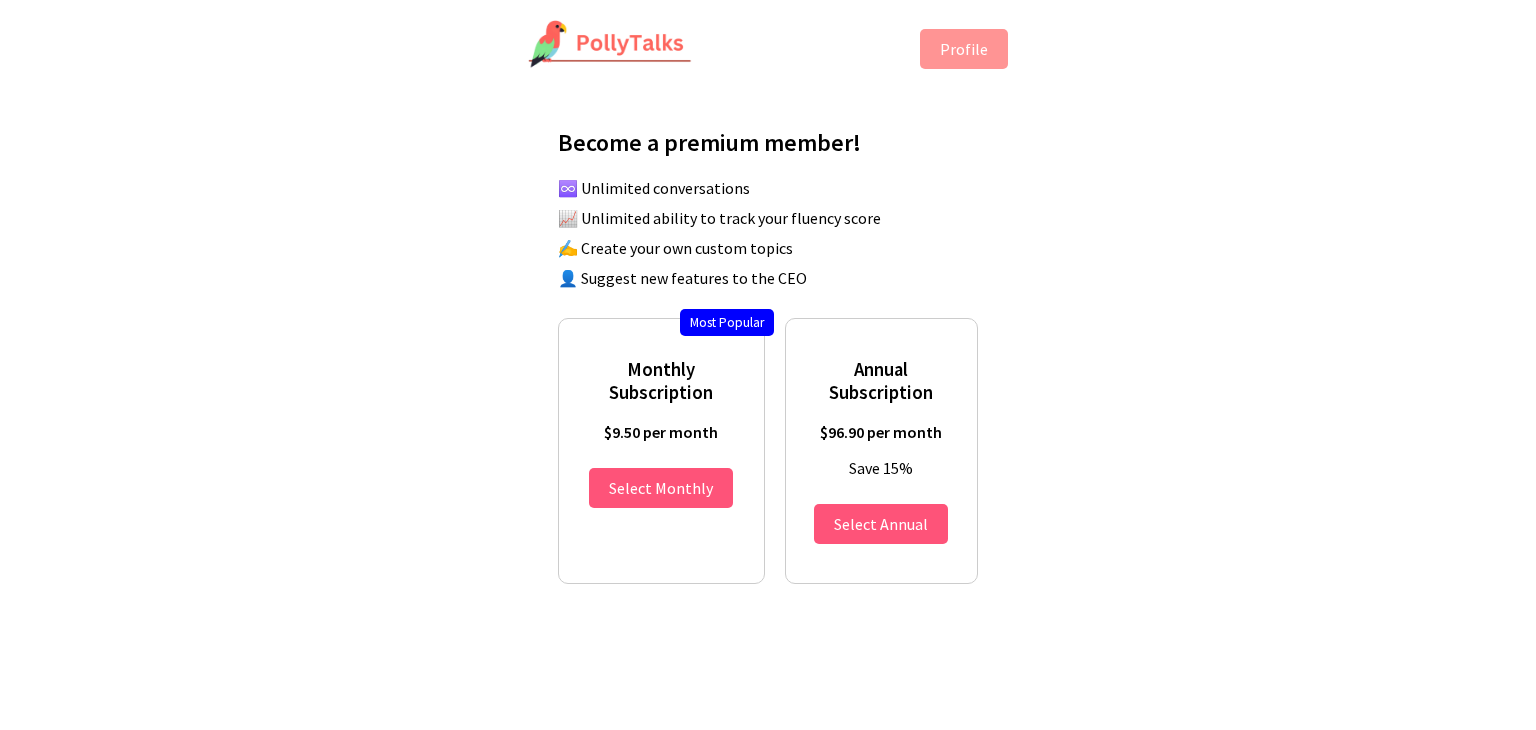 scroll, scrollTop: 0, scrollLeft: 0, axis: both 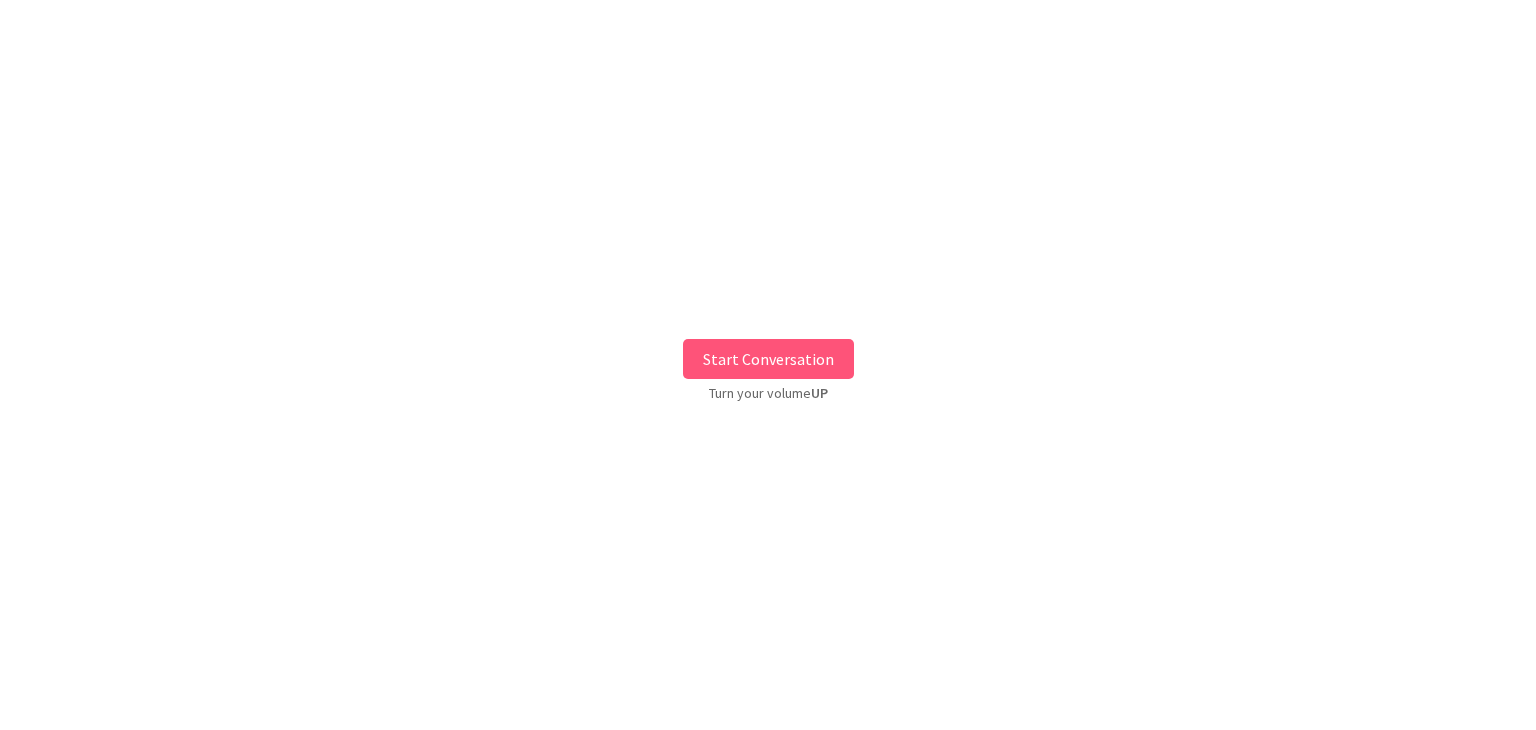 click on "Start Conversation" at bounding box center [768, 359] 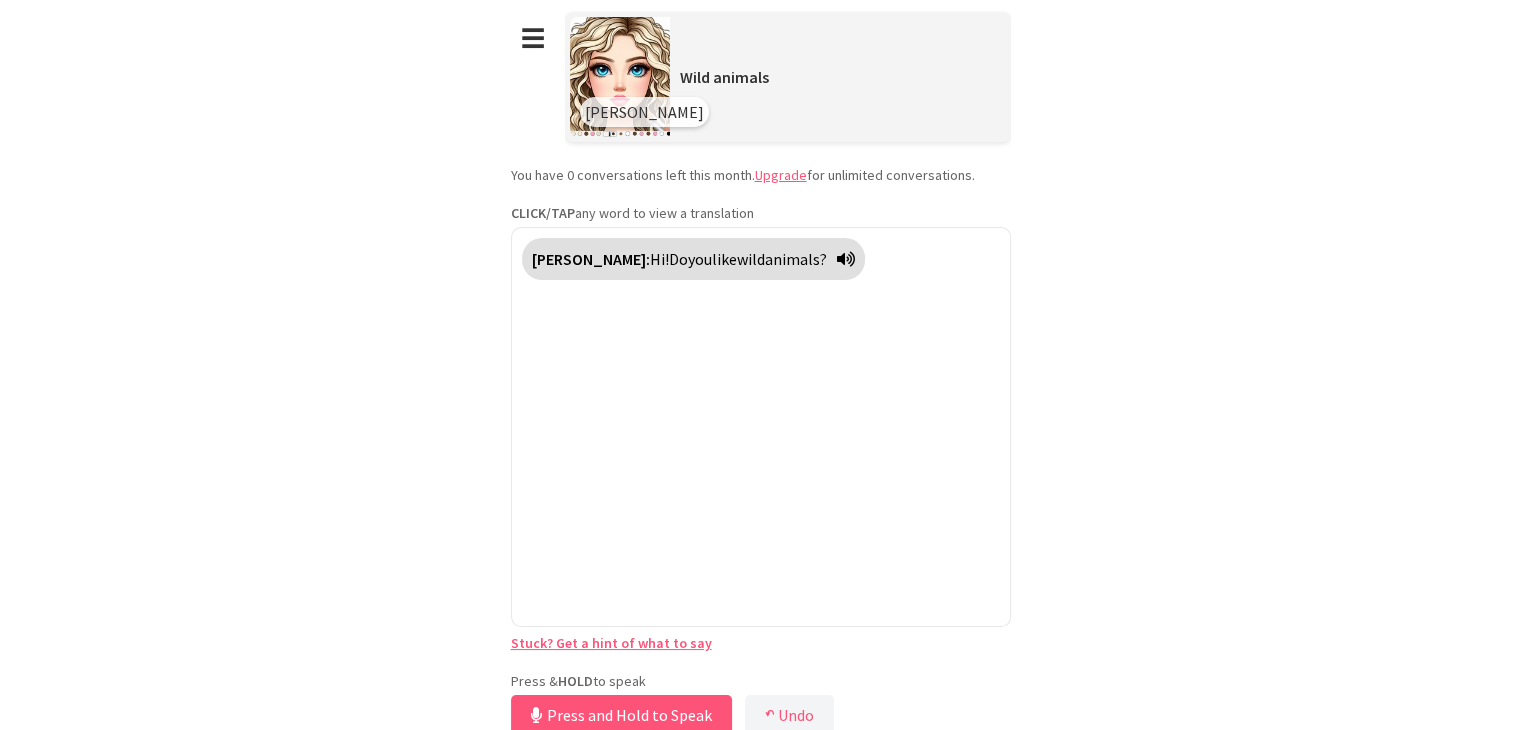 click on "**********" at bounding box center [761, 370] 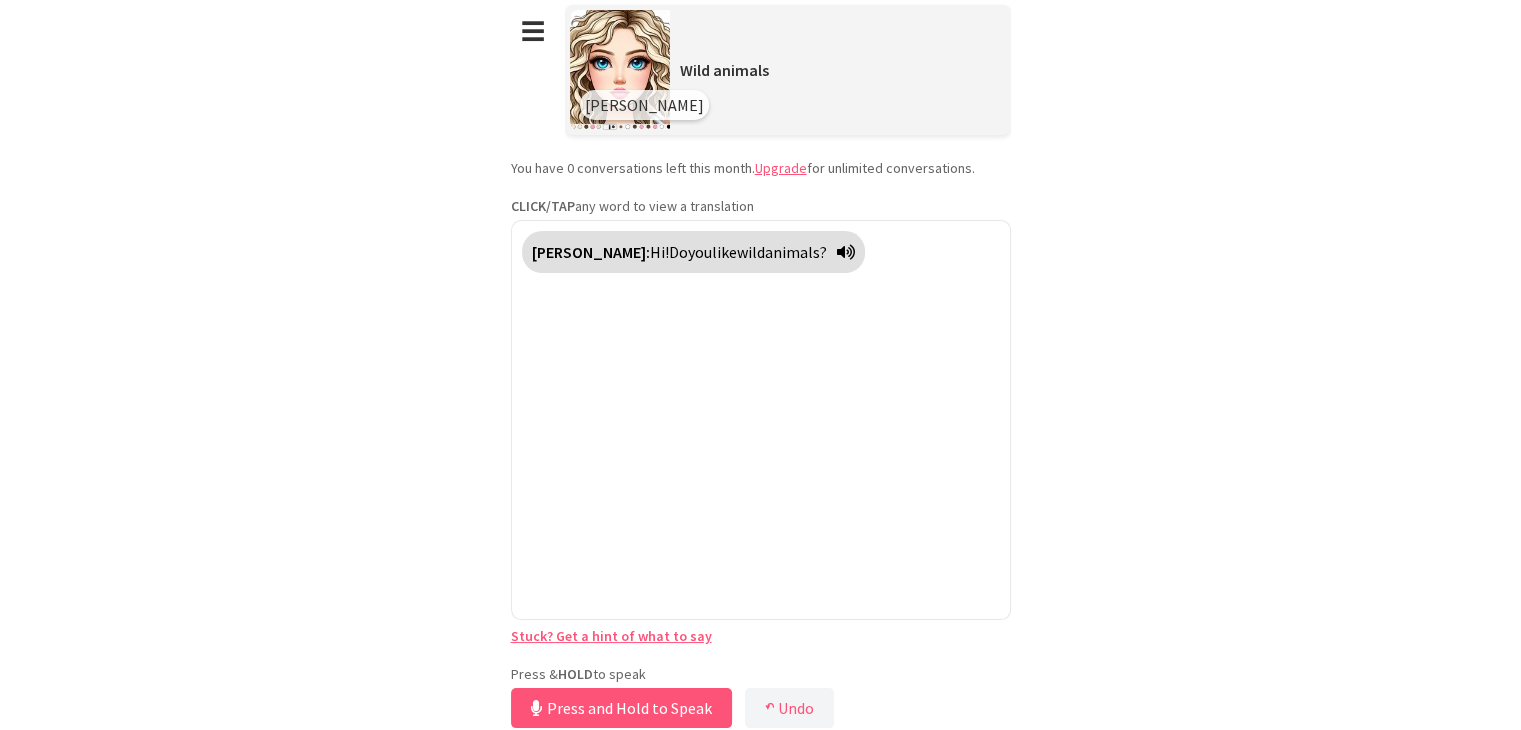 scroll, scrollTop: 9, scrollLeft: 0, axis: vertical 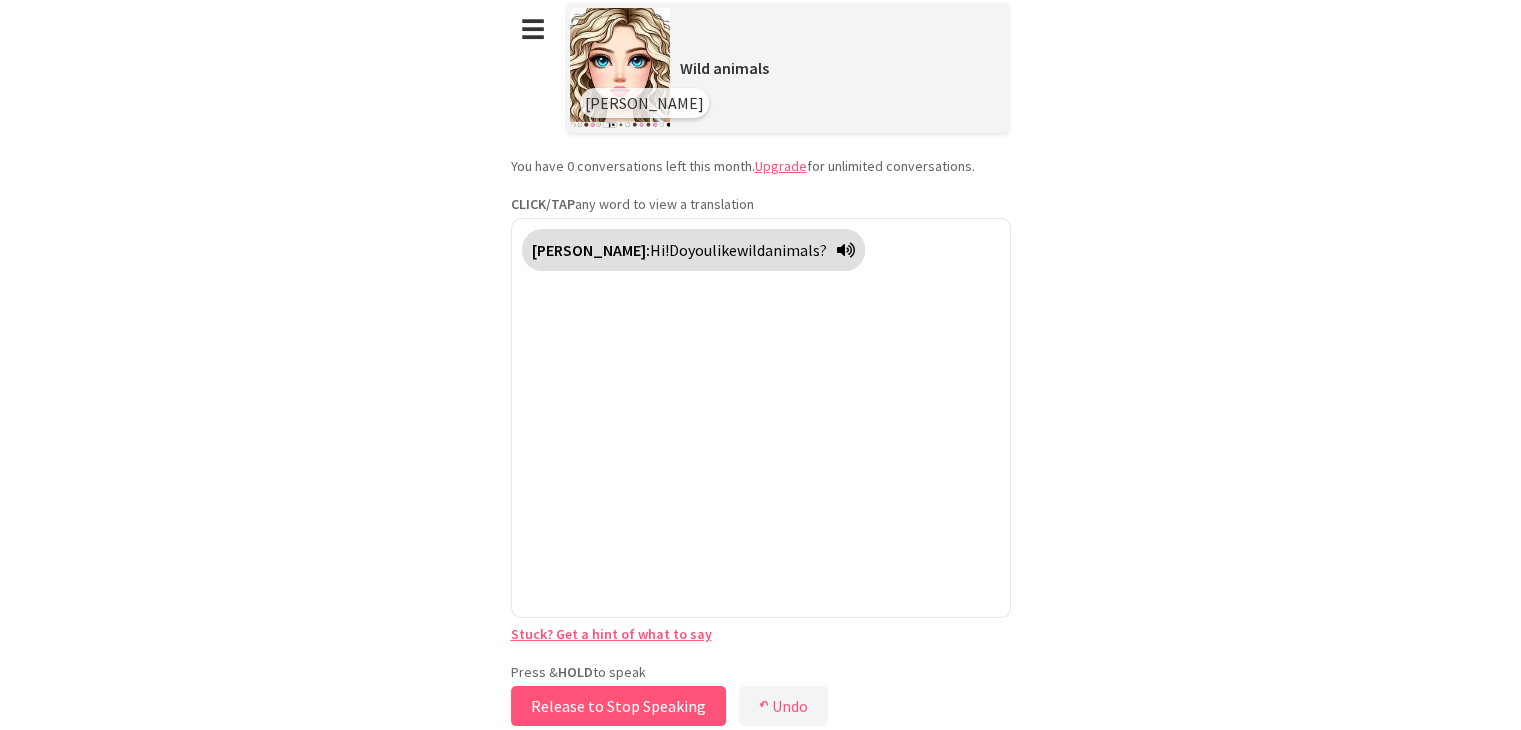 click on "Release to Stop Speaking" at bounding box center (618, 706) 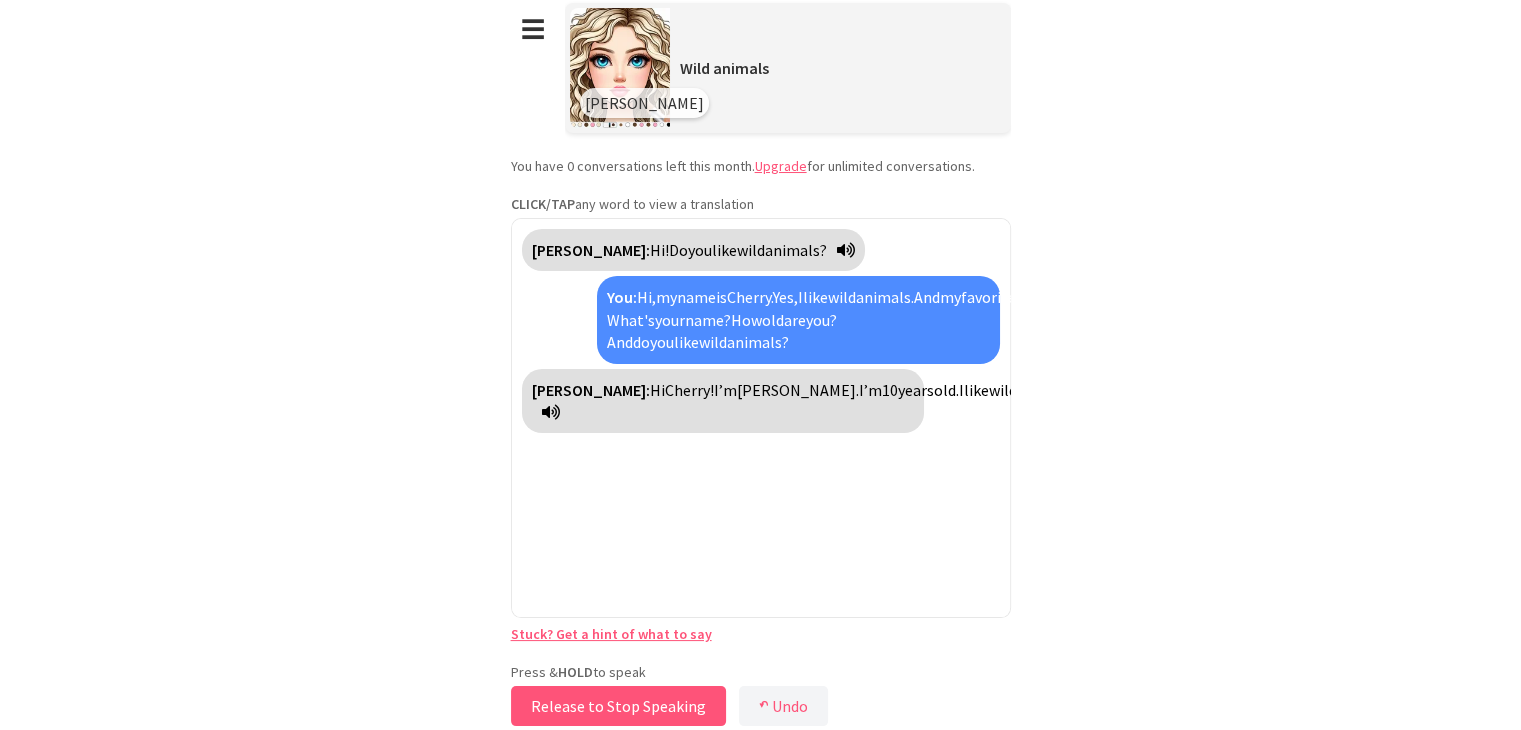 click on "Release to Stop Speaking" at bounding box center (618, 706) 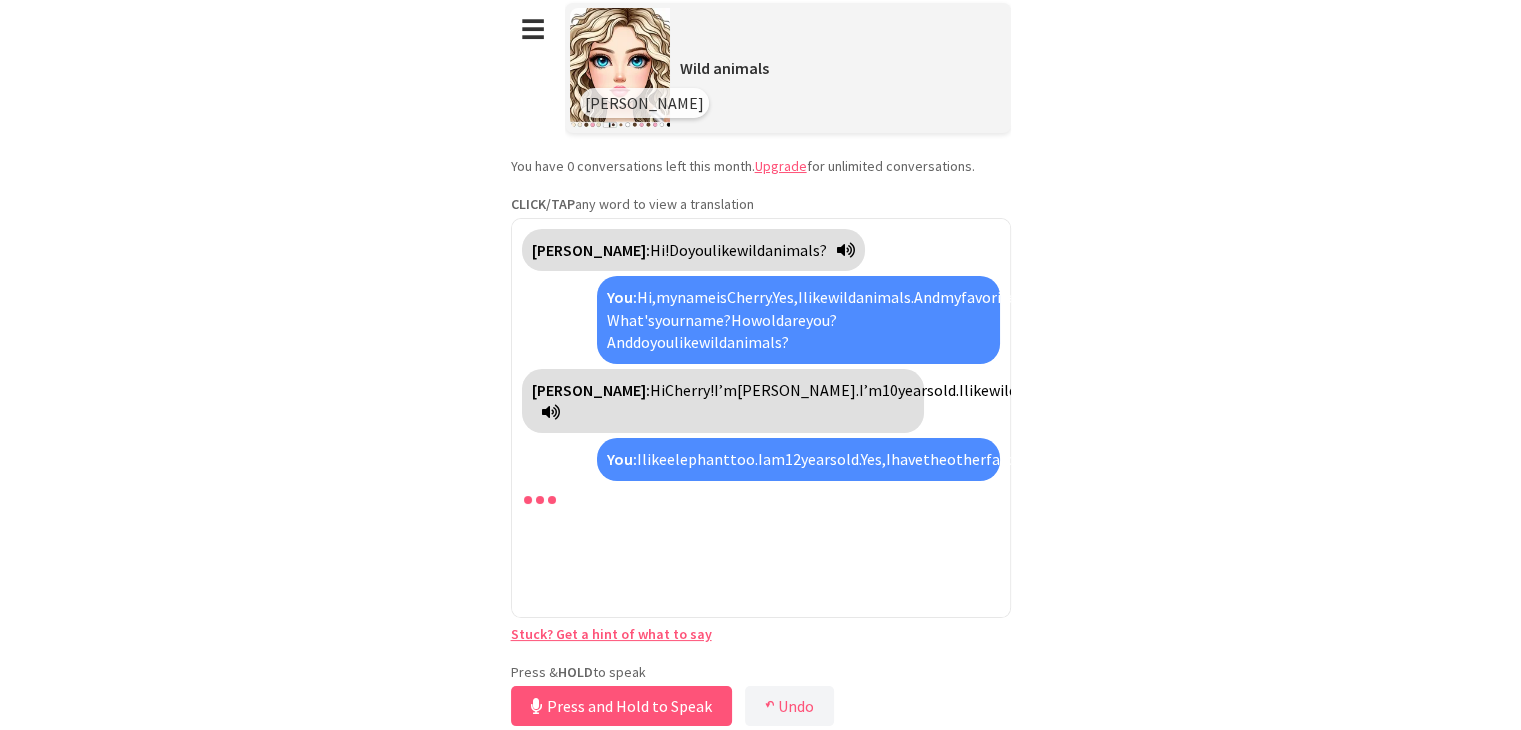 scroll, scrollTop: 140, scrollLeft: 0, axis: vertical 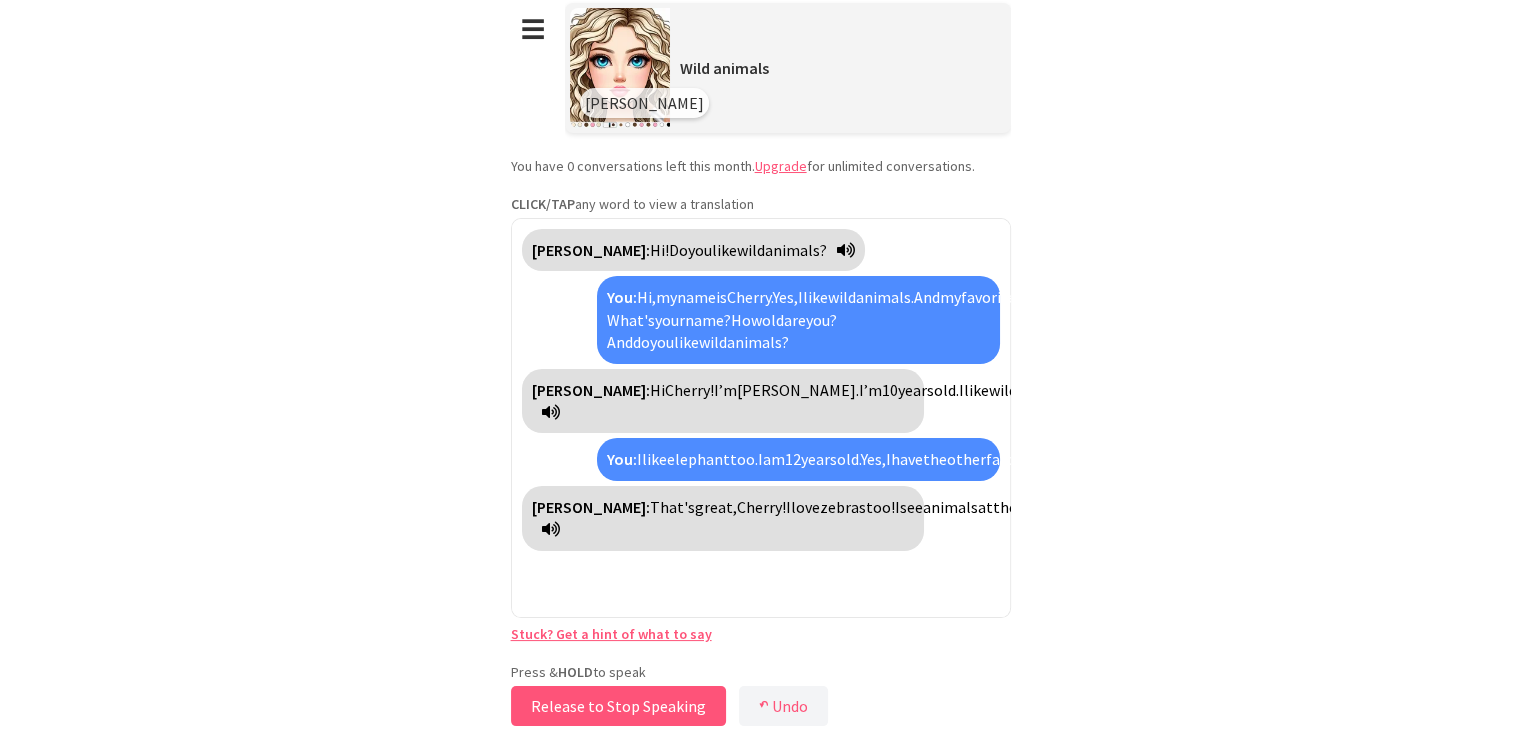 click on "Release to Stop Speaking" at bounding box center [618, 706] 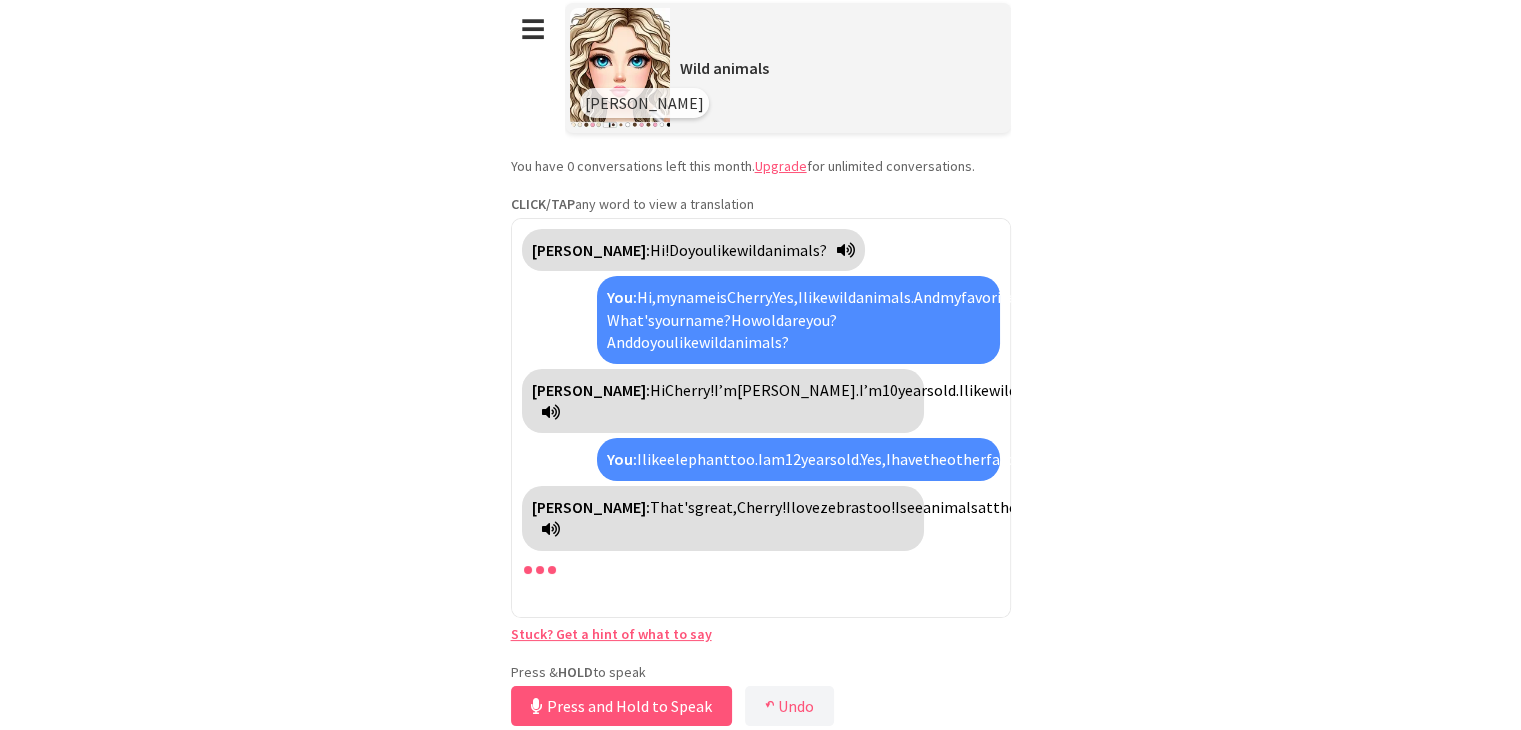 scroll, scrollTop: 0, scrollLeft: 0, axis: both 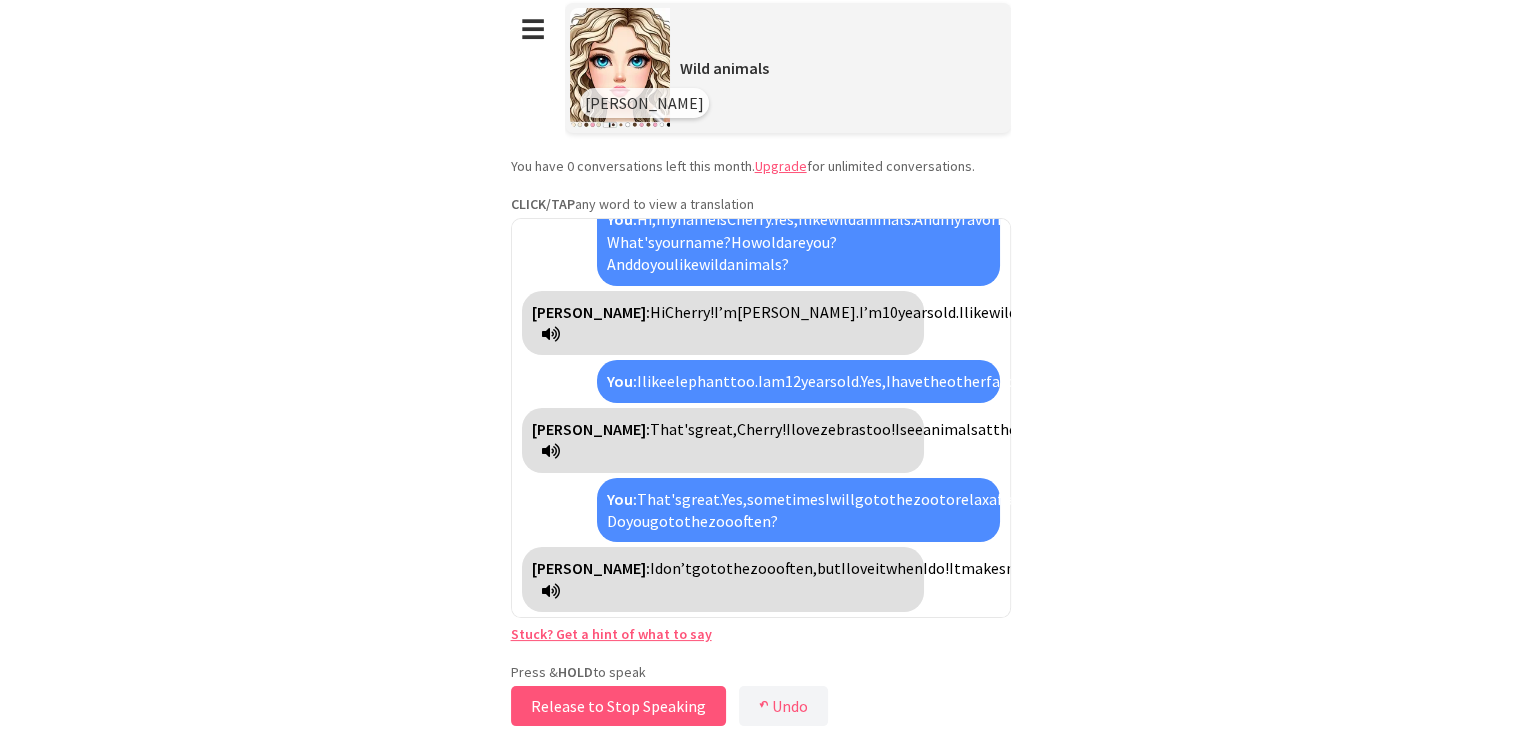 click on "Release to Stop Speaking" at bounding box center [618, 706] 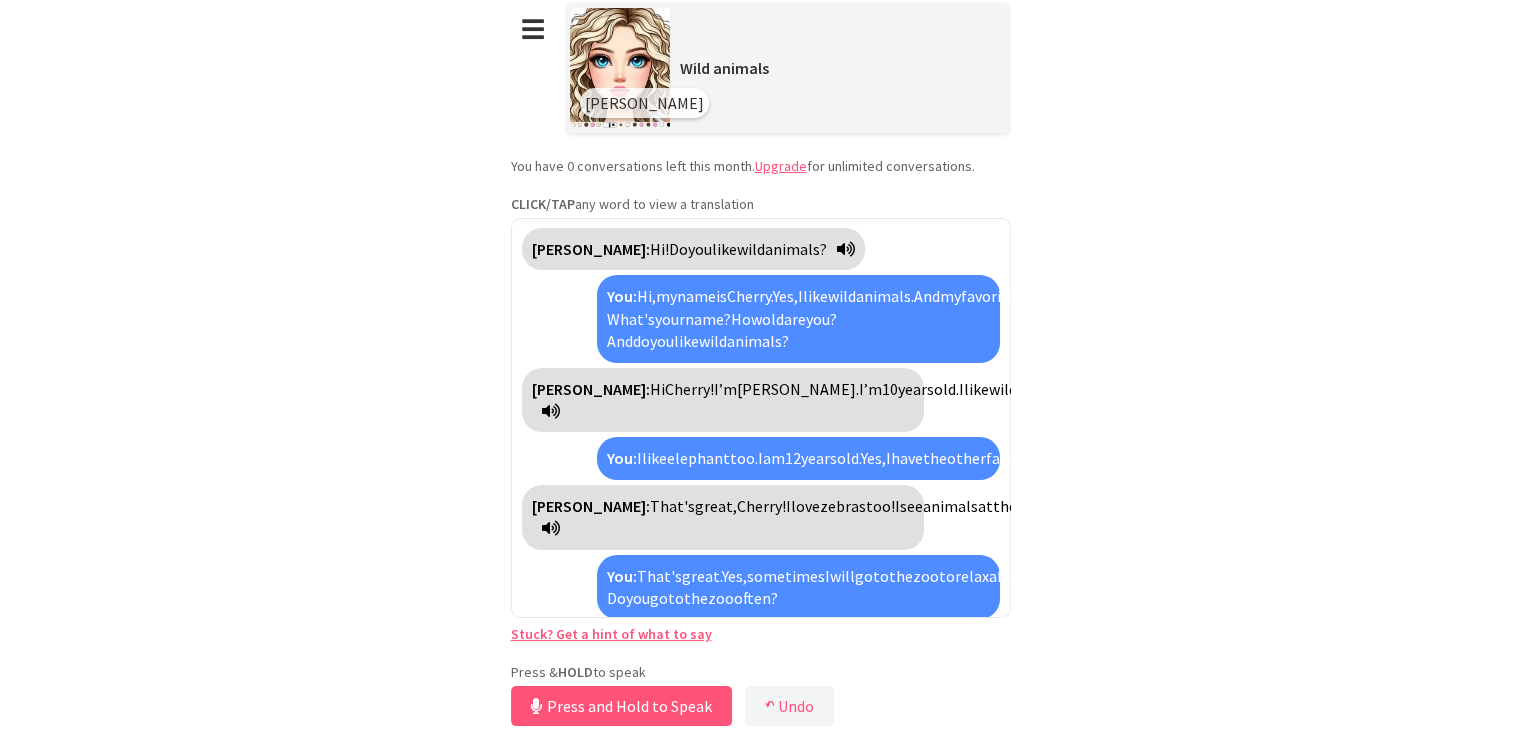 scroll, scrollTop: 666, scrollLeft: 0, axis: vertical 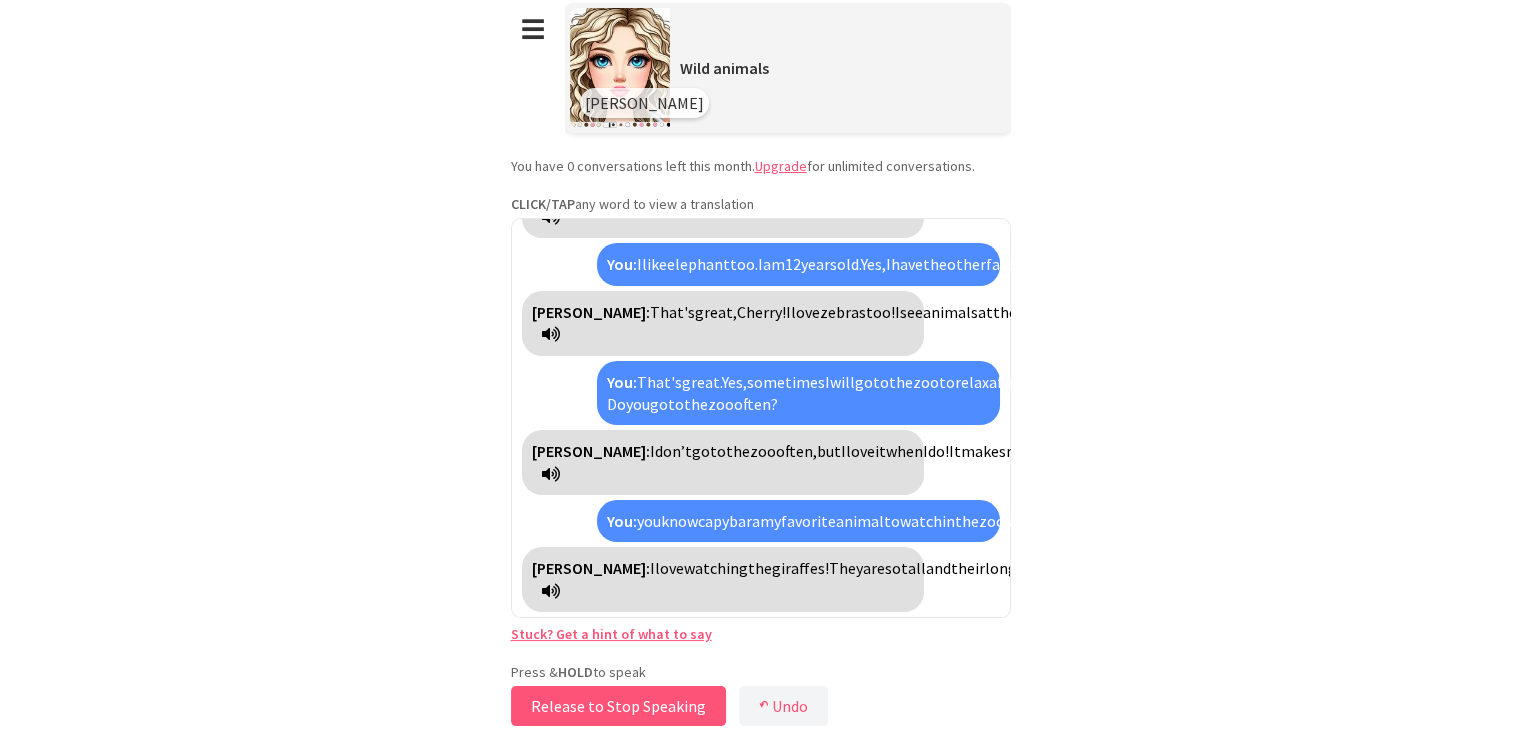 click on "Release to Stop Speaking" at bounding box center [618, 706] 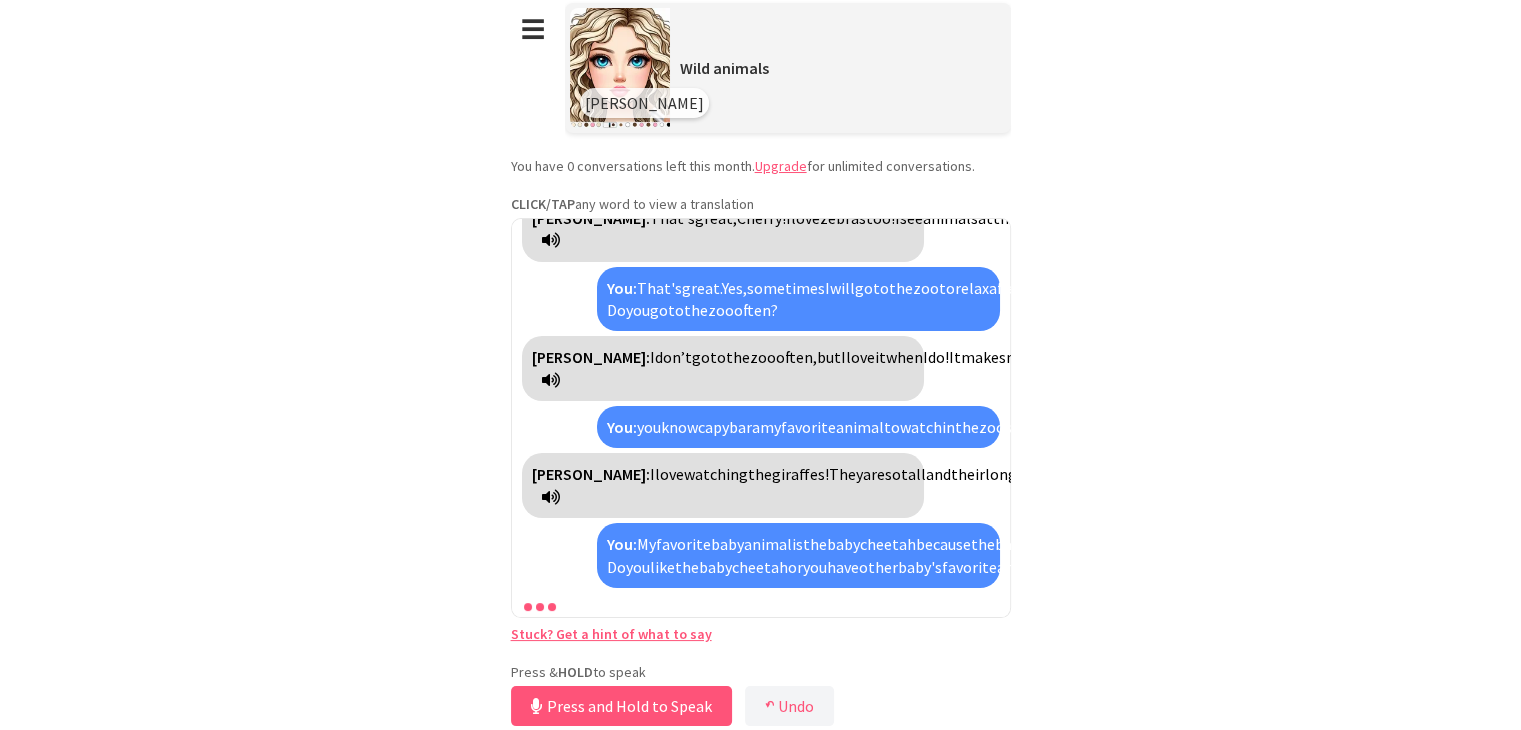 scroll, scrollTop: 1007, scrollLeft: 0, axis: vertical 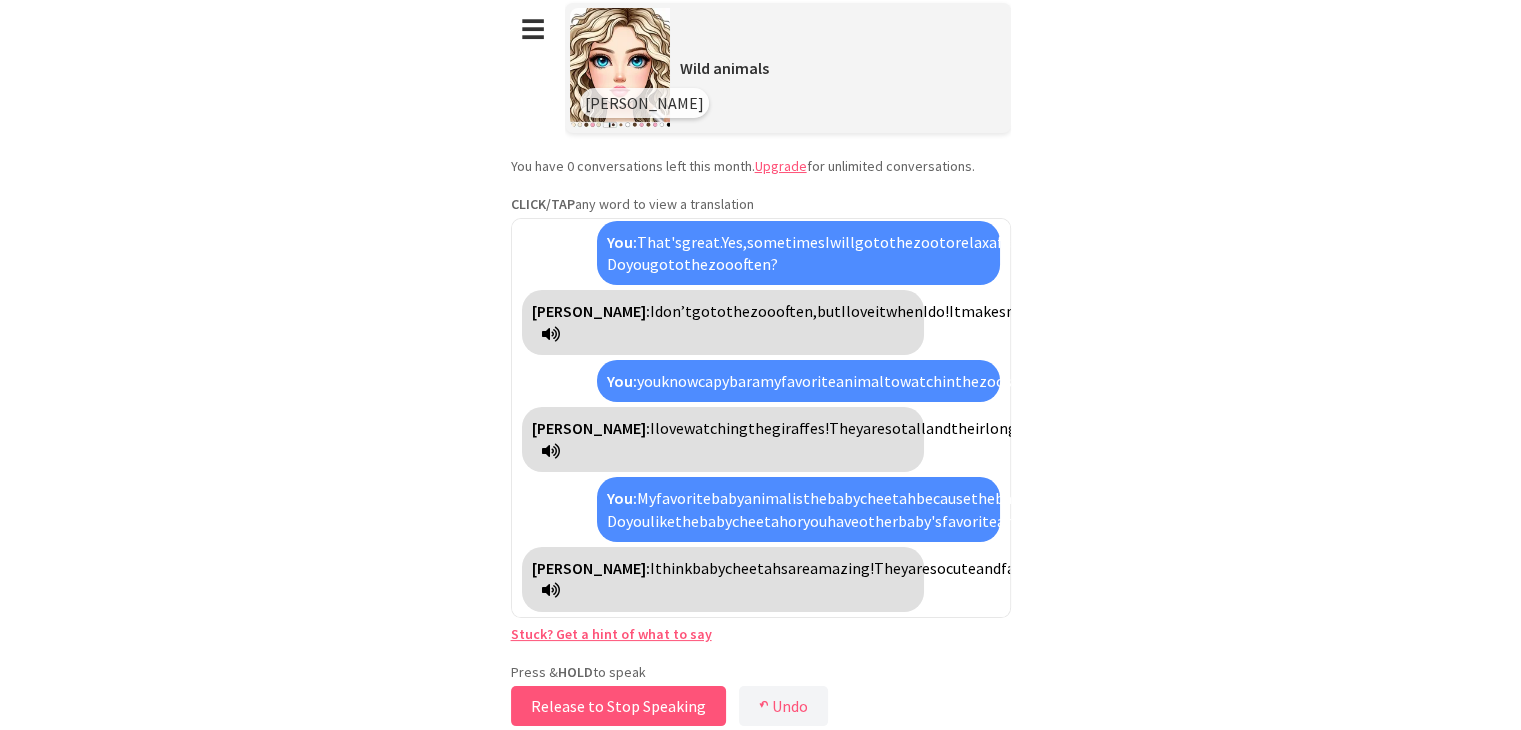 drag, startPoint x: 656, startPoint y: 712, endPoint x: 617, endPoint y: 701, distance: 40.5216 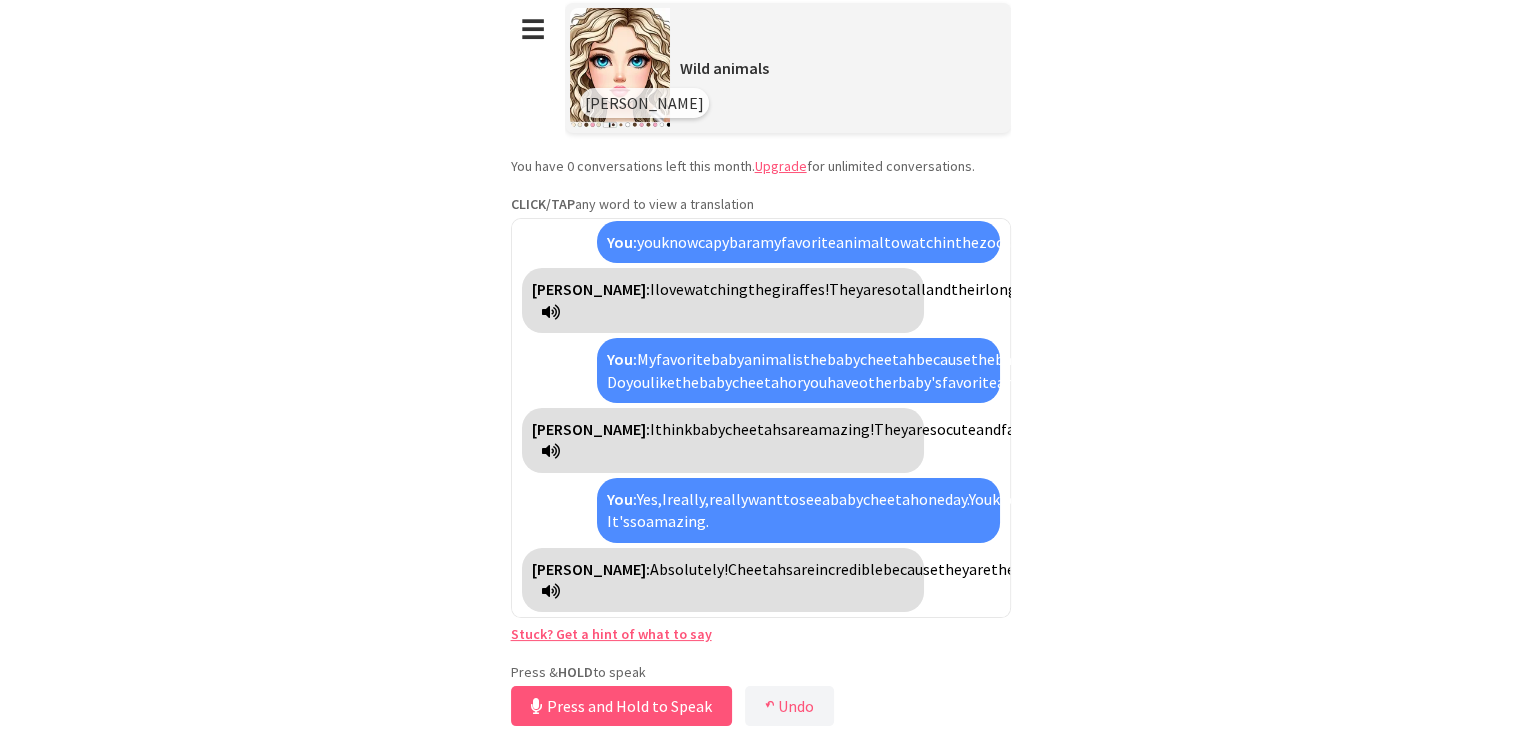 scroll, scrollTop: 1281, scrollLeft: 0, axis: vertical 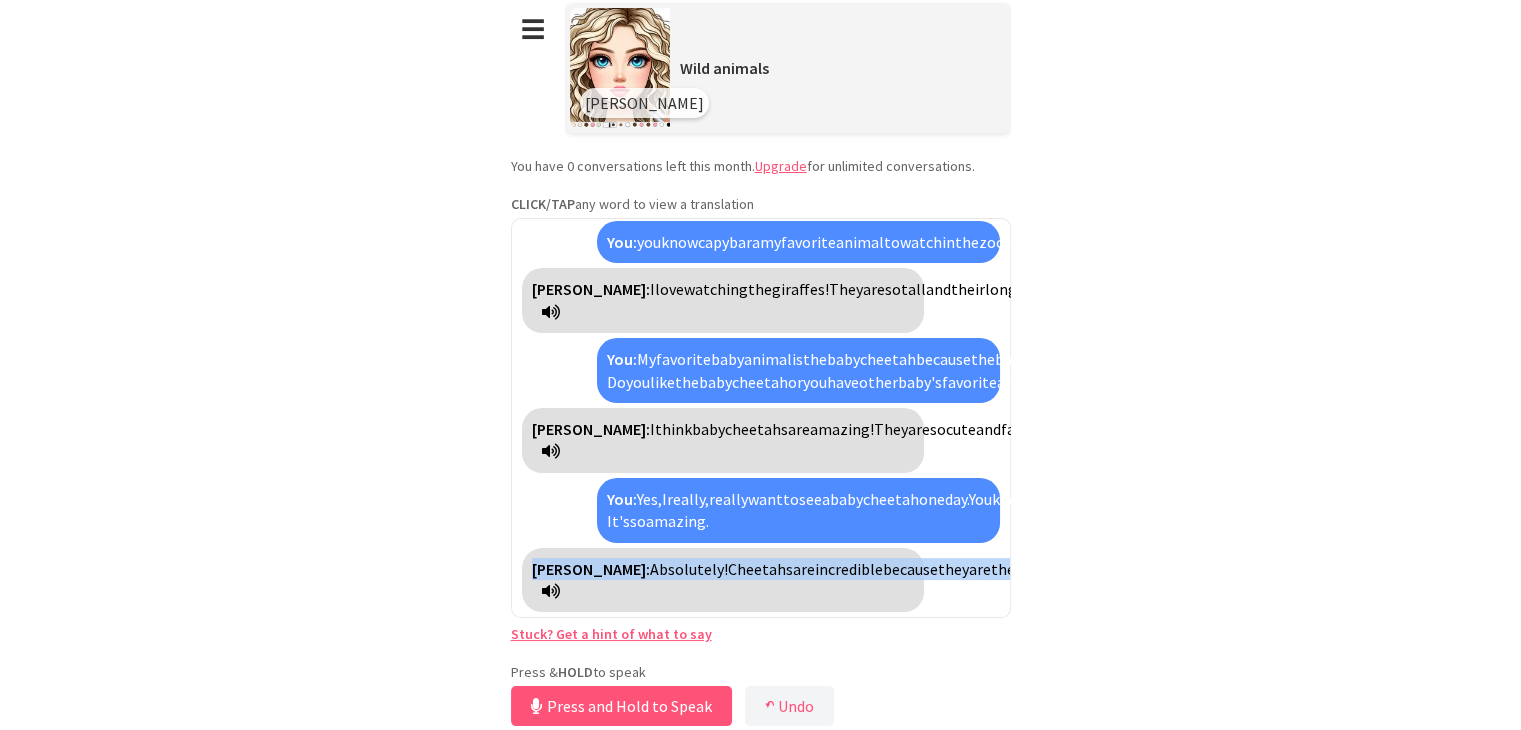 click on "Plus," at bounding box center [1774, 569] 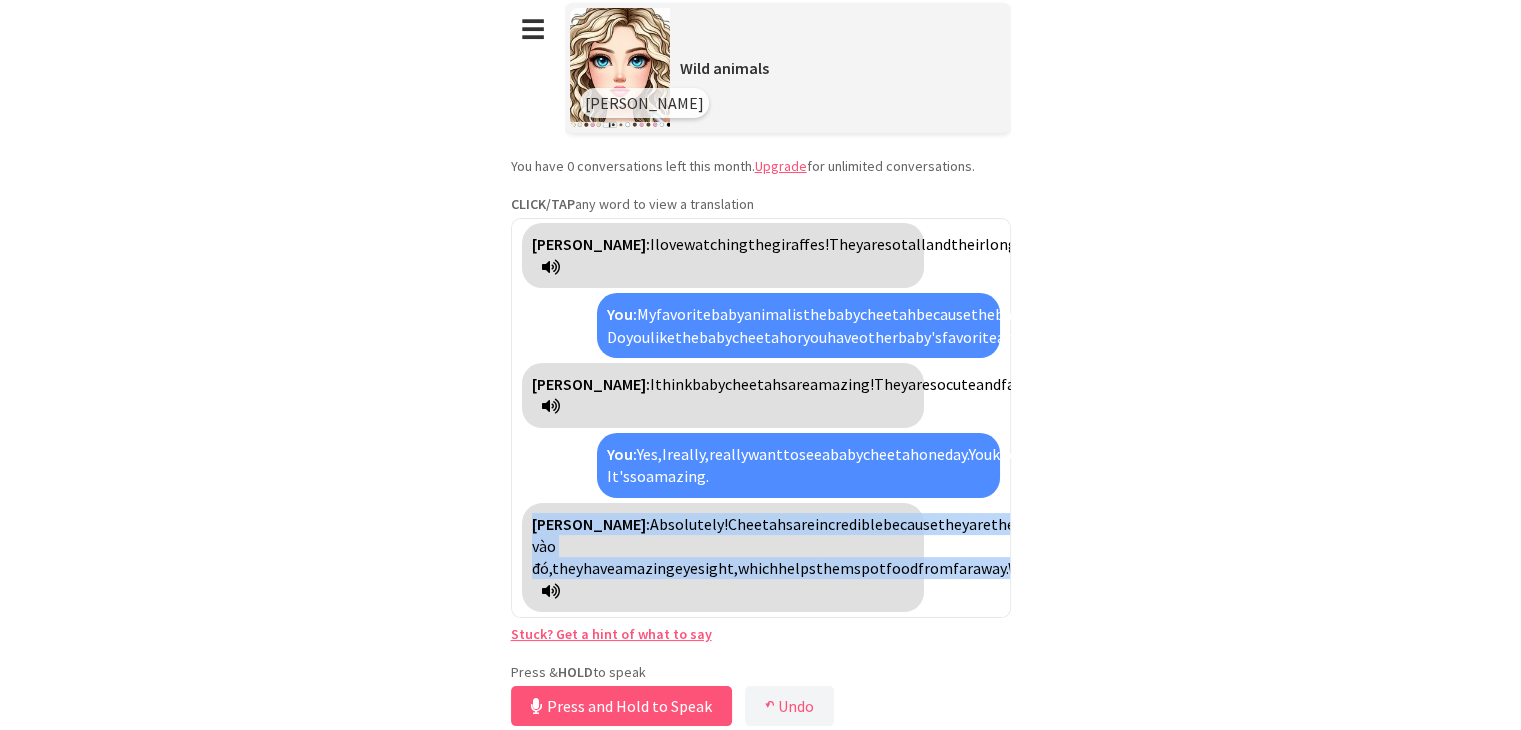 click on "Thêm vào đó," at bounding box center (1164, 546) 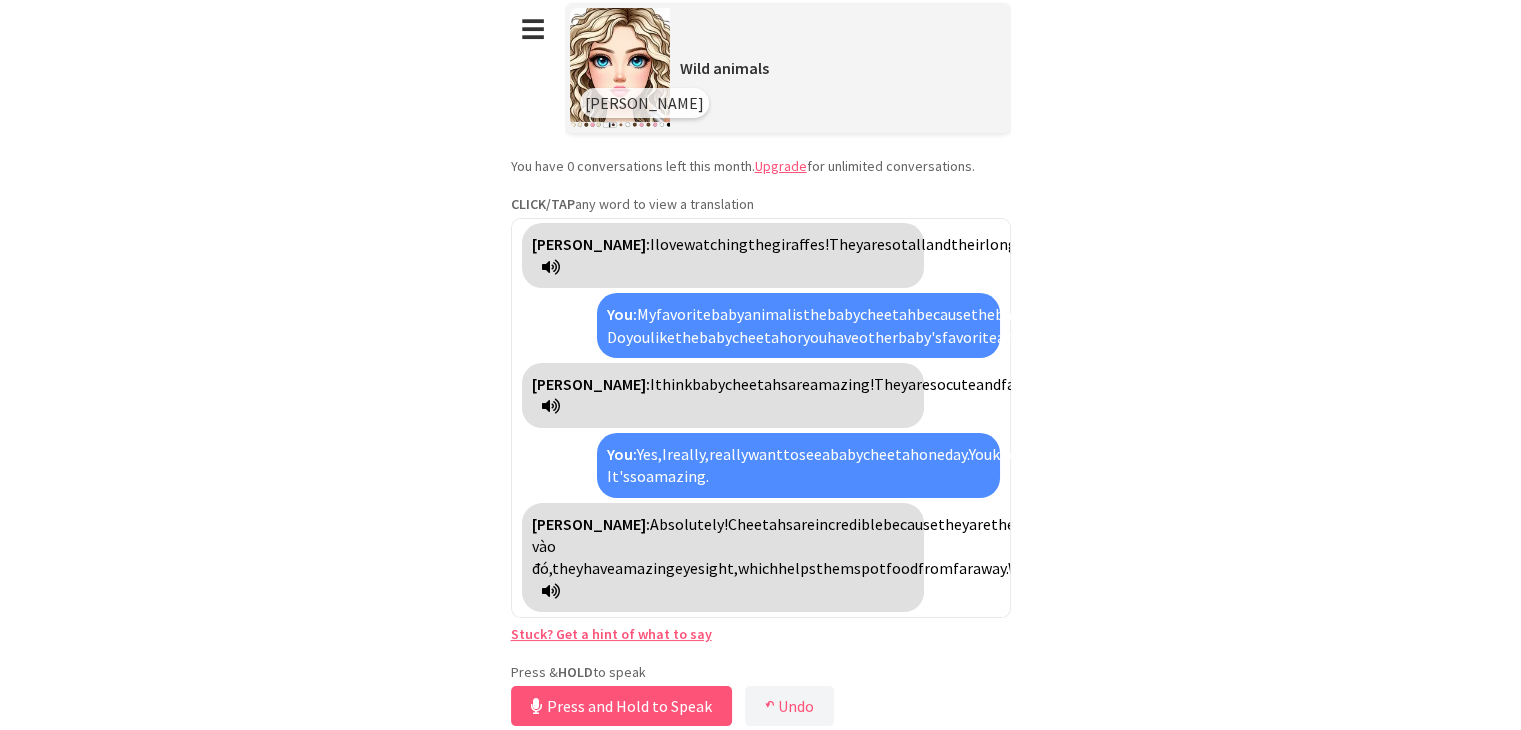 click on "**********" at bounding box center (761, 361) 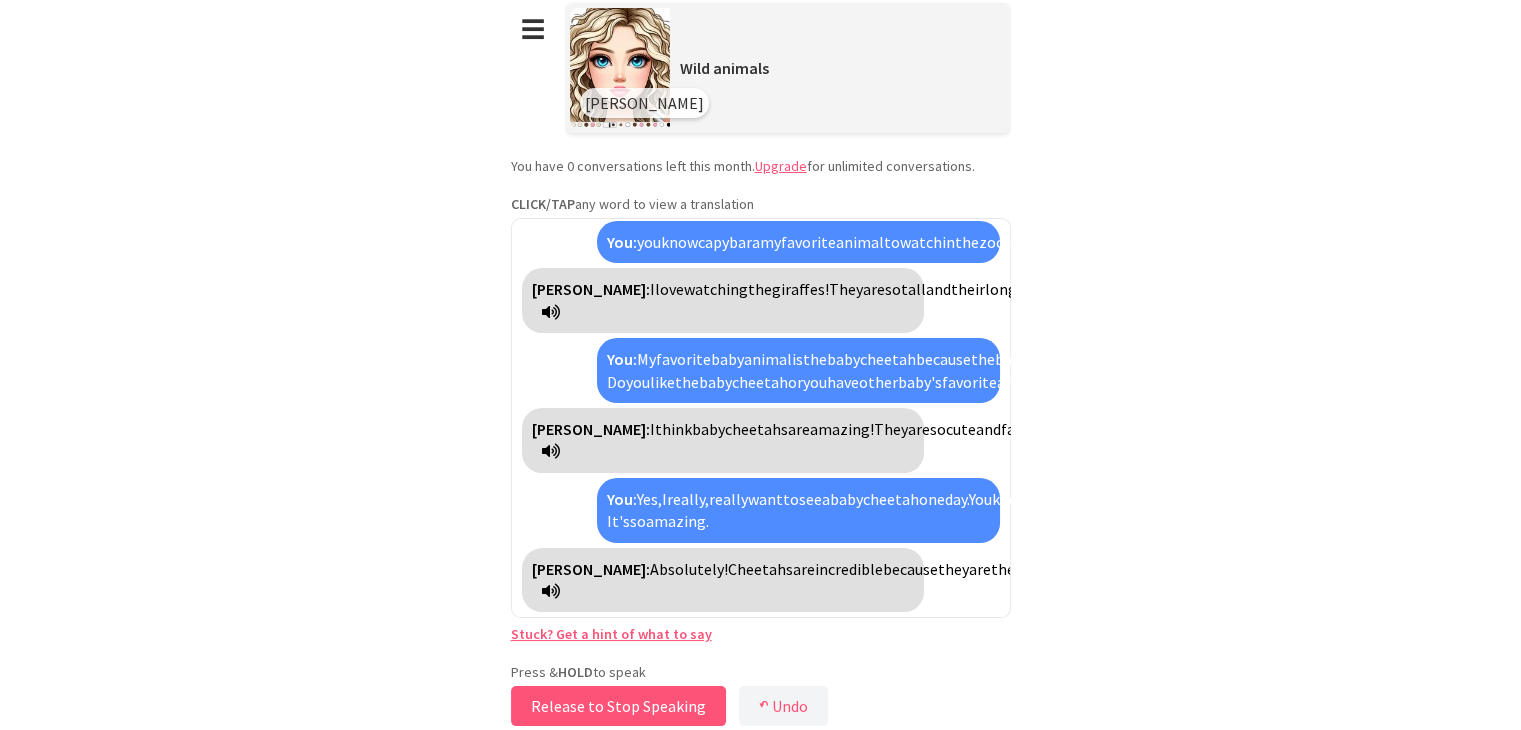 drag, startPoint x: 668, startPoint y: 709, endPoint x: 660, endPoint y: 701, distance: 11.313708 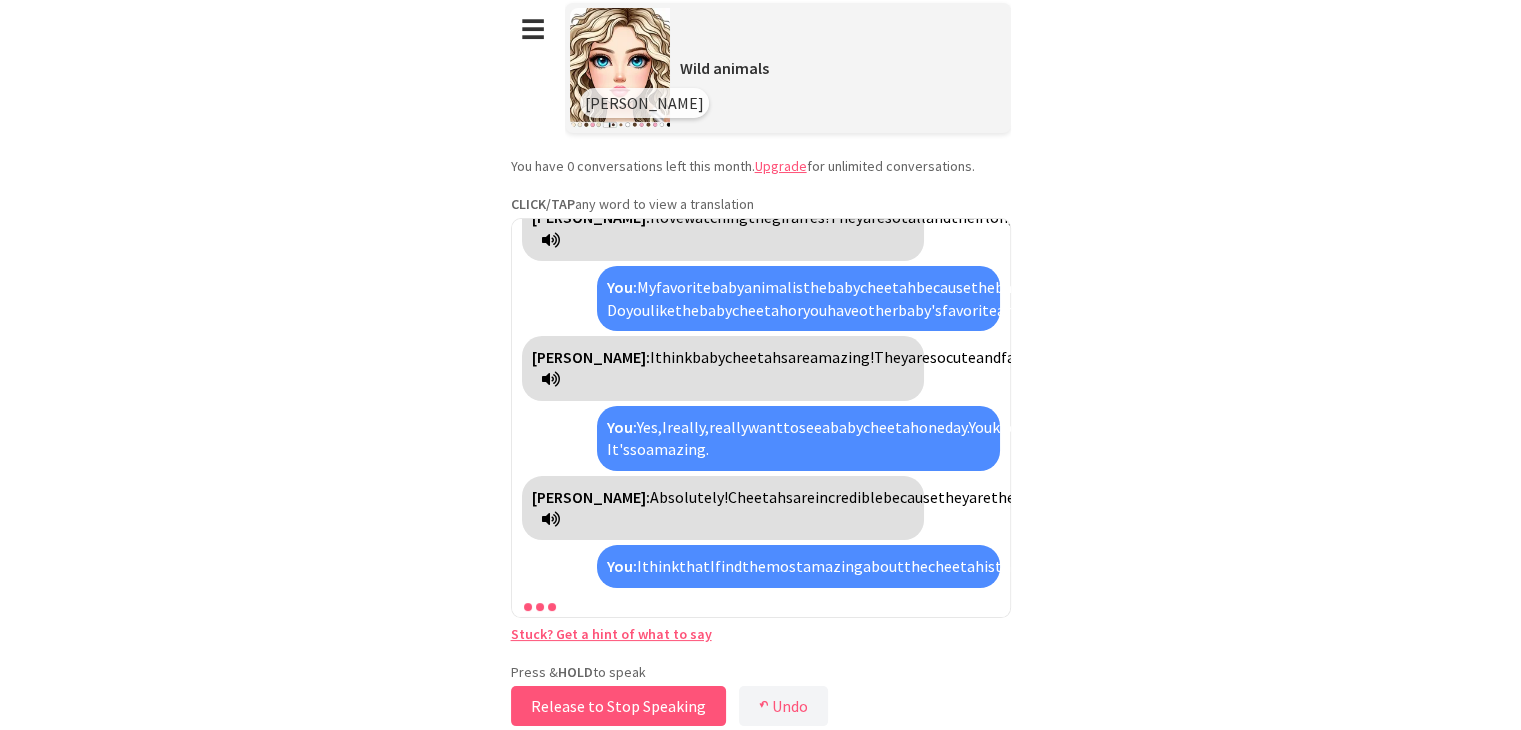 click on "Release to Stop Speaking" at bounding box center [618, 706] 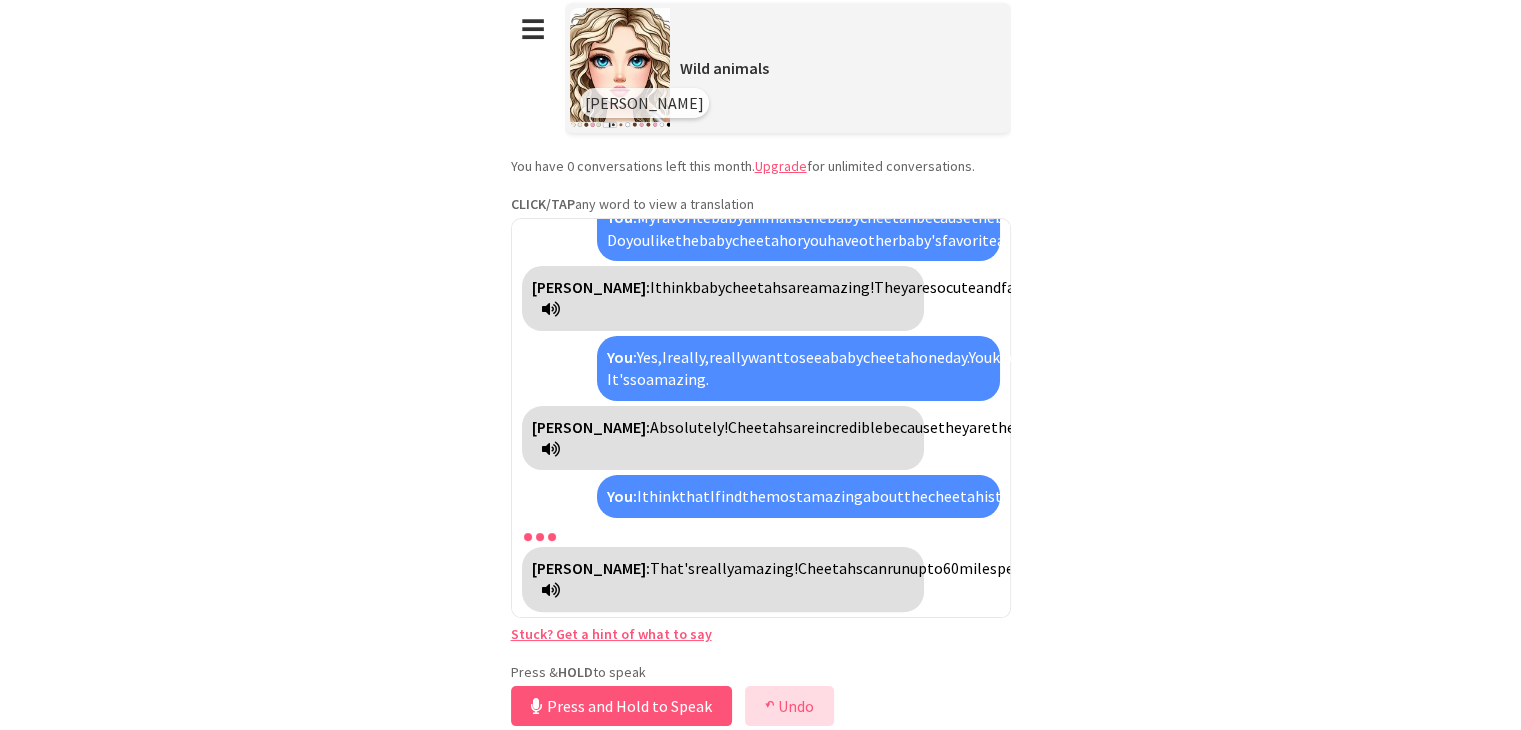 click on "↶" at bounding box center (770, 706) 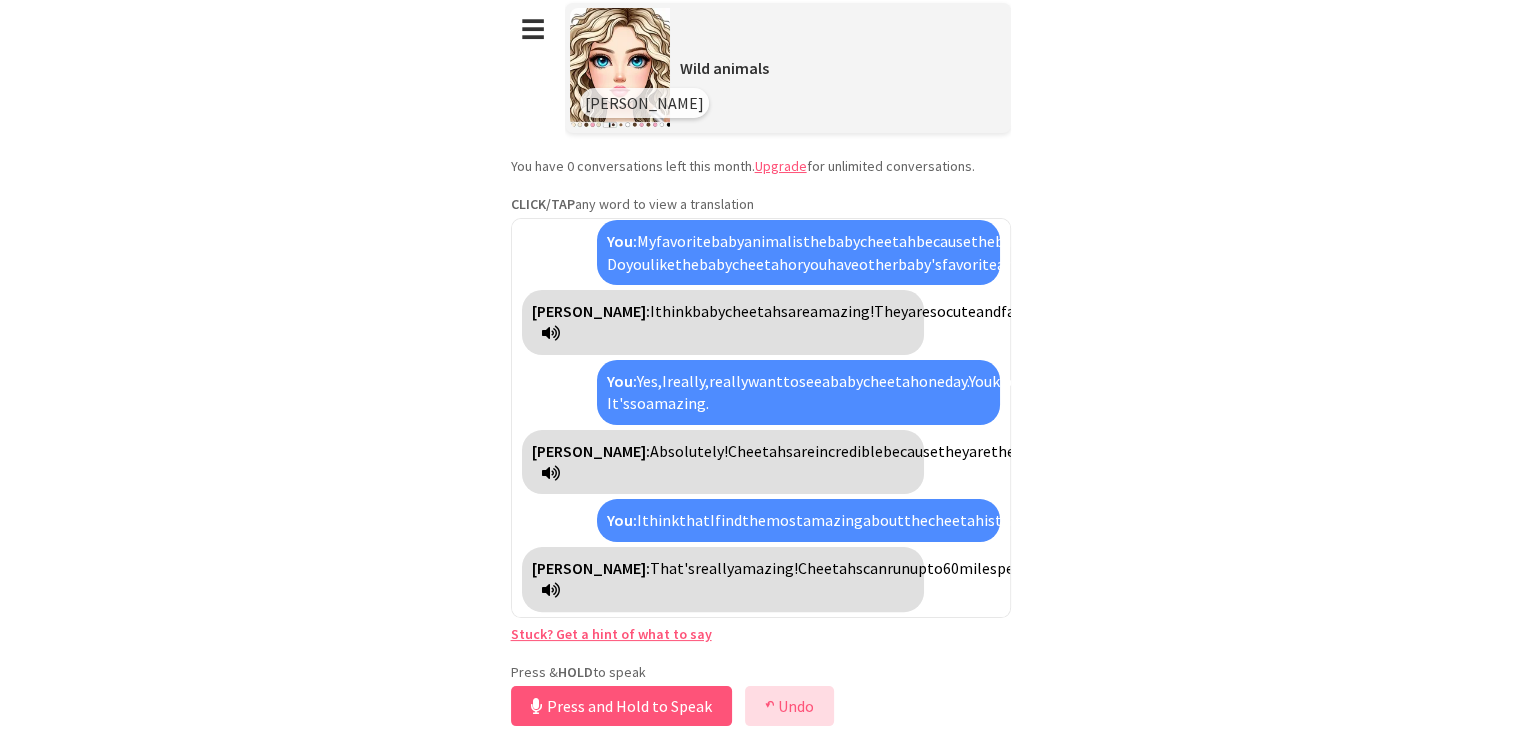 click on "↶" at bounding box center [770, 706] 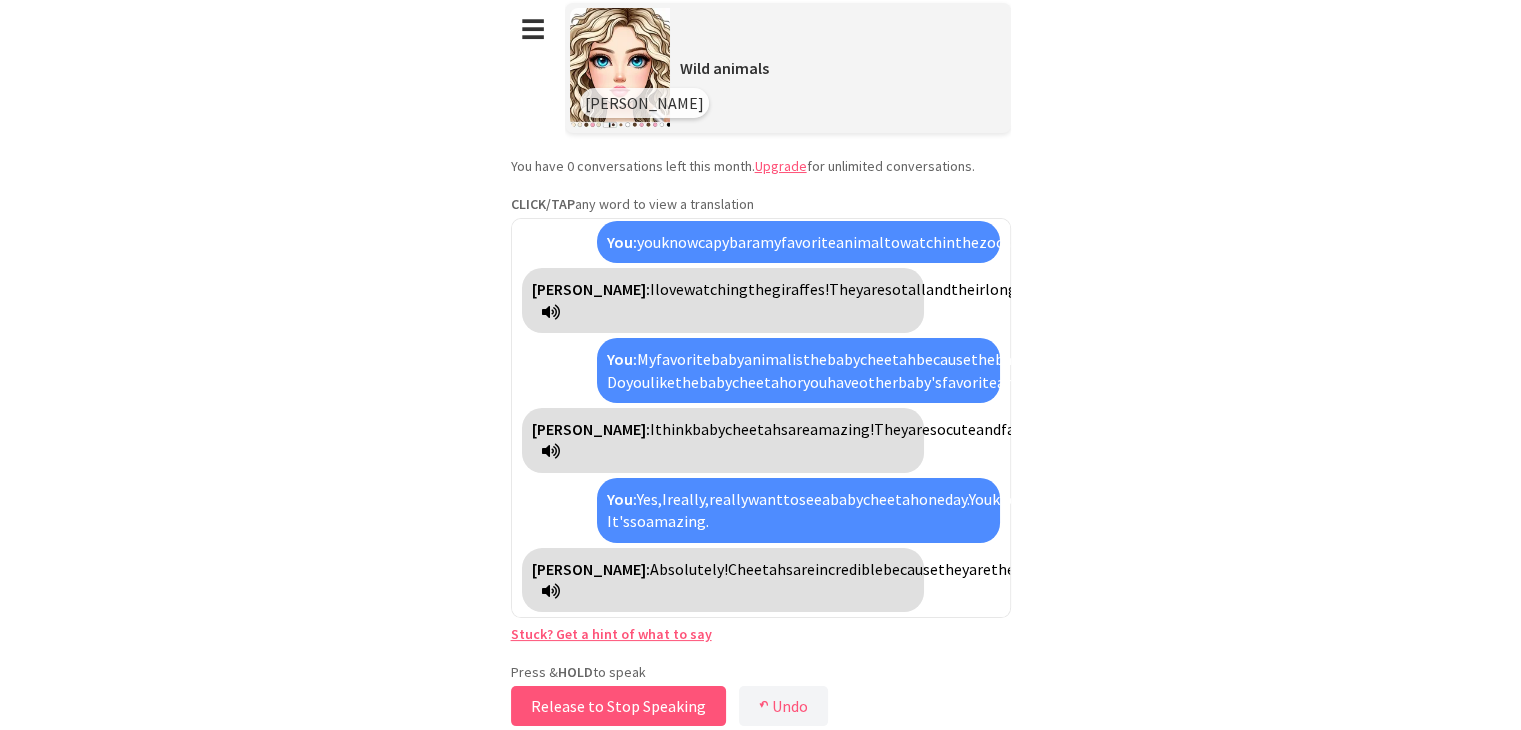 click on "Release to Stop Speaking" at bounding box center (618, 706) 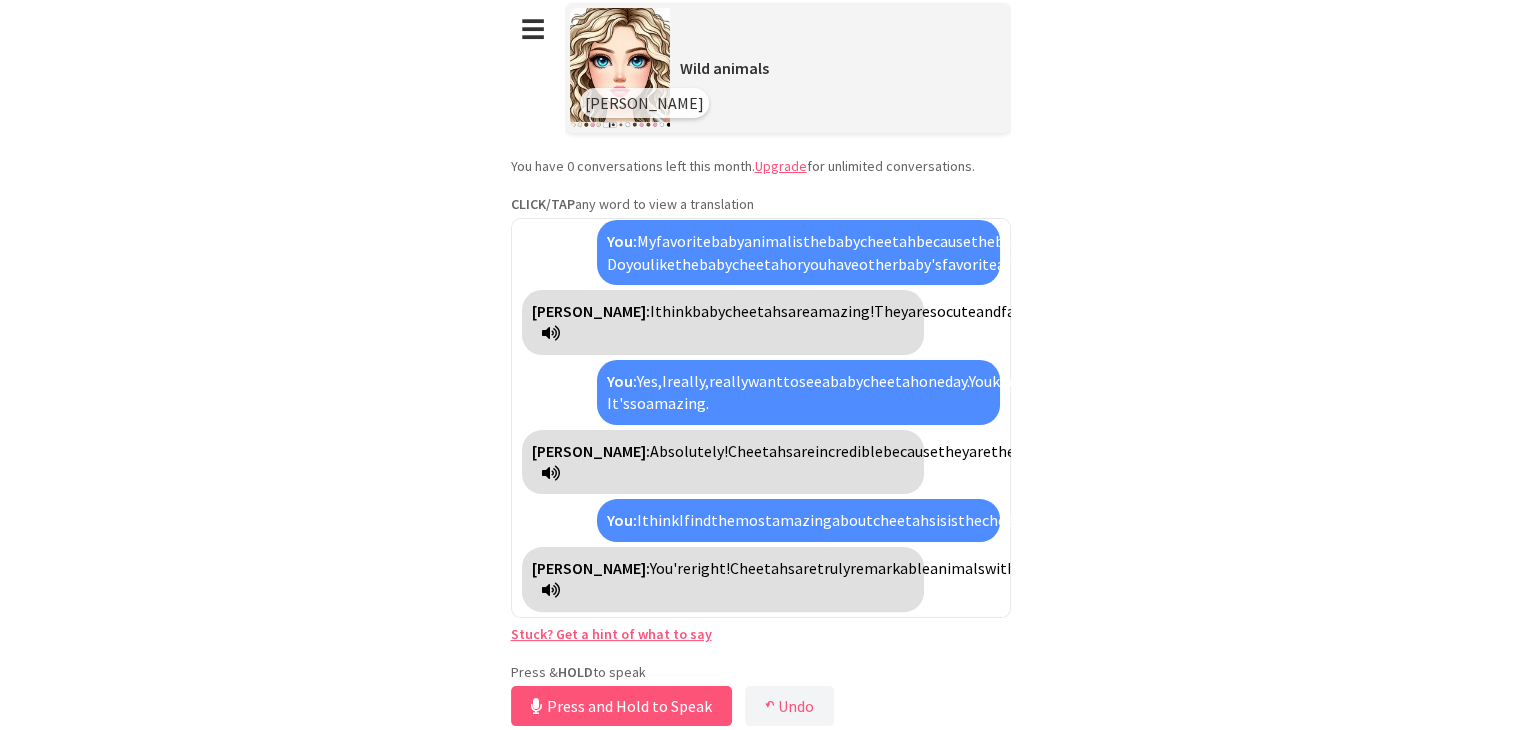 scroll, scrollTop: 1555, scrollLeft: 0, axis: vertical 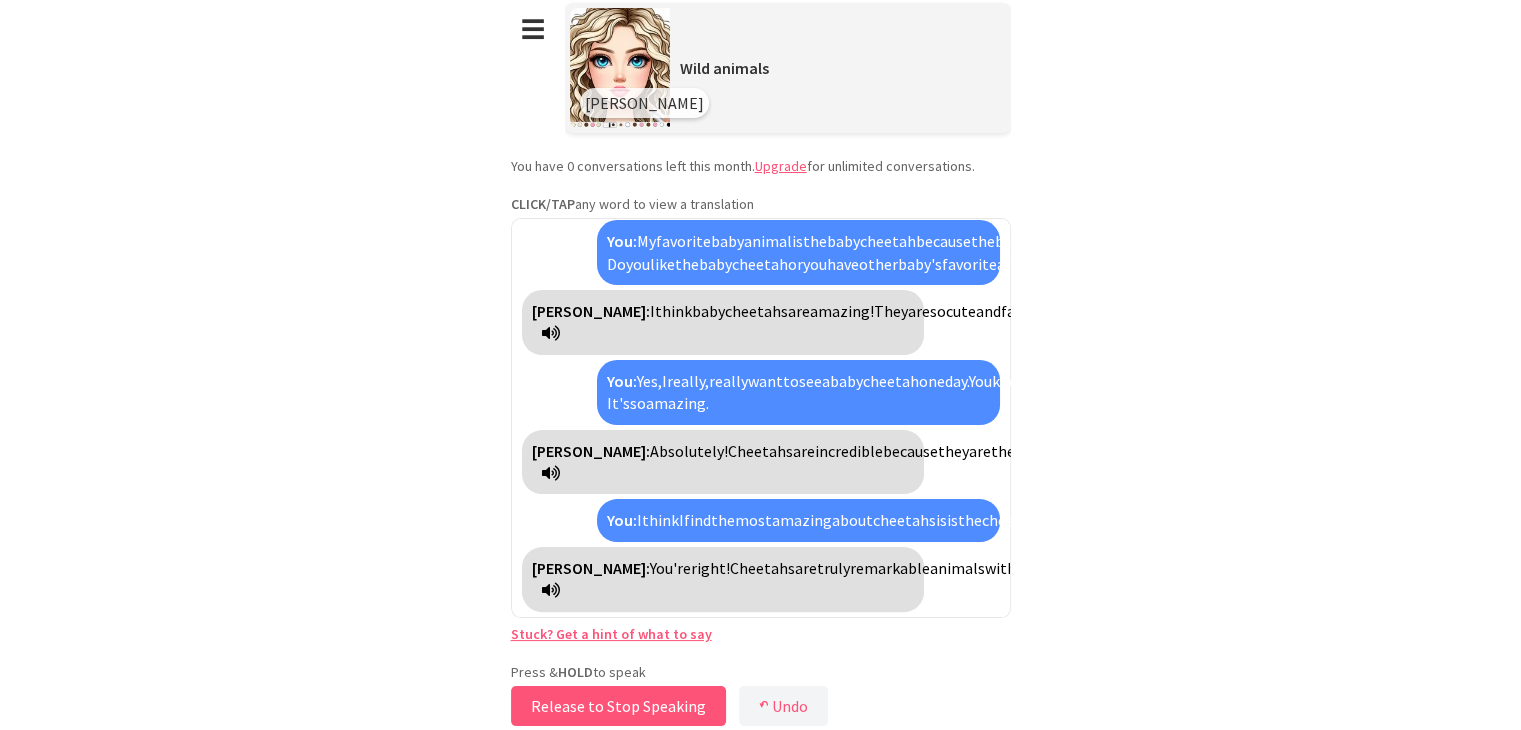 click on "Release to Stop Speaking" at bounding box center [618, 706] 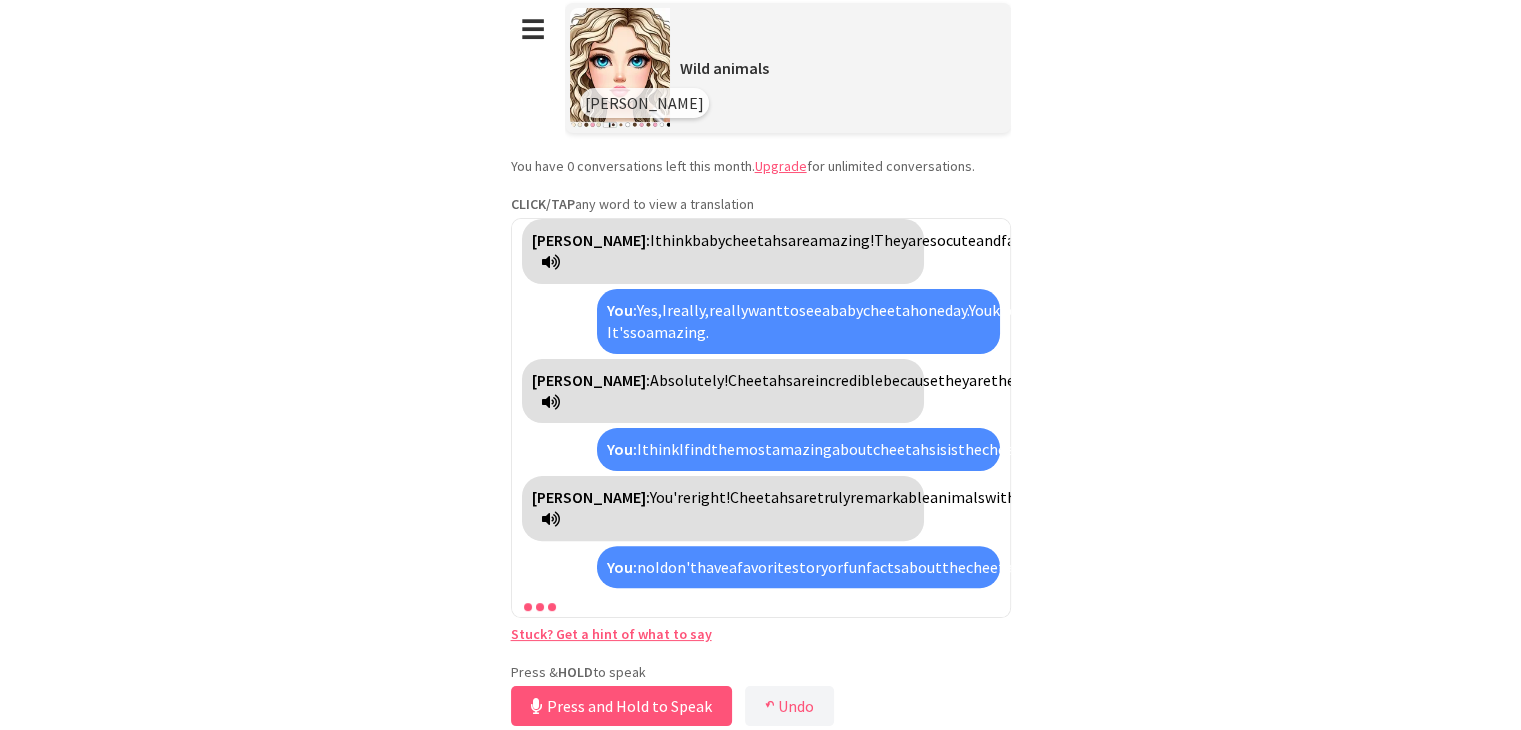 scroll, scrollTop: 1896, scrollLeft: 0, axis: vertical 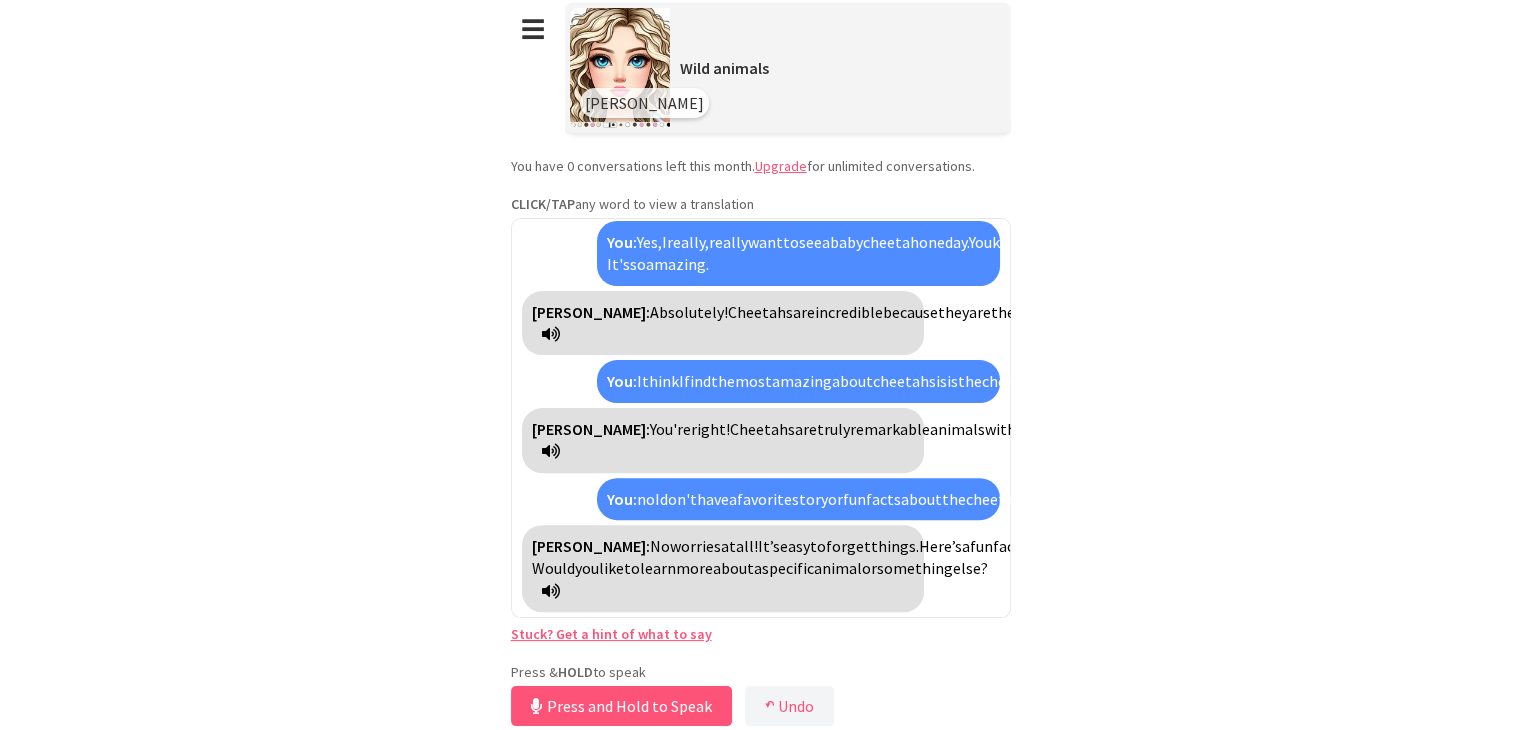 click at bounding box center [551, 591] 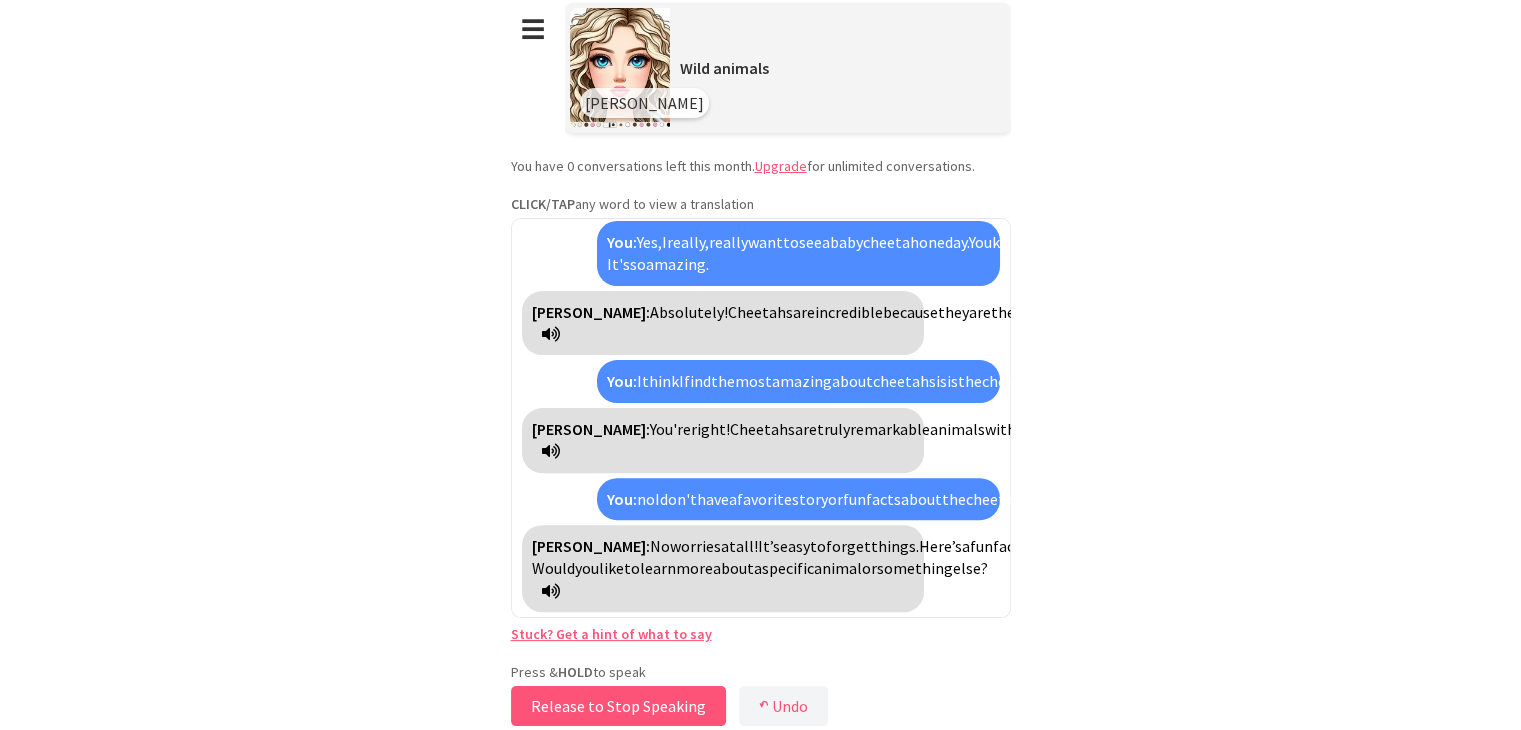 click on "Release to Stop Speaking" at bounding box center (618, 706) 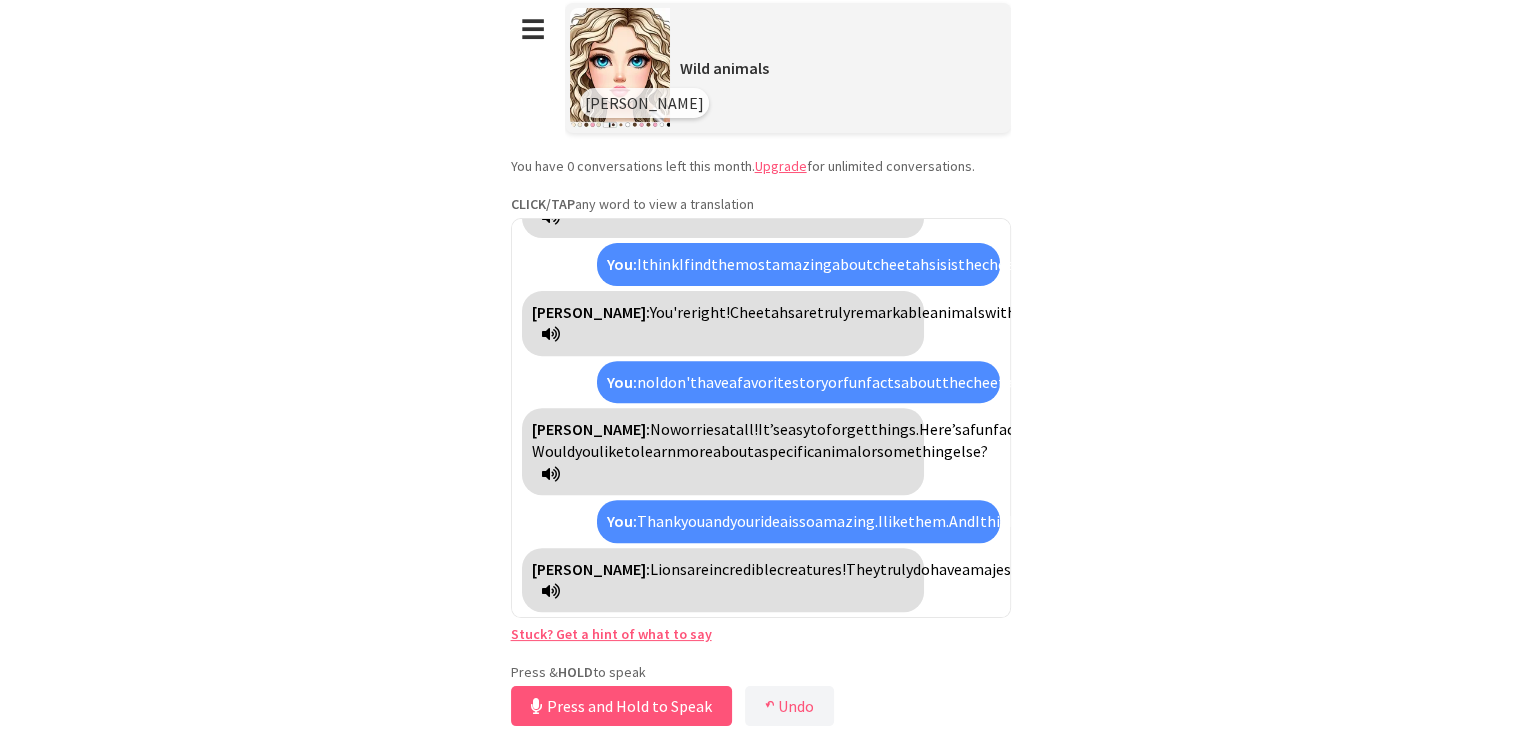 scroll, scrollTop: 2327, scrollLeft: 0, axis: vertical 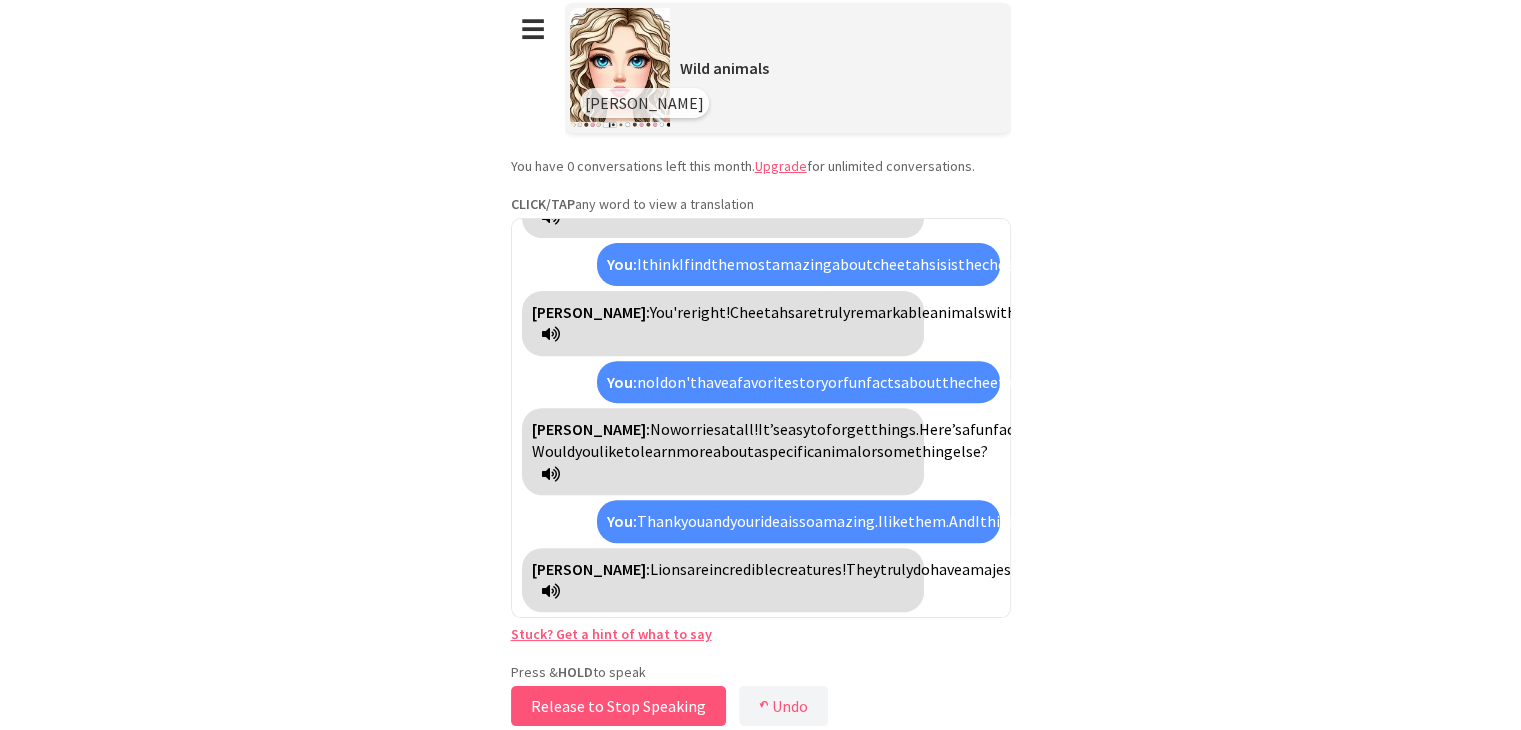 click on "Release to Stop Speaking" at bounding box center (618, 706) 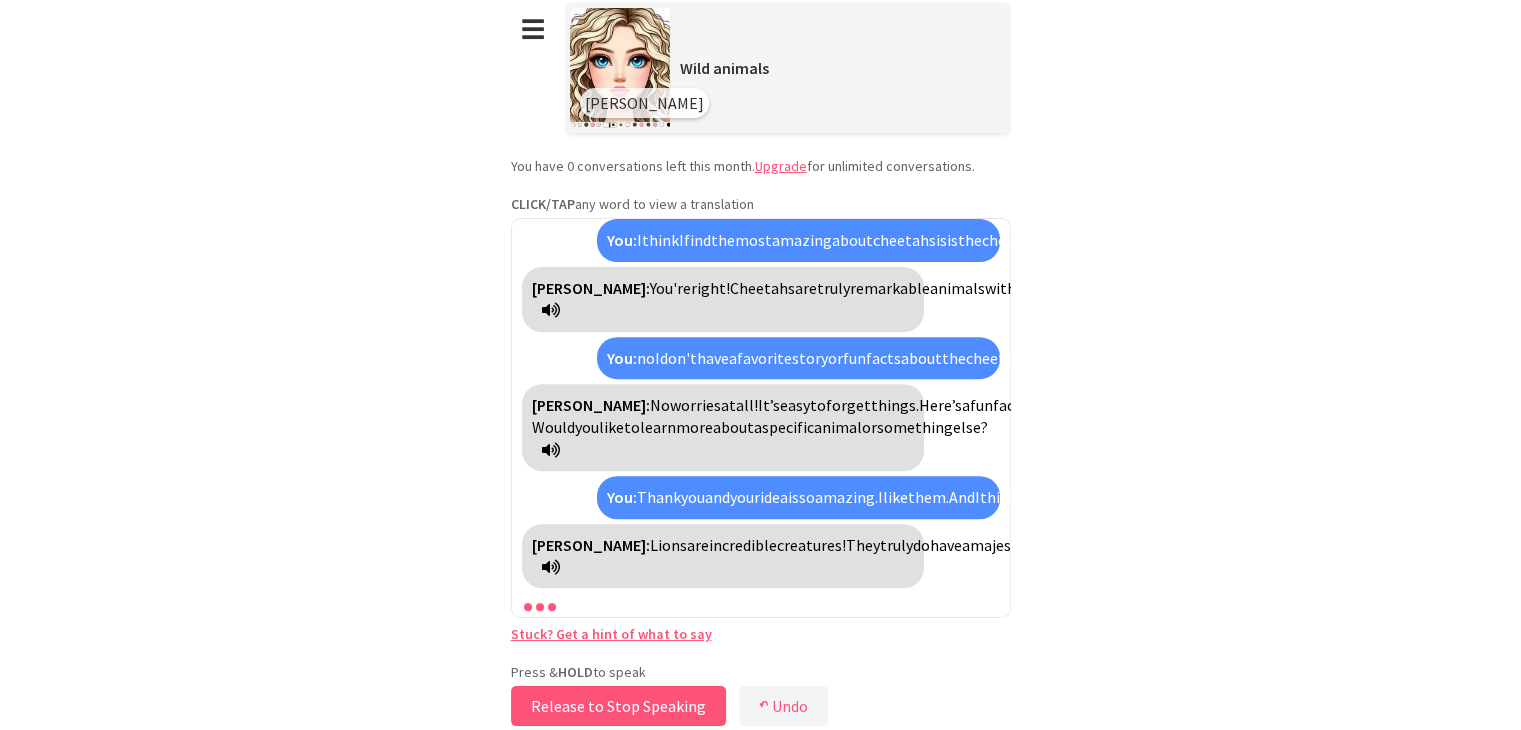 click on "Release to Stop Speaking" at bounding box center (618, 706) 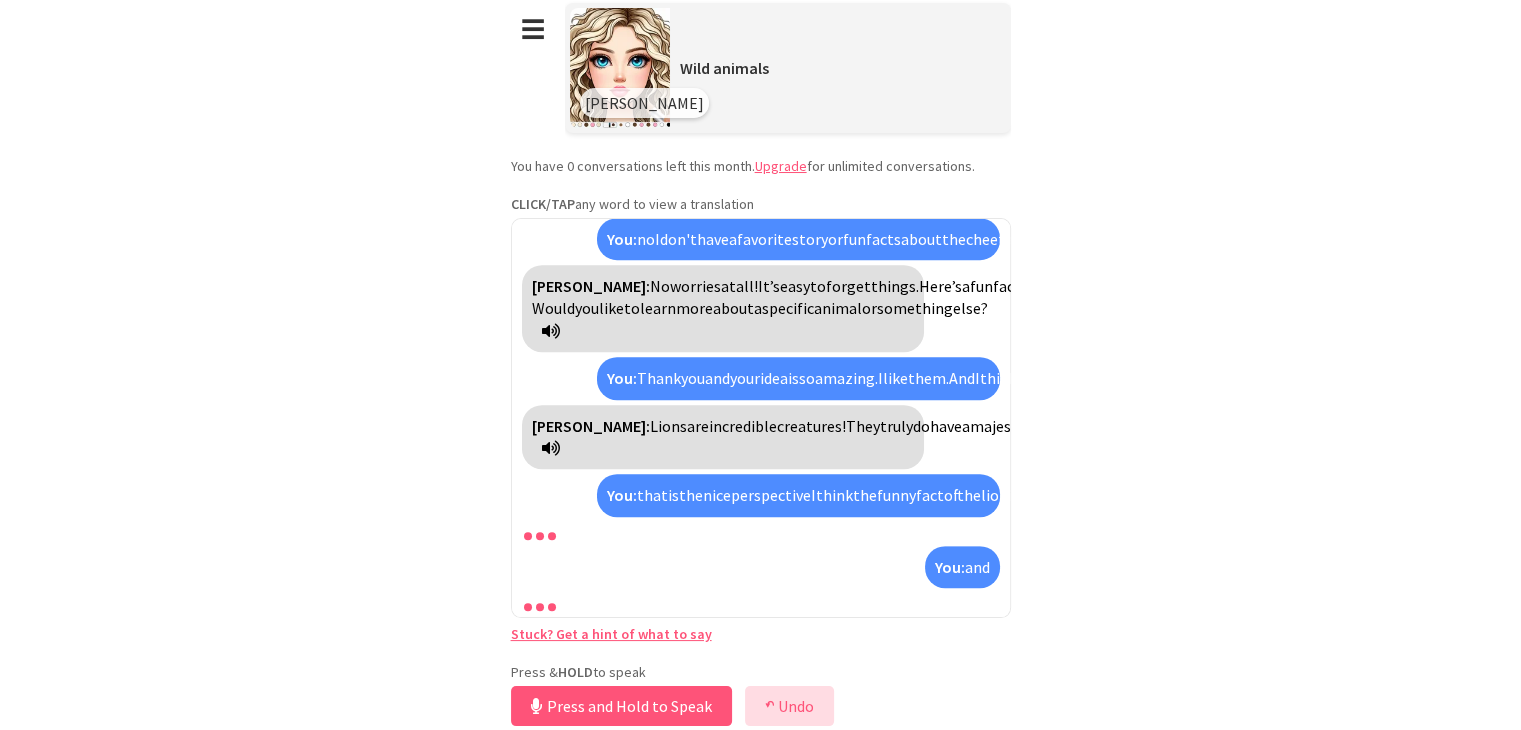 click on "↶  Undo" at bounding box center (789, 706) 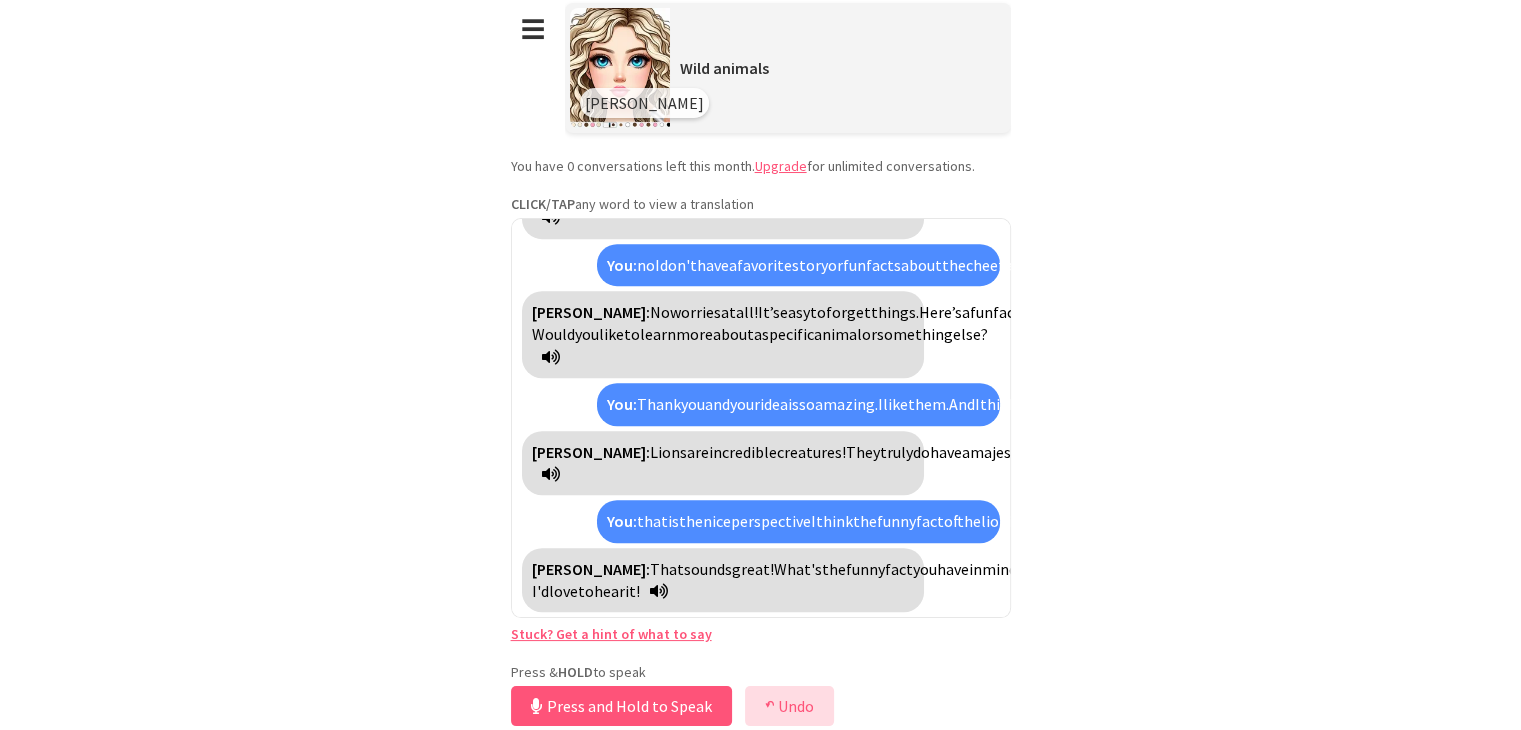 click on "↶  Undo" at bounding box center (789, 706) 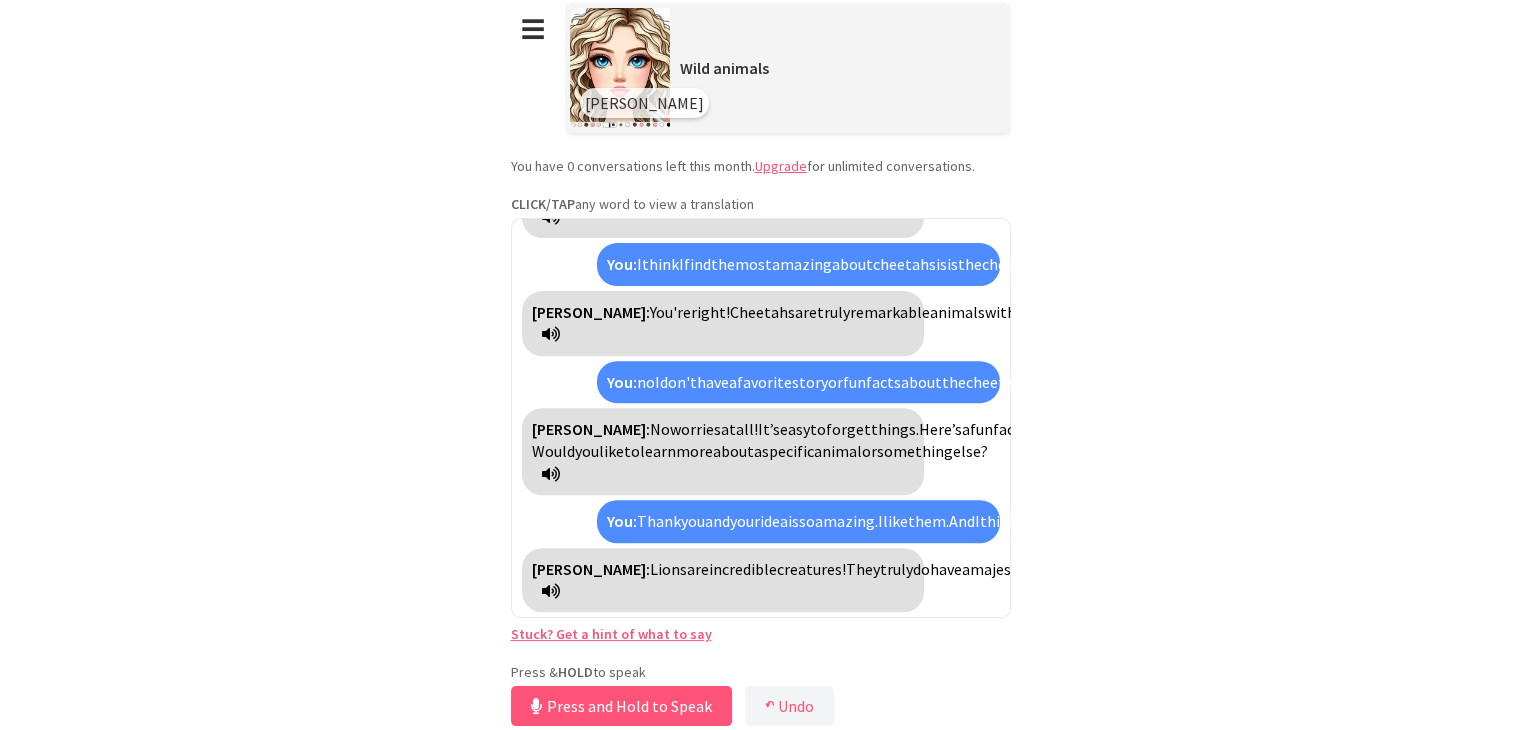 type 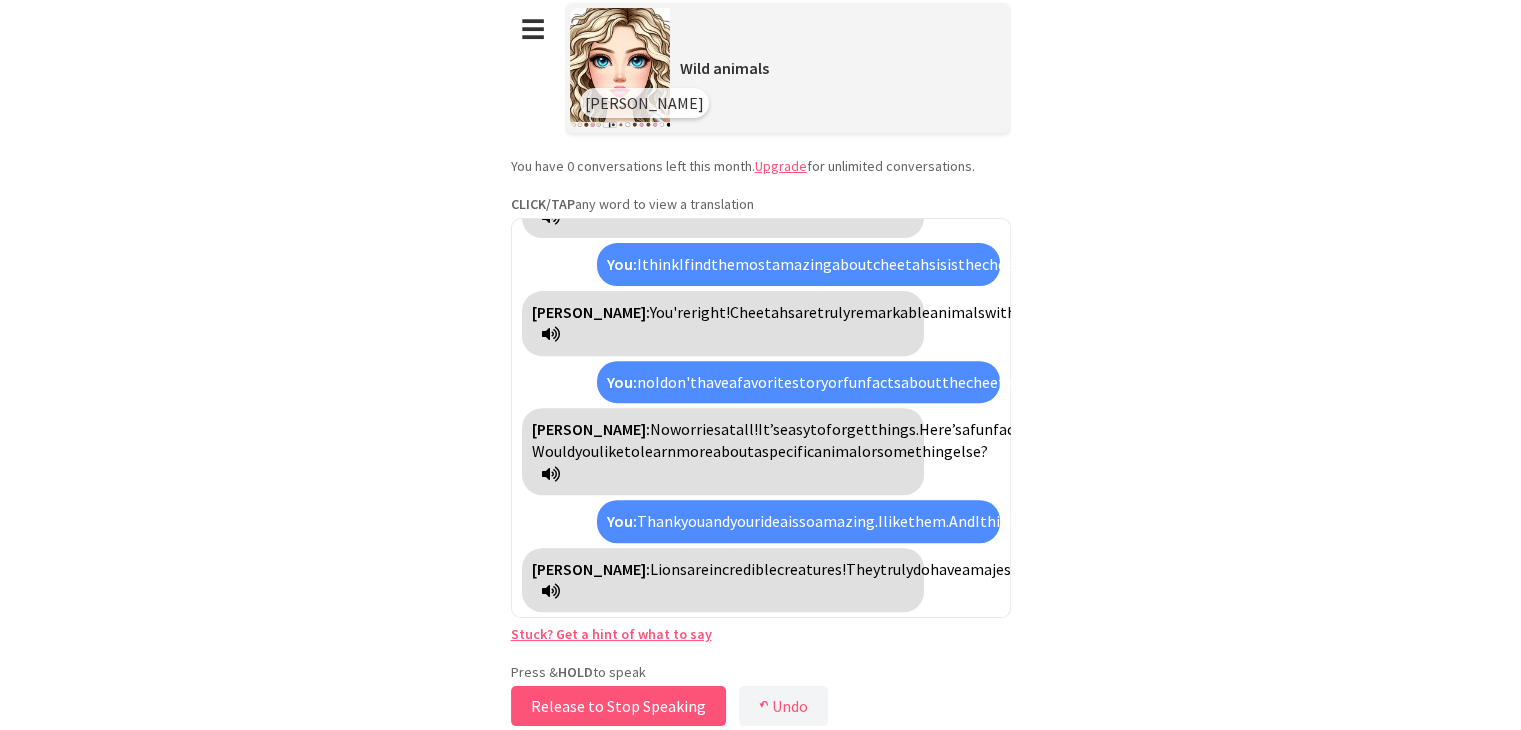 click on "Release to Stop Speaking" at bounding box center (618, 706) 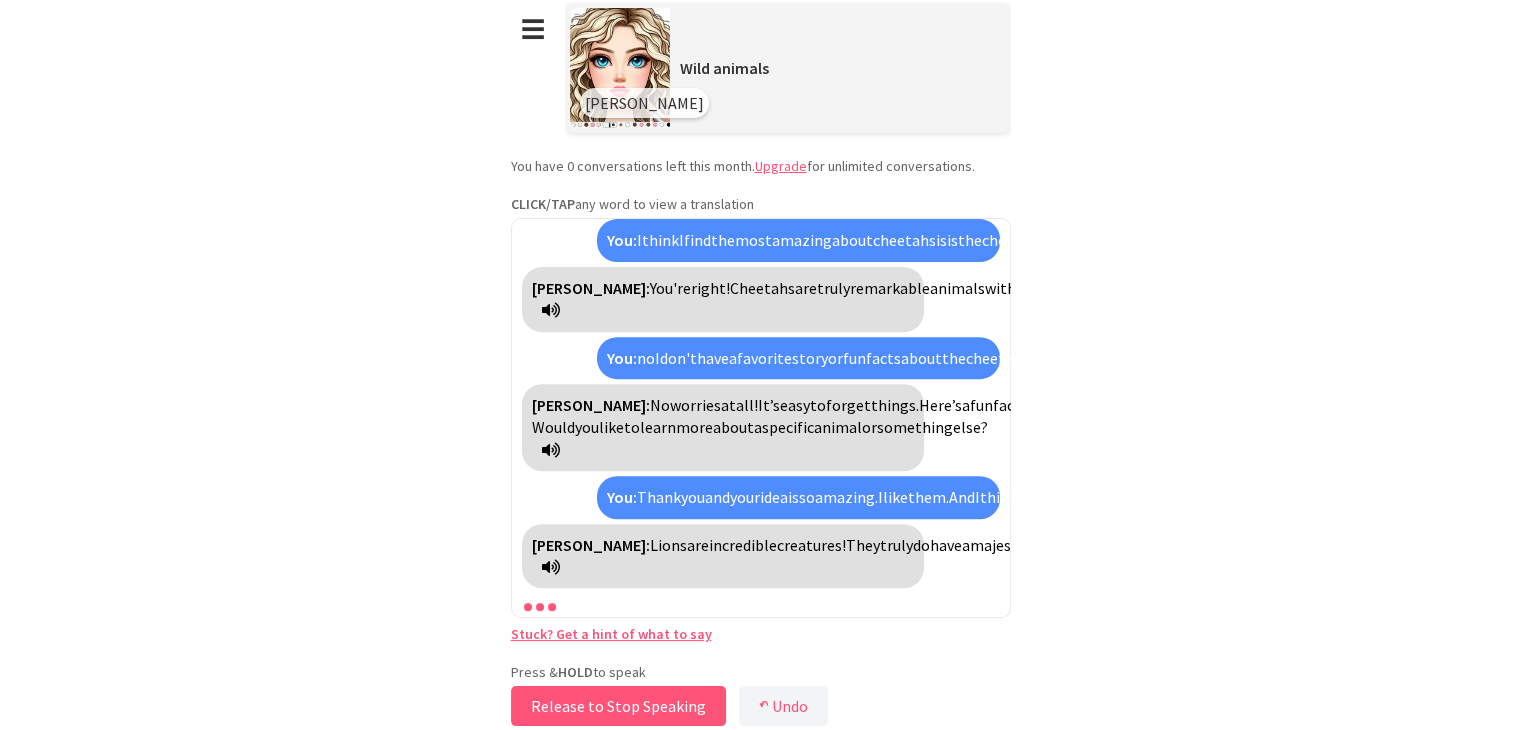 click on "Release to Stop Speaking" at bounding box center [618, 706] 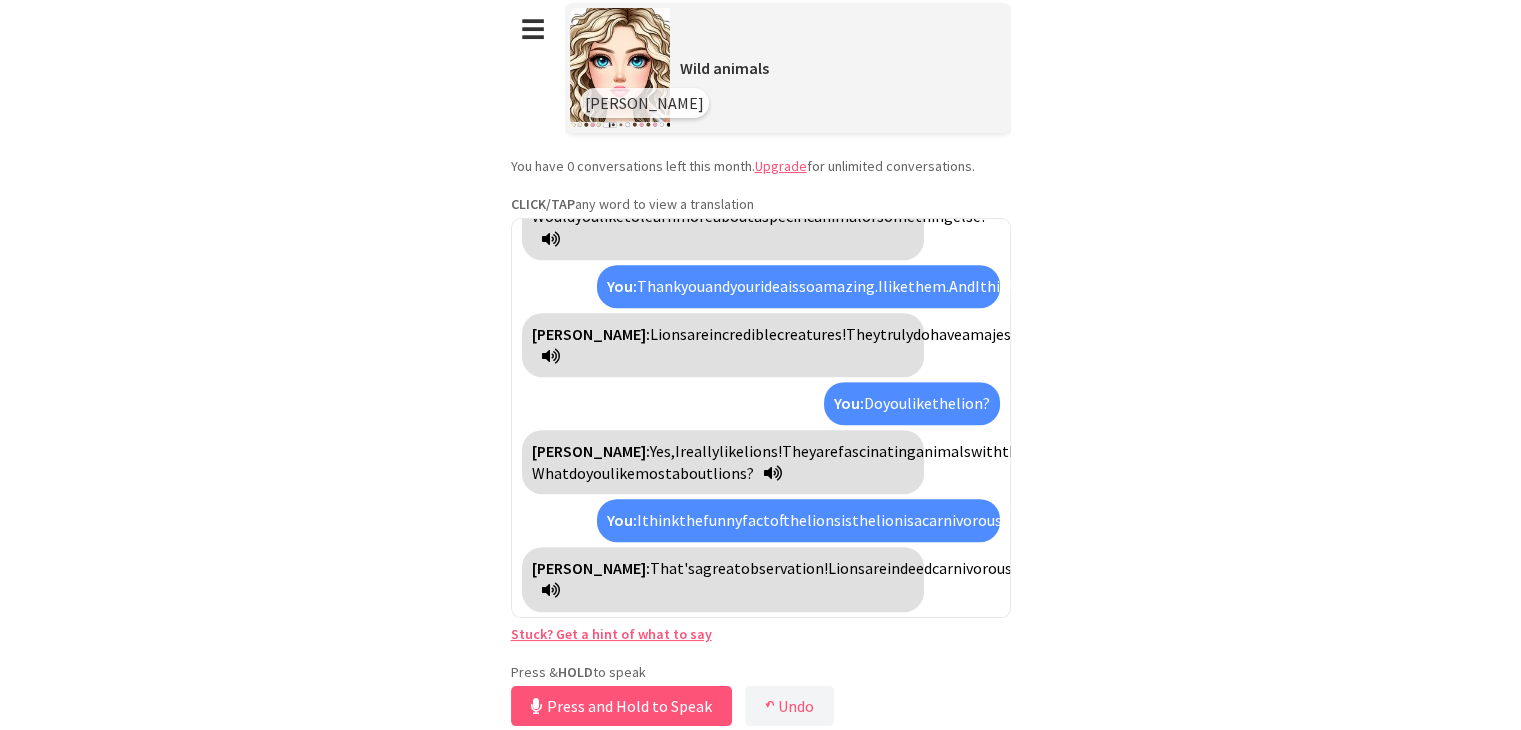scroll, scrollTop: 2920, scrollLeft: 0, axis: vertical 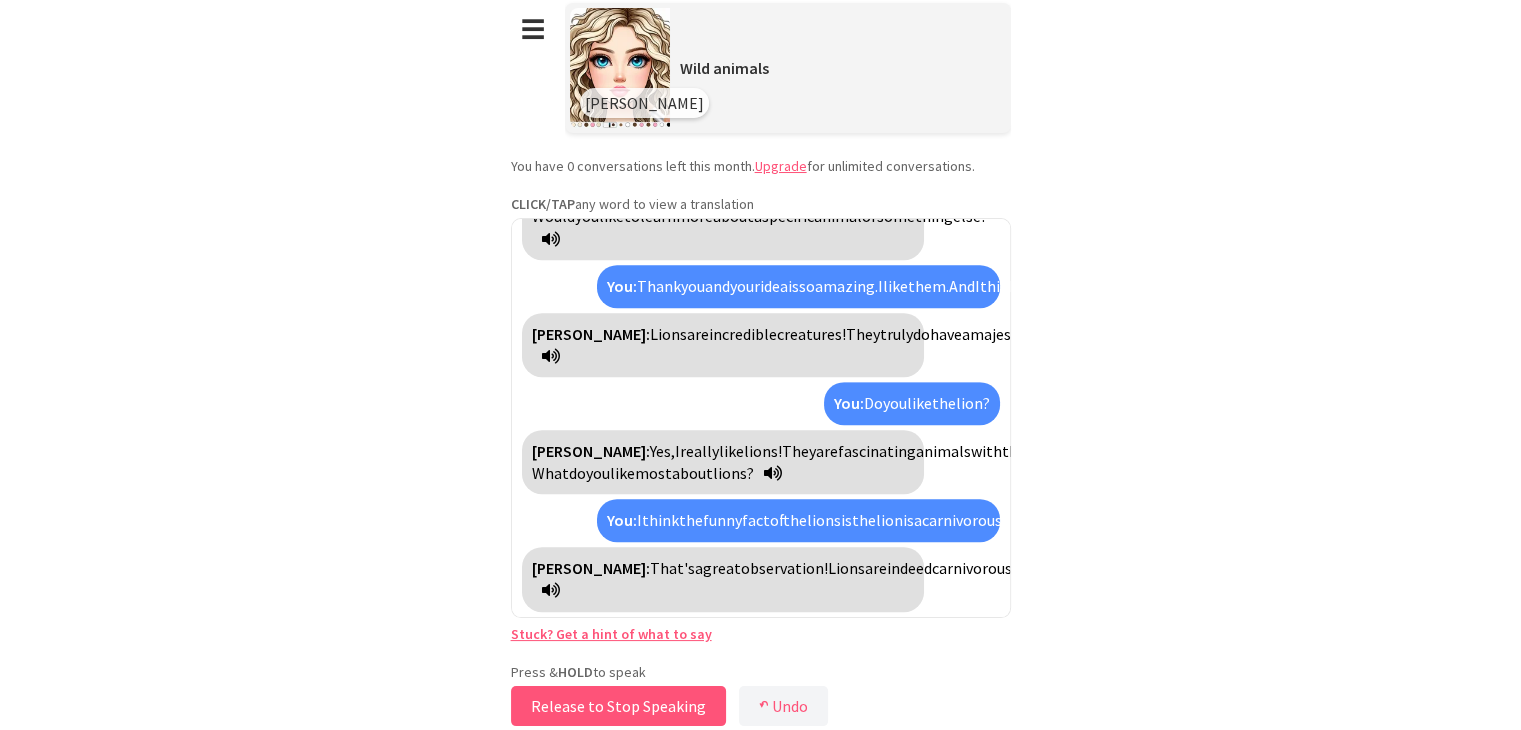 click on "Release to Stop Speaking" at bounding box center [618, 706] 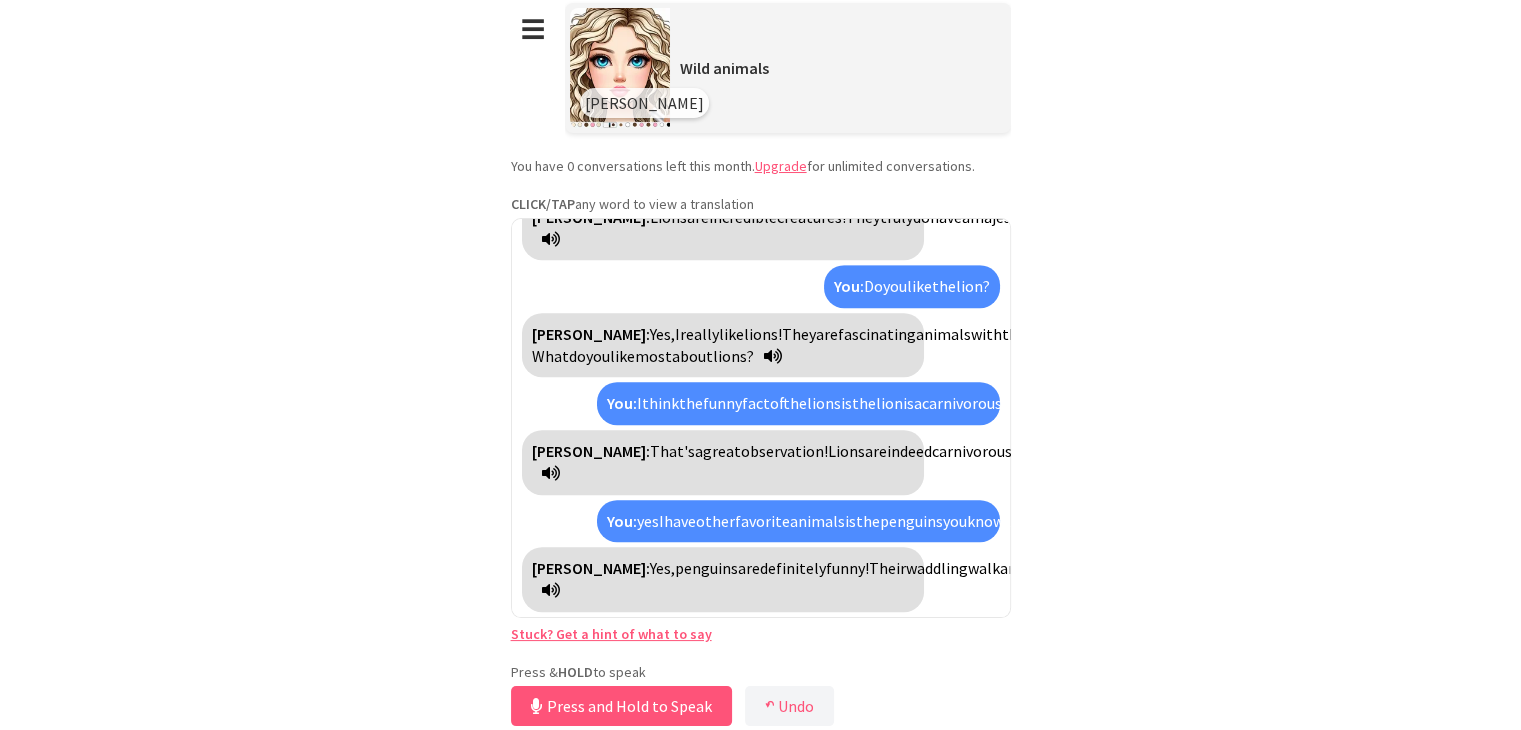scroll, scrollTop: 3261, scrollLeft: 0, axis: vertical 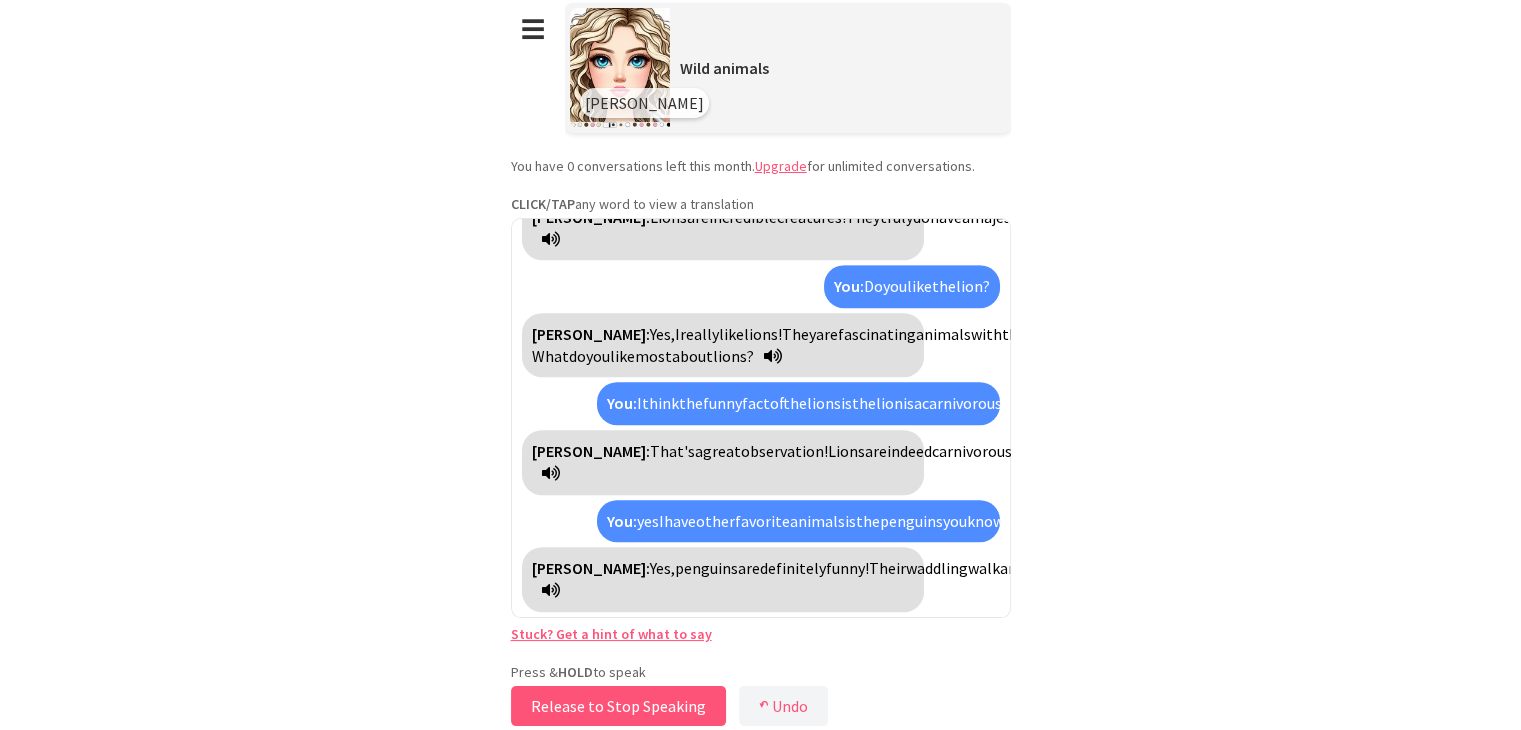 click on "Release to Stop Speaking" at bounding box center [618, 706] 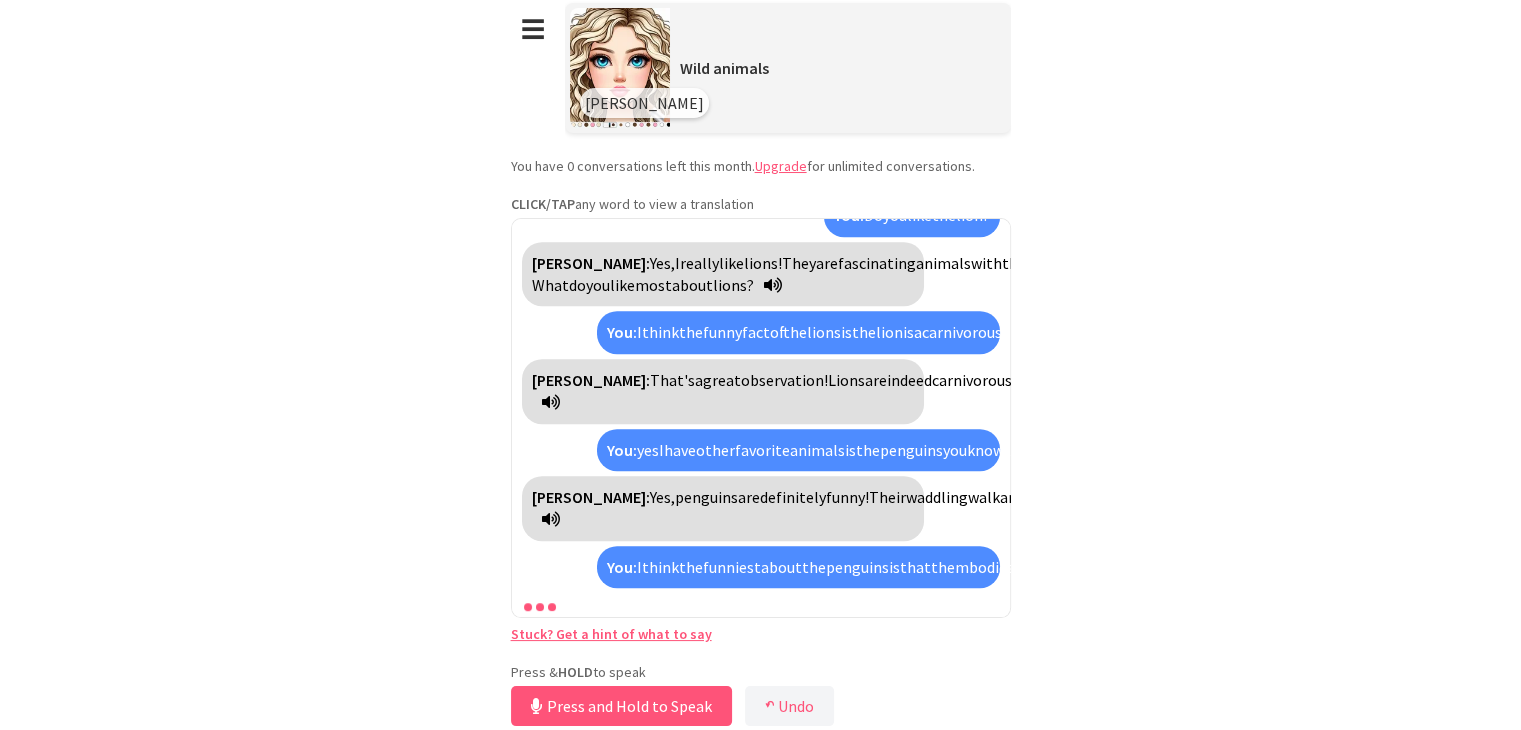 scroll, scrollTop: 3647, scrollLeft: 0, axis: vertical 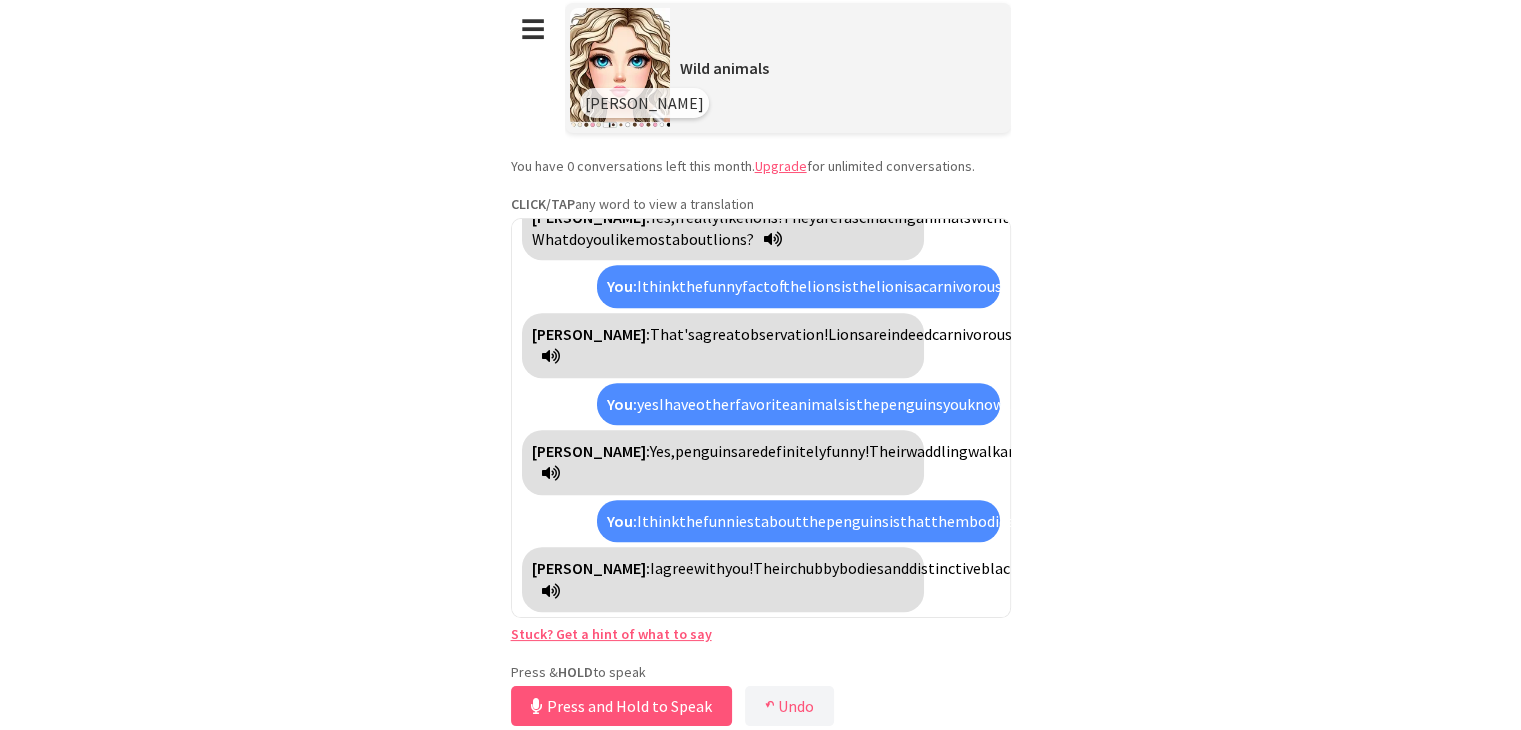 click on "particular" at bounding box center [3450, 568] 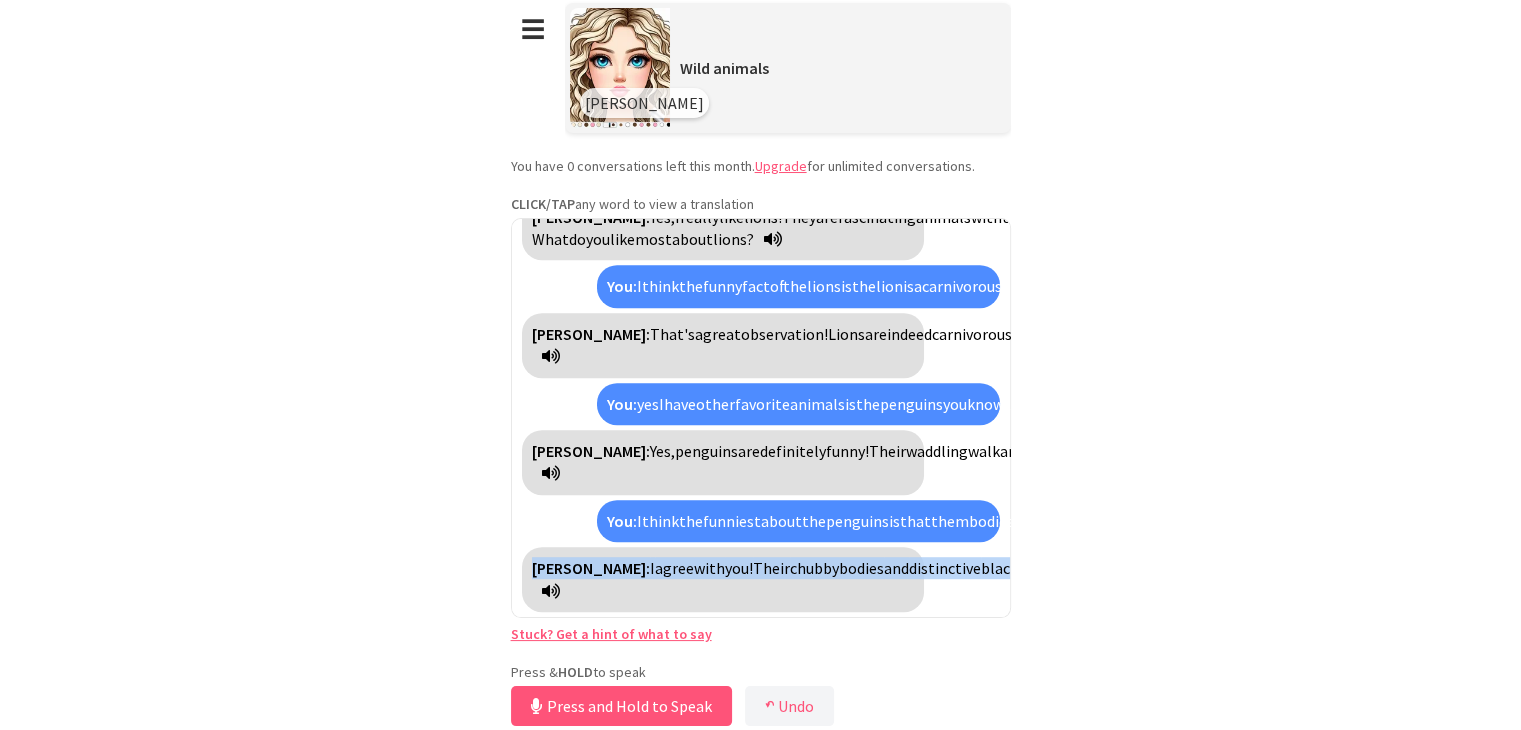 click on "particular" at bounding box center [3450, 568] 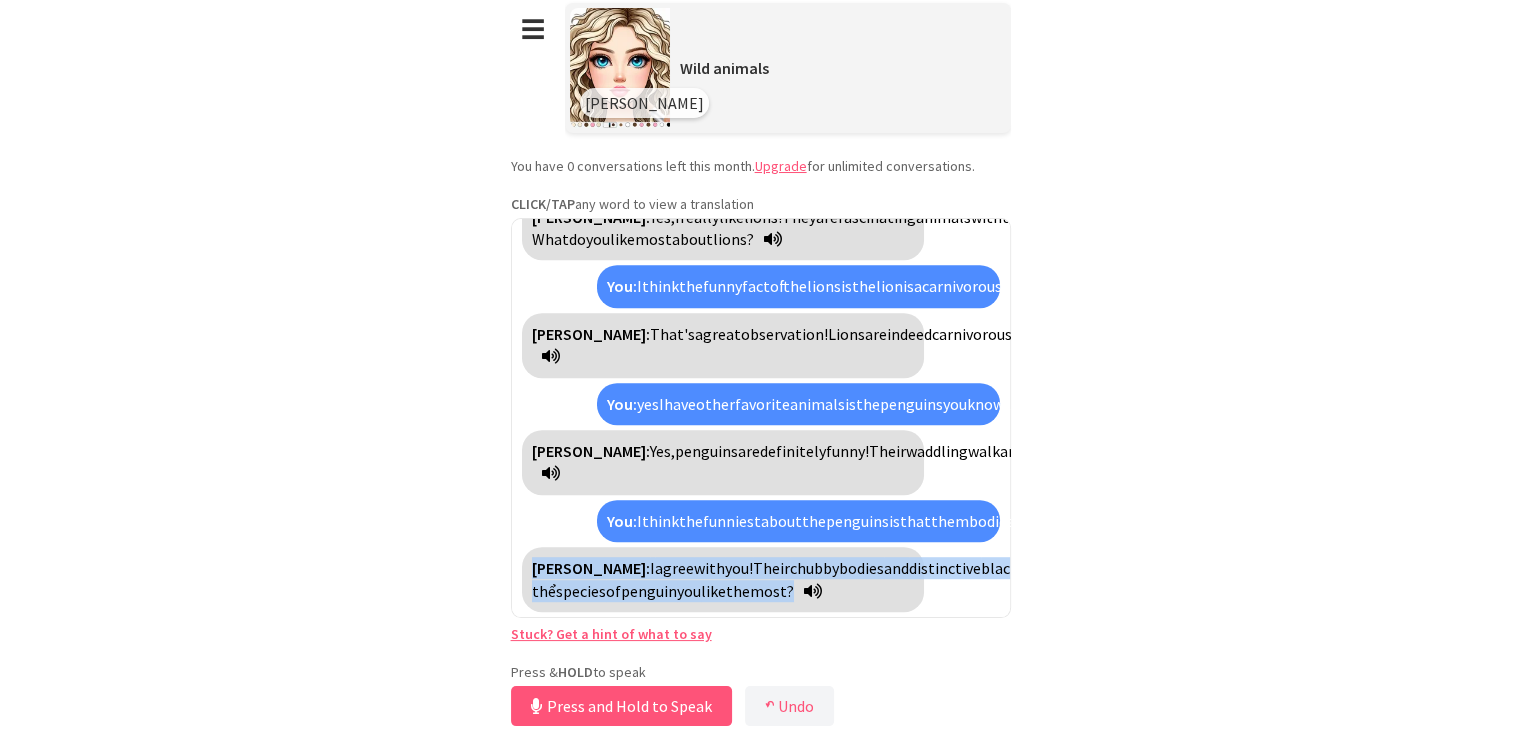 click on "cụ thể" at bounding box center [1981, 579] 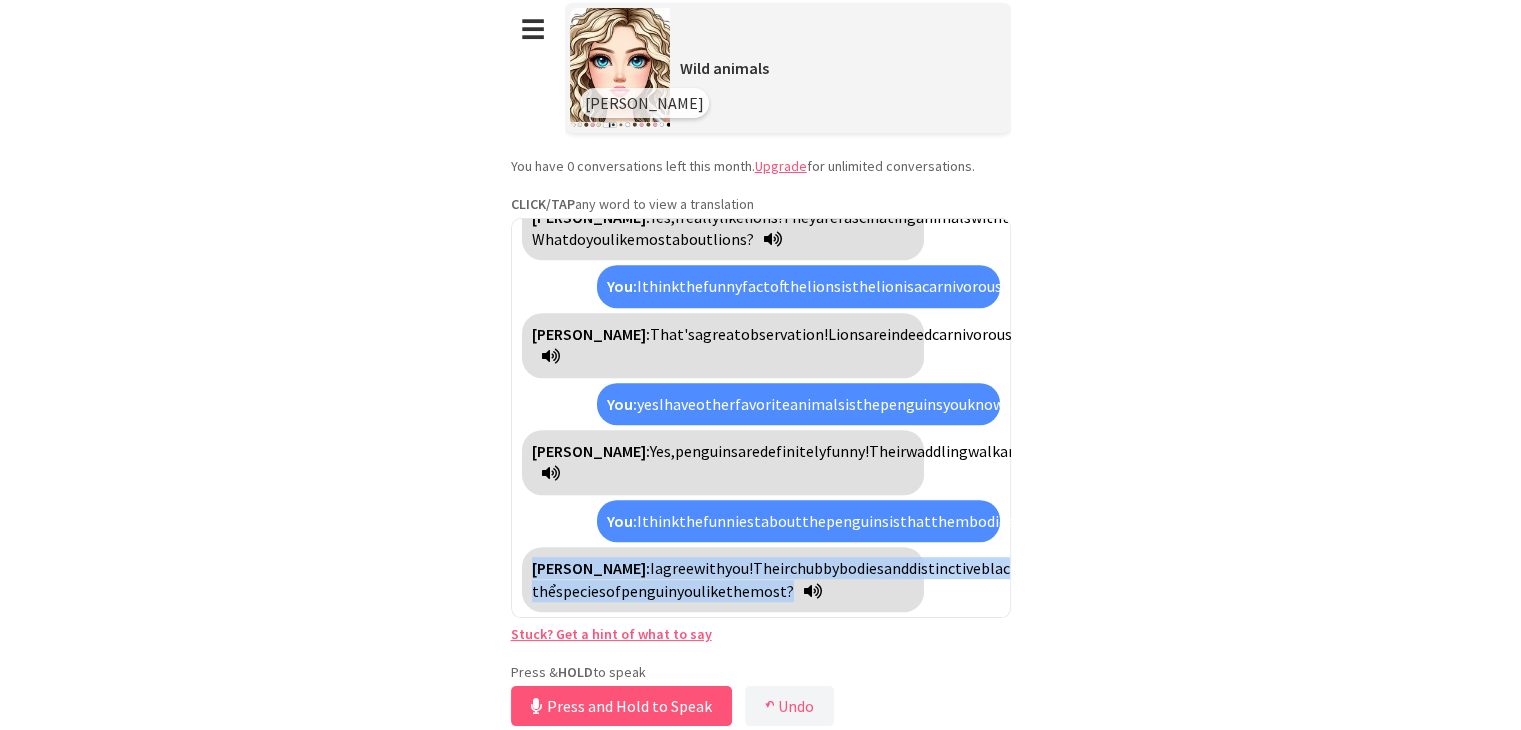 click on "Molly:  Hi!  Do  you  like  wild  animals?  You:  Hi,  my  name  is  Cherry.  Yes,  I  like  wild  animals.  And  my  favorite  wild  animal  is  the  lion  because  it's  so  strong,  brave  and  majestic.  And  sometimes,  I  think  the  lion  is  very  clever.  And  you?  What's  your  name?  How  old  are  you?  And  do  you  like  wild  animals?  Molly:  Hi  Cherry!  I’m  Molly.  I’m  10  years  old.  I  like  wild  animals  too!  My  favorite  is  the  elephant.  Do  you  have  a  favorite  animal  in  the  zoo?  You:  I  like  elephant  too.  I  am  12  years  old.  Yes,  I  have  the  other  favorite  animal  in  the  zoo  is  the  zebra  because  the  zebra  so  intelligent  and  friendly  and  kind  and  the  baby  zebra  is  so  cute  they  have  a  little  fat  with  a  black  and  white  fur  in  you.  Do  you  have  some  place  to  see  the  animal?  Molly:  That's  great,  Cherry!  I  love  zebras  too!  I  see  animals  at  the  zoo  near  my  house.  It's  fun  to  watch  them.  Do  you" at bounding box center (761, 418) 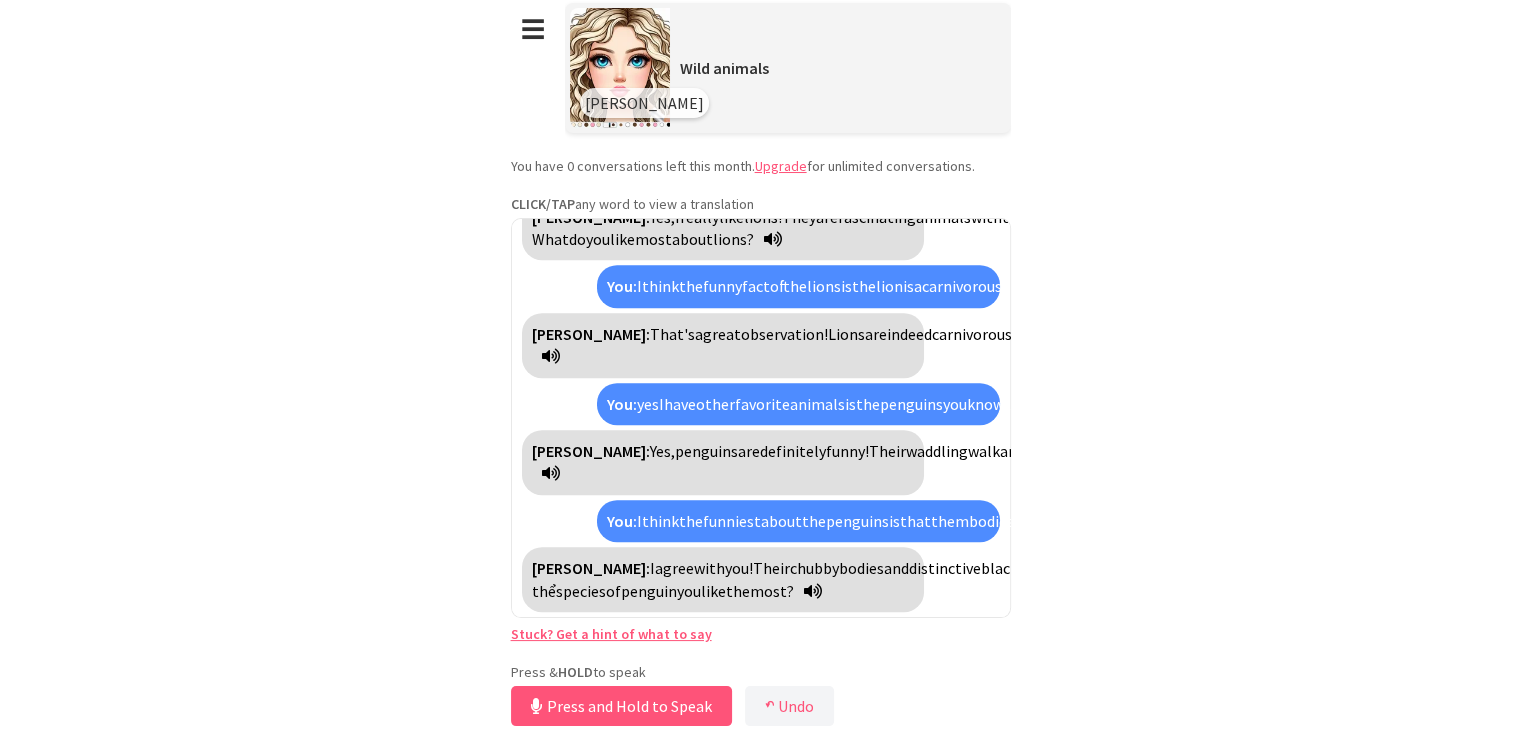 click on "species" at bounding box center [581, 591] 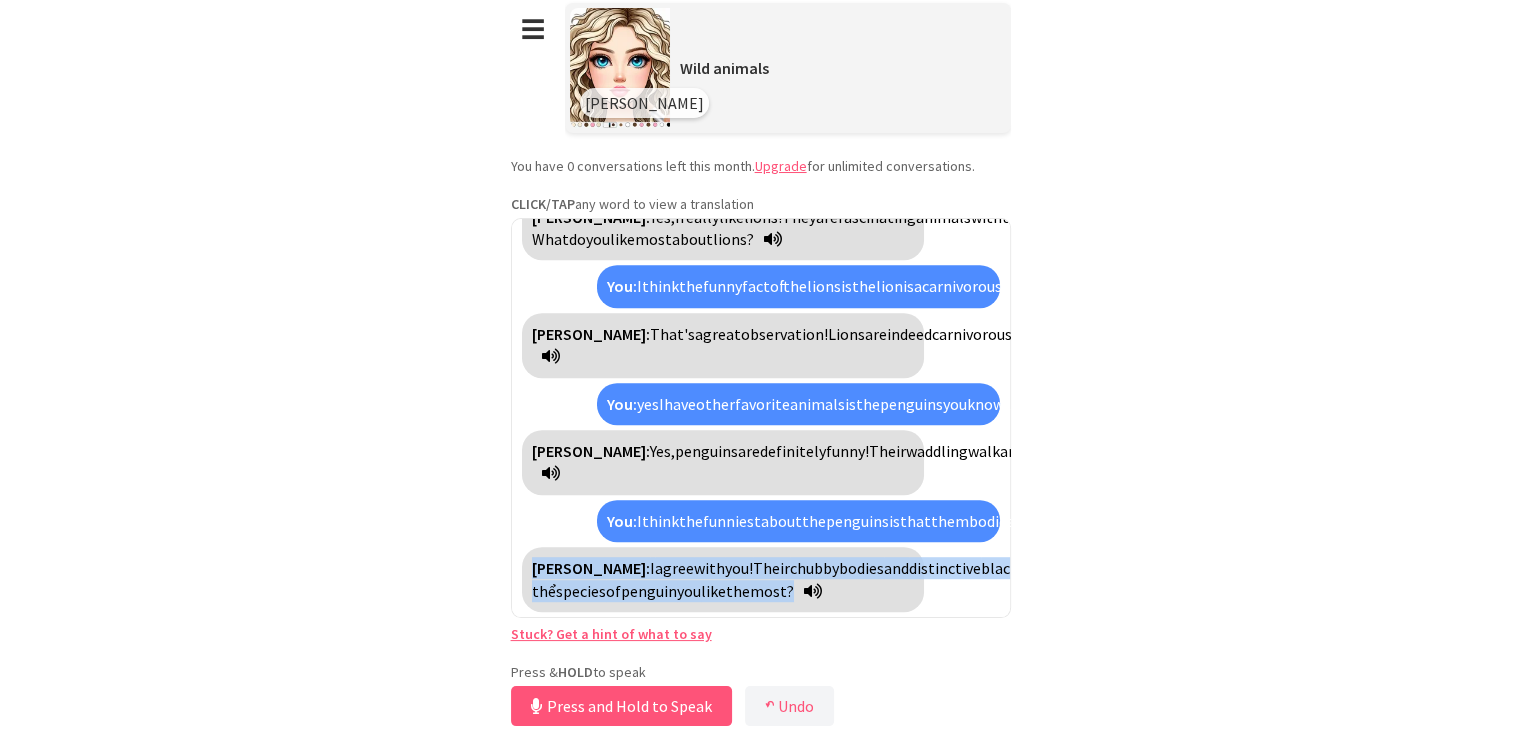 click on "species" at bounding box center [581, 591] 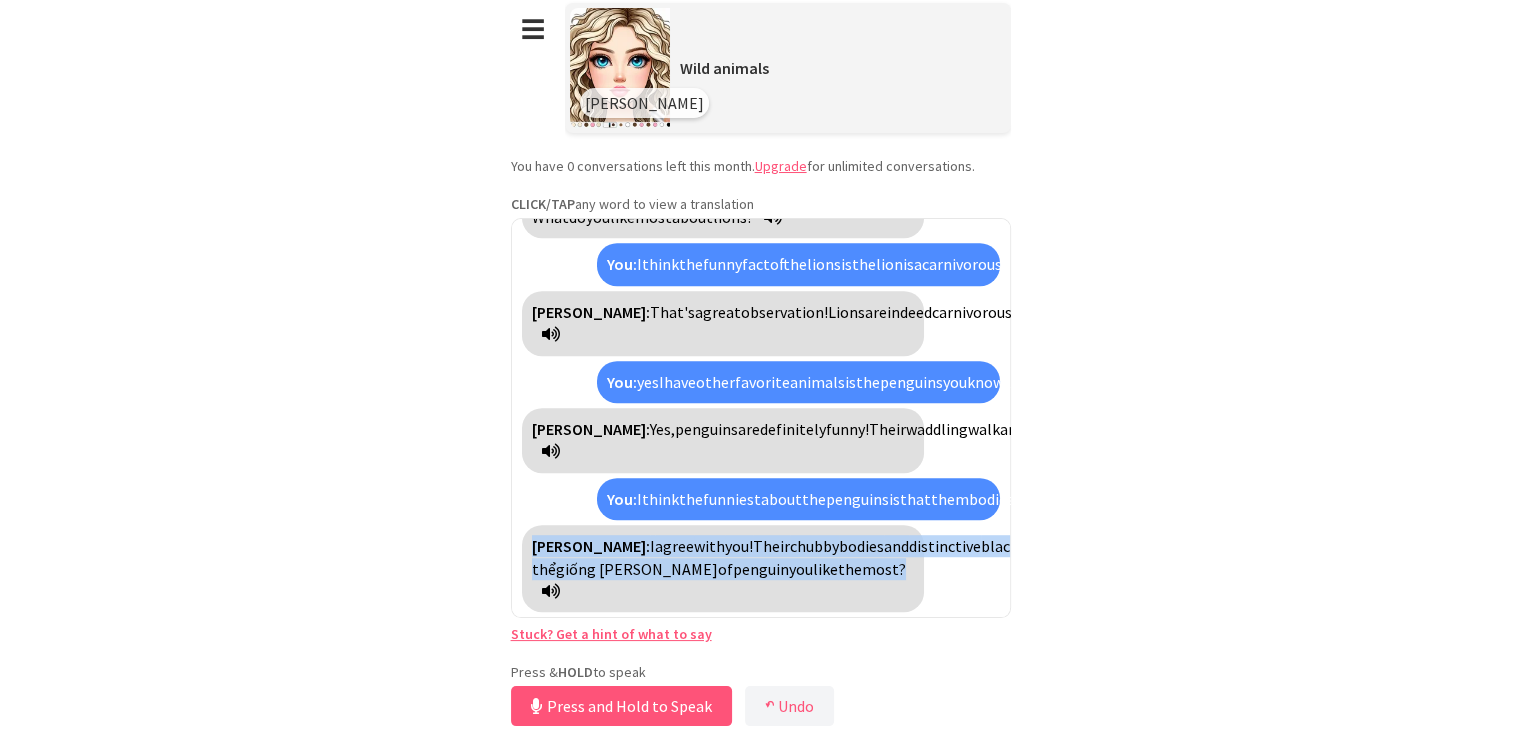 click on "Molly:  I  agree  with  you!  Their  chubby  bodies  and  distinctive  black  and  white  coloring  make  them  quite  adorable.  I  find  their  way  of  "talking"  to  each  other  really  funny,  too!  They  have  a  variety  of  sounds  and  vocalizations  that  they  use  to  communicate,  and  sometimes  it  sounds  like  they’re  having  little  conversations.  Plus,  when  they  slide  on  their  bellies  or  run  around,  it  always  brings  a  smile.  Penguins  have  such  a  charming  personality!  Is  there  a  cụ thể  giống loài  of  penguin  you  like  the  most?" at bounding box center (723, 568) 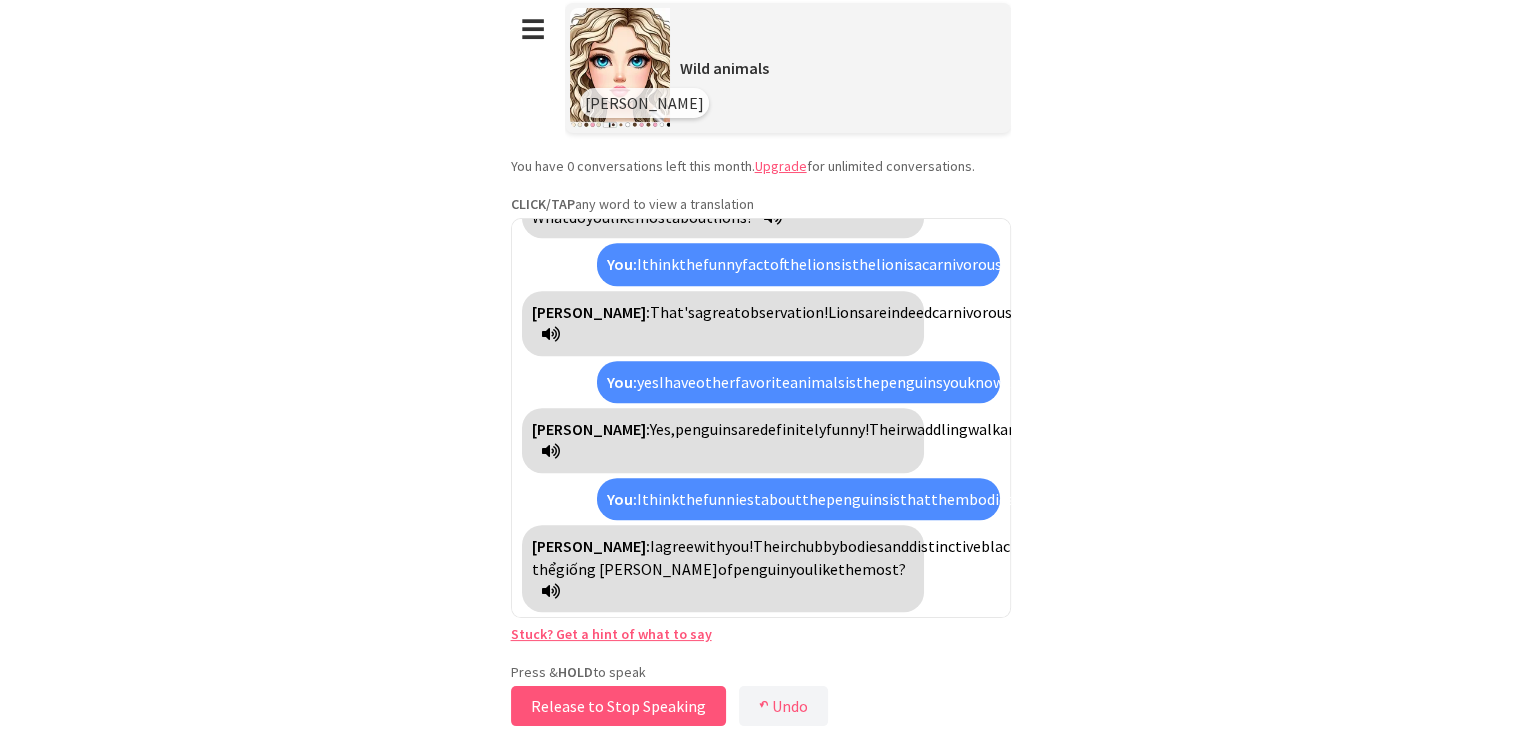 click on "Release to Stop Speaking" at bounding box center [618, 706] 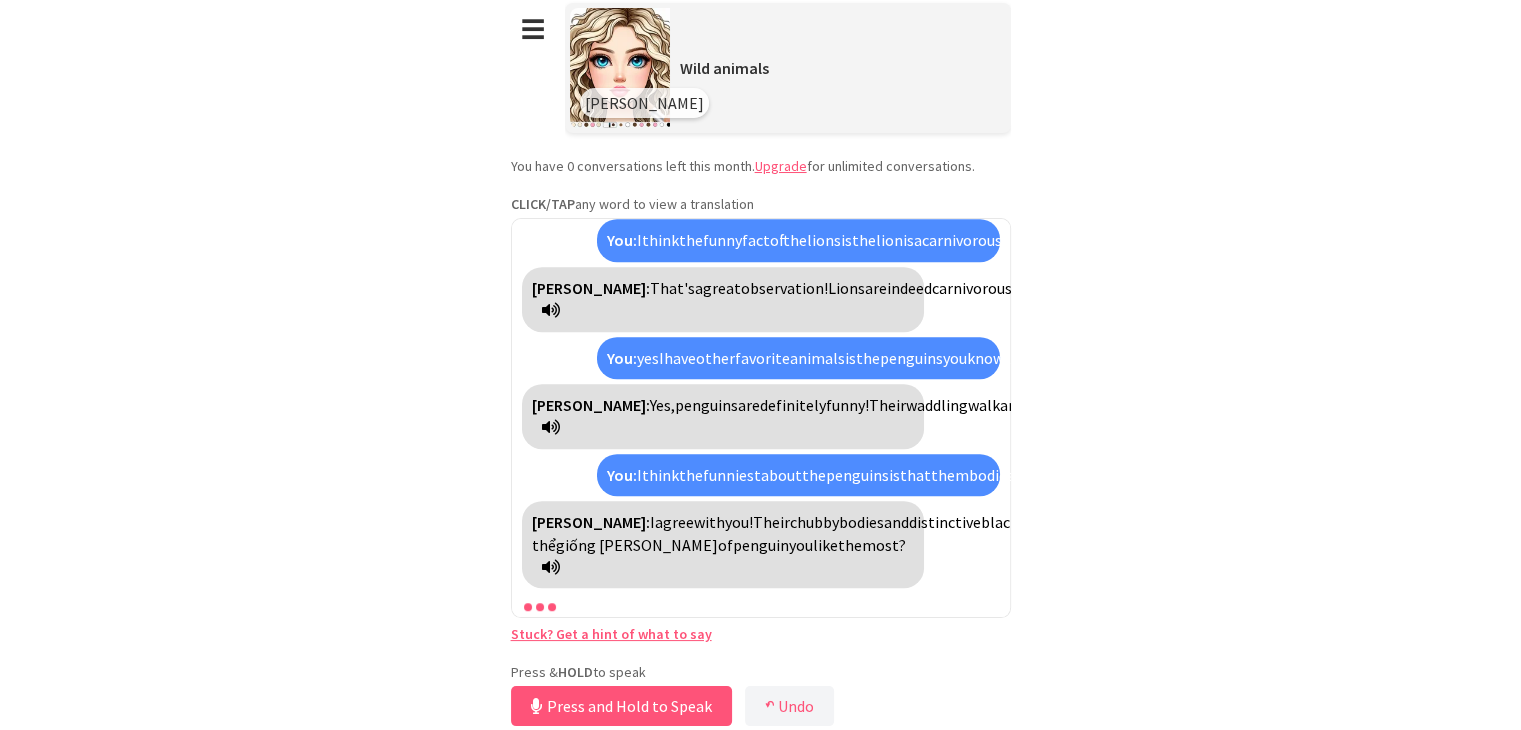 click on "giống loài" at bounding box center [637, 545] 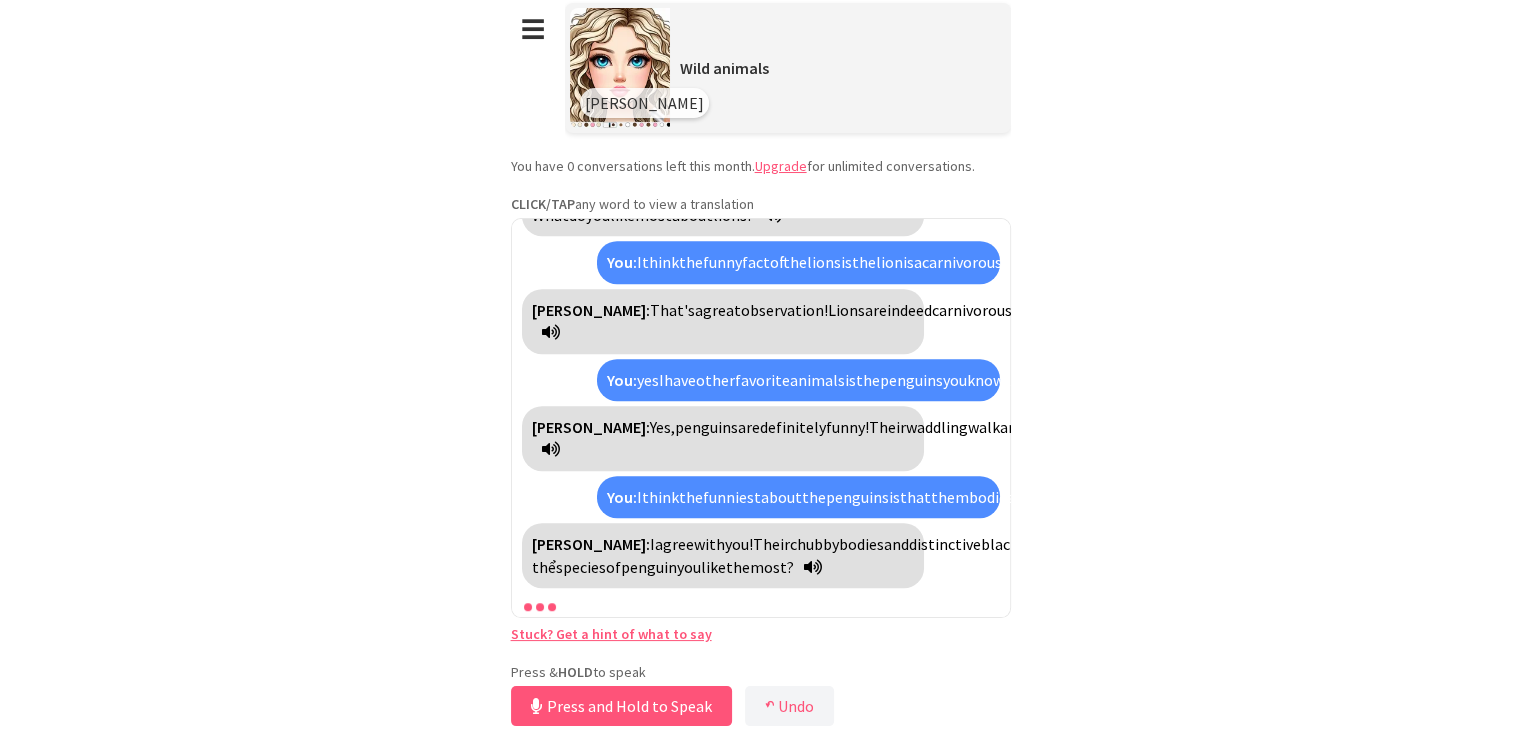 click on "cụ thể" at bounding box center [1981, 555] 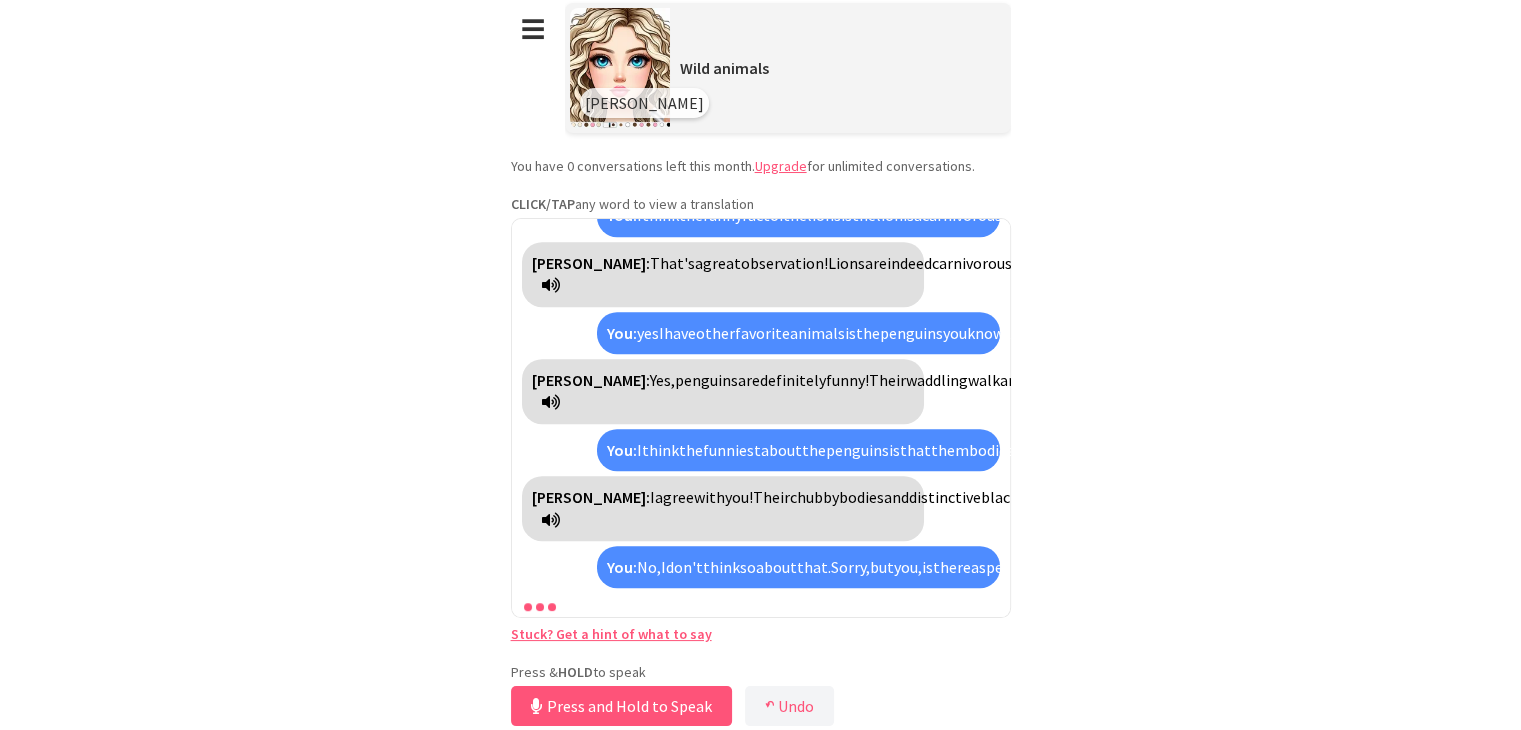 scroll, scrollTop: 4011, scrollLeft: 0, axis: vertical 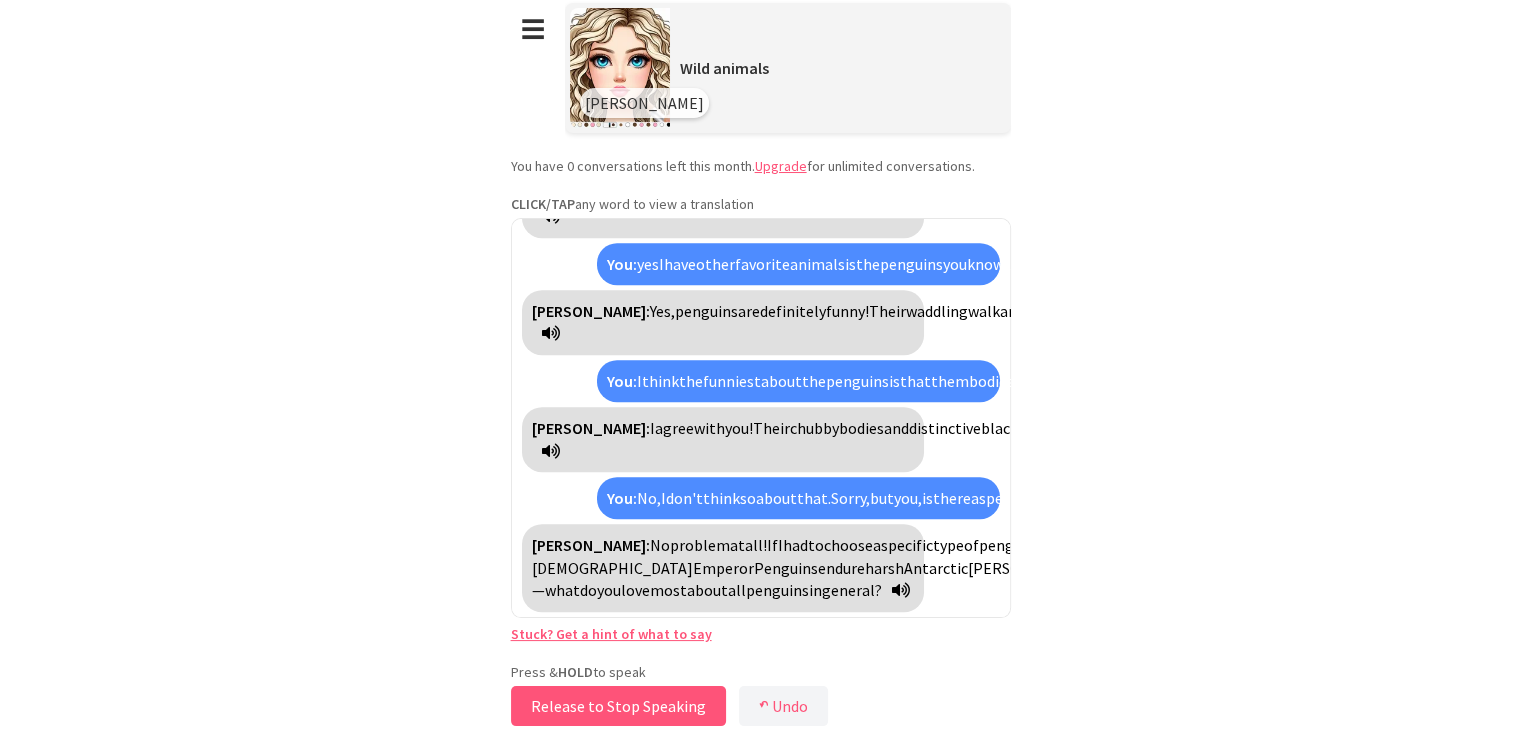 click on "Release to Stop Speaking" at bounding box center [618, 706] 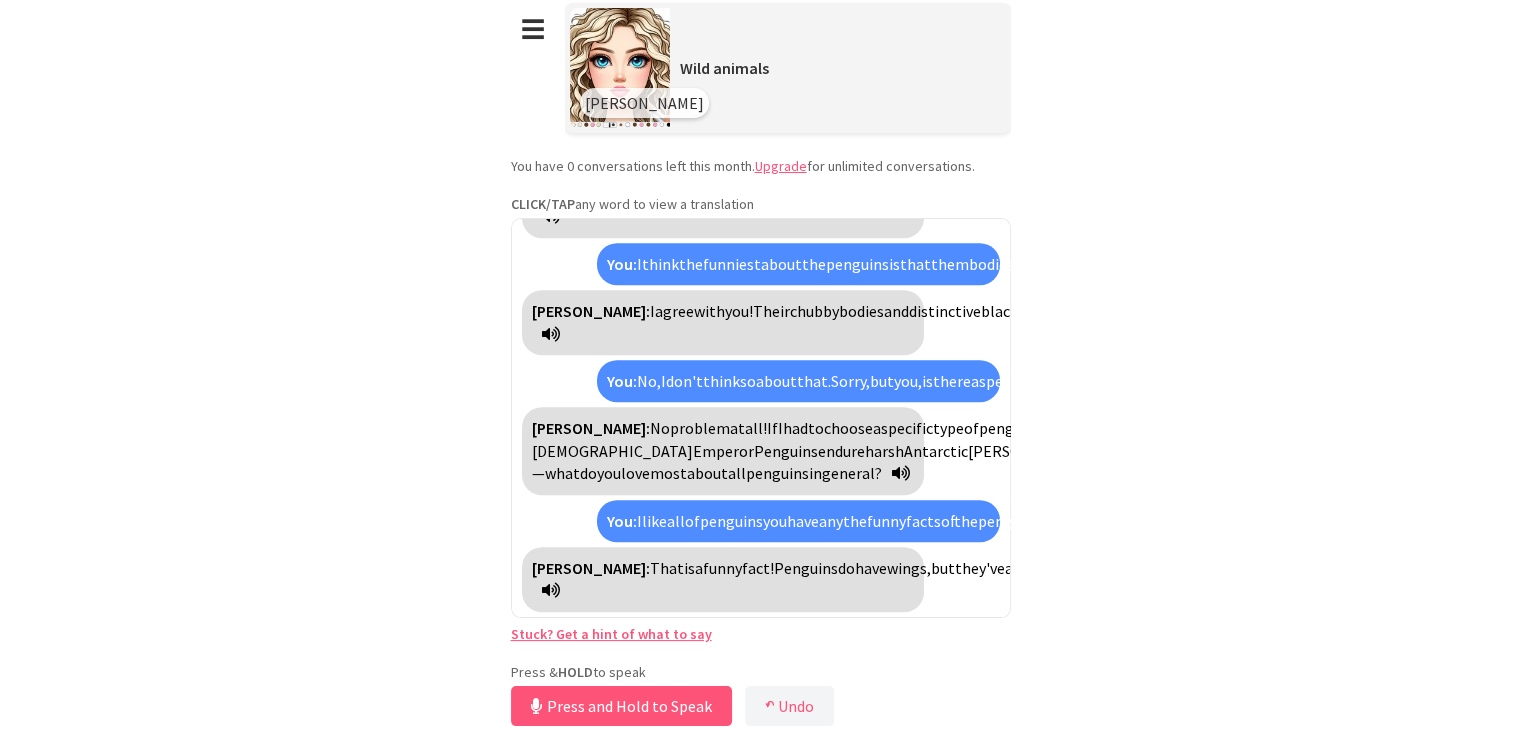 scroll, scrollTop: 4396, scrollLeft: 0, axis: vertical 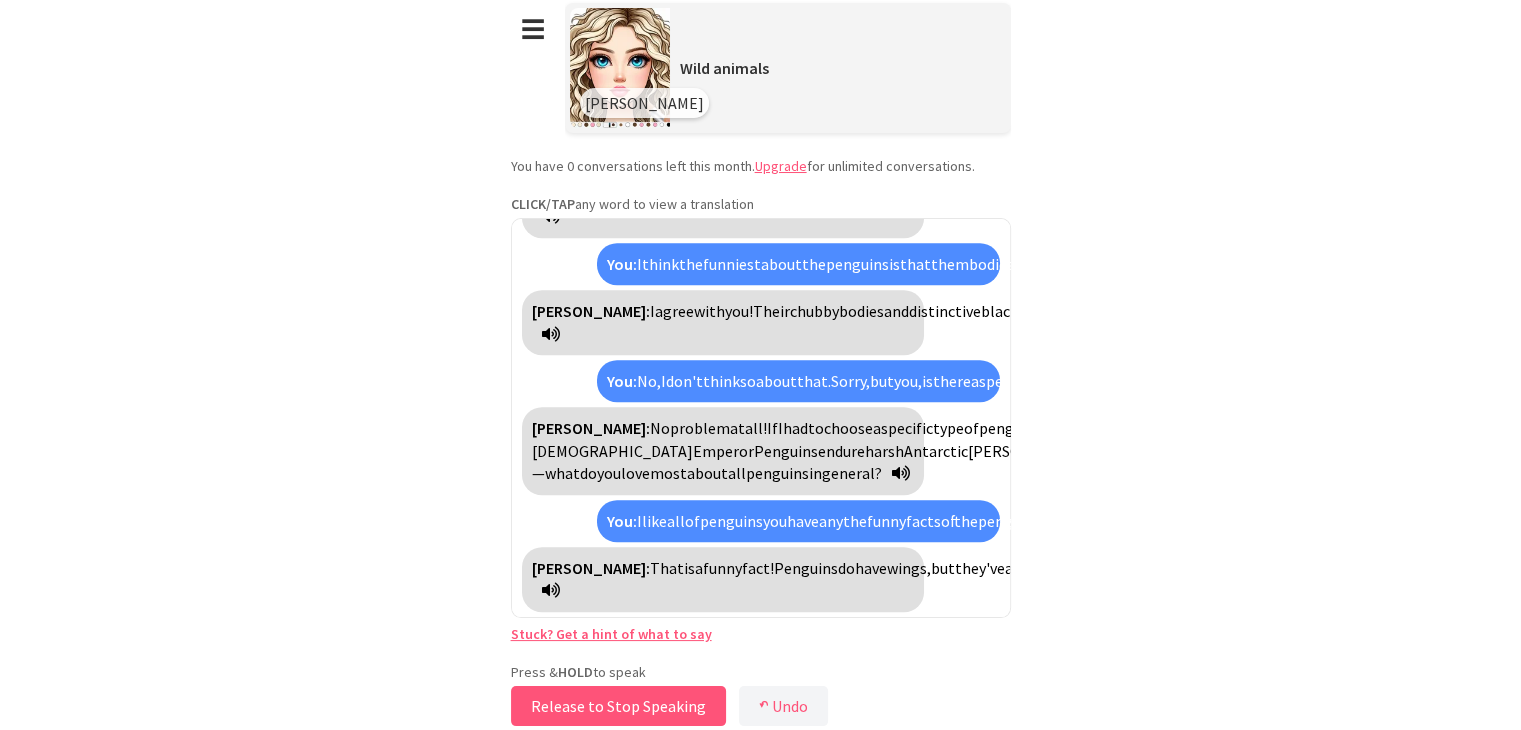 drag, startPoint x: 708, startPoint y: 692, endPoint x: 696, endPoint y: 695, distance: 12.369317 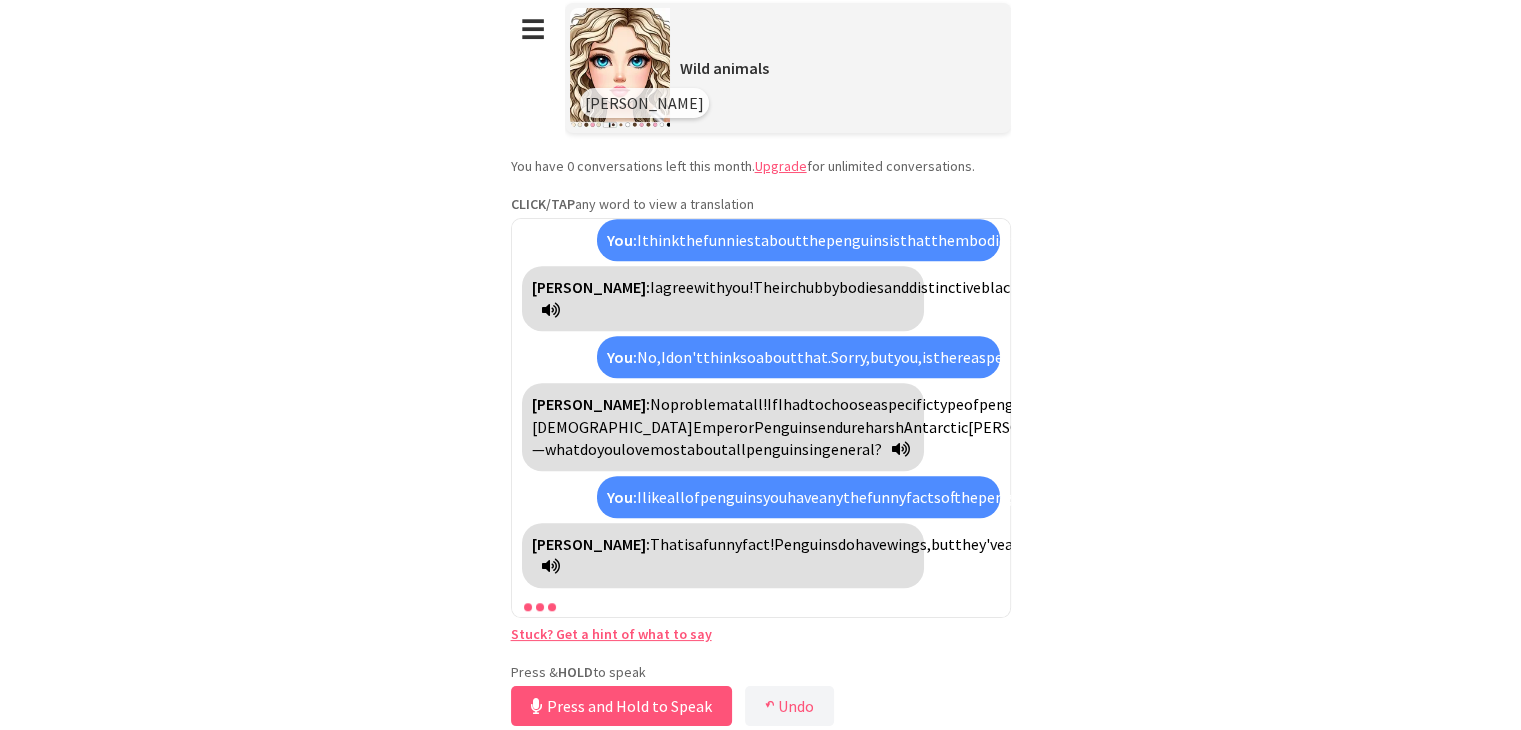 scroll, scrollTop: 4420, scrollLeft: 0, axis: vertical 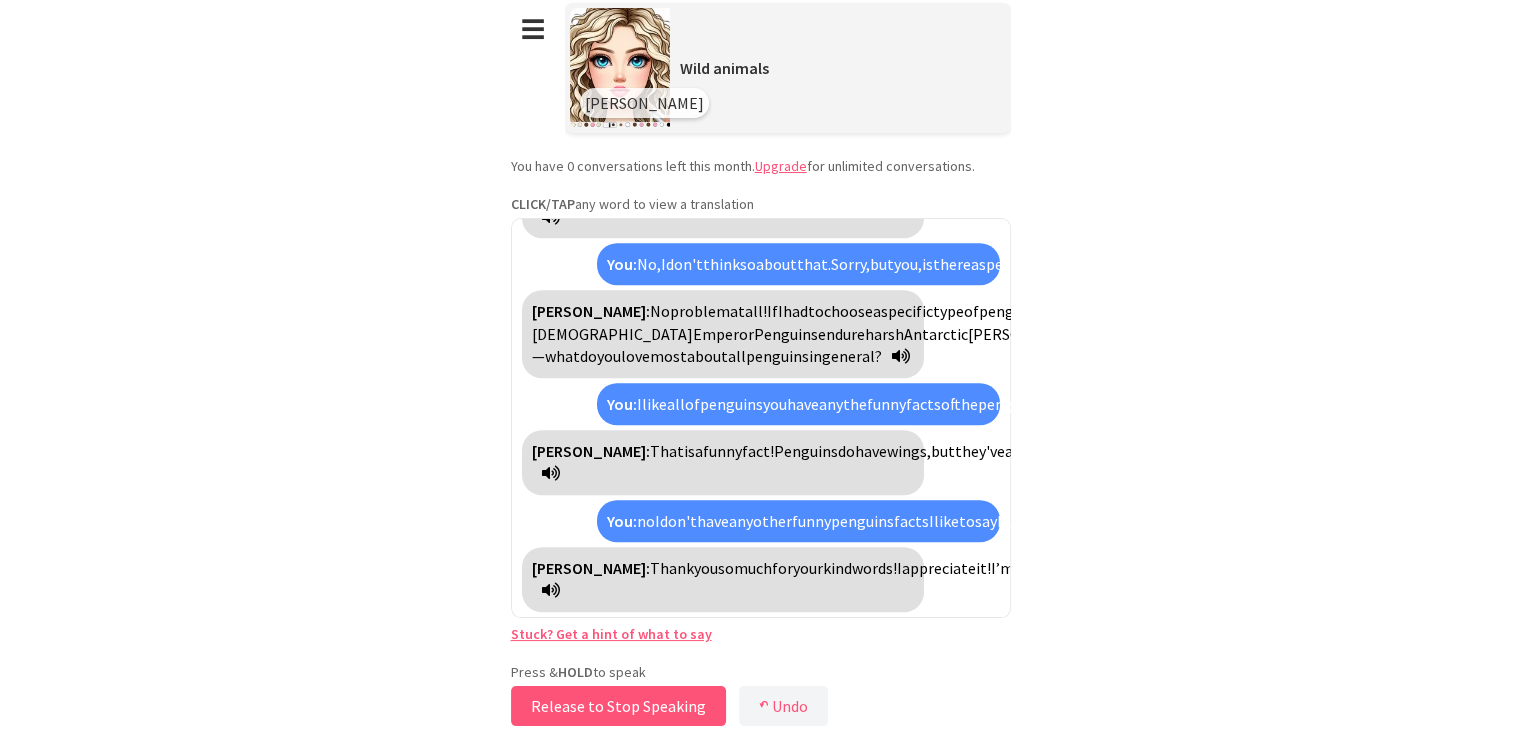 click on "Release to Stop Speaking" at bounding box center (618, 706) 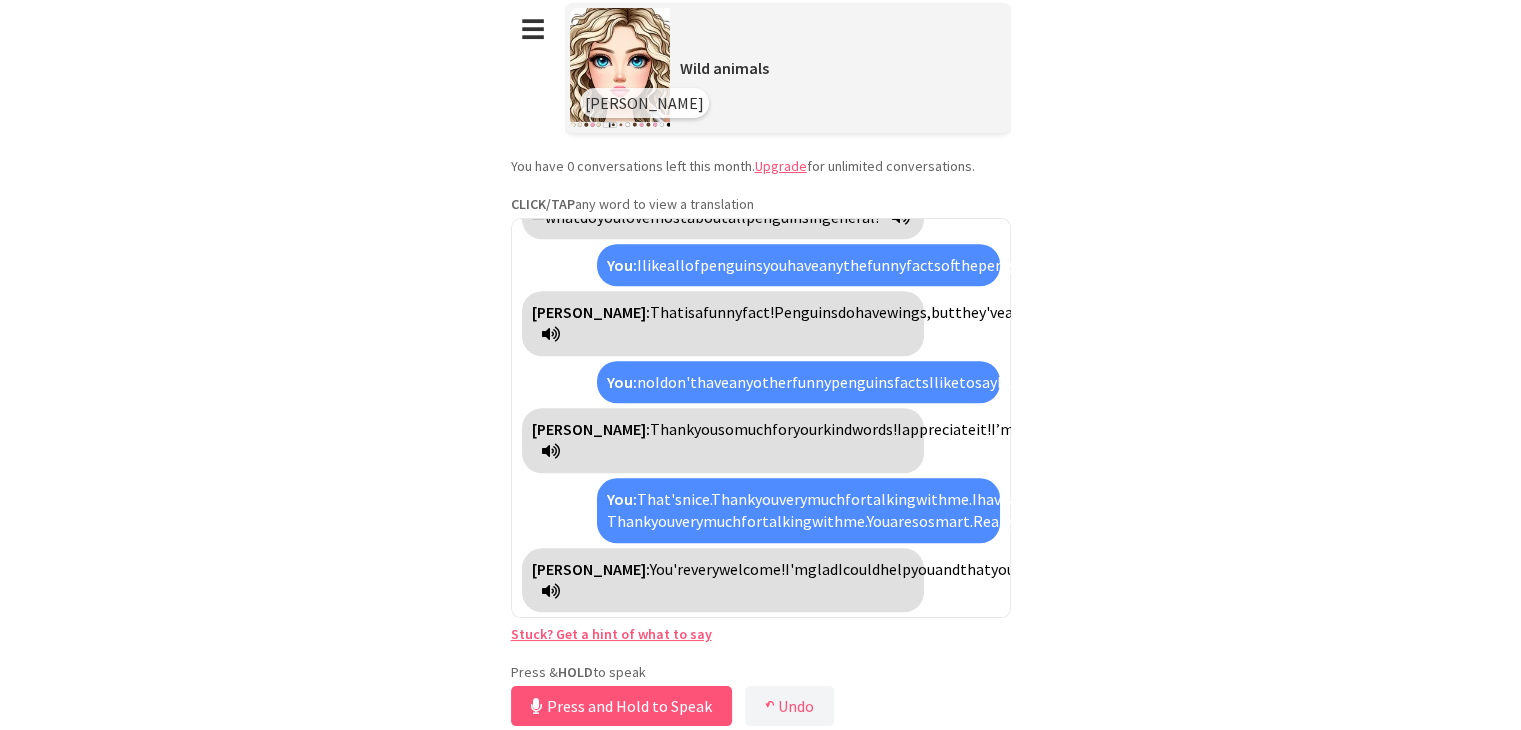 scroll, scrollTop: 5012, scrollLeft: 0, axis: vertical 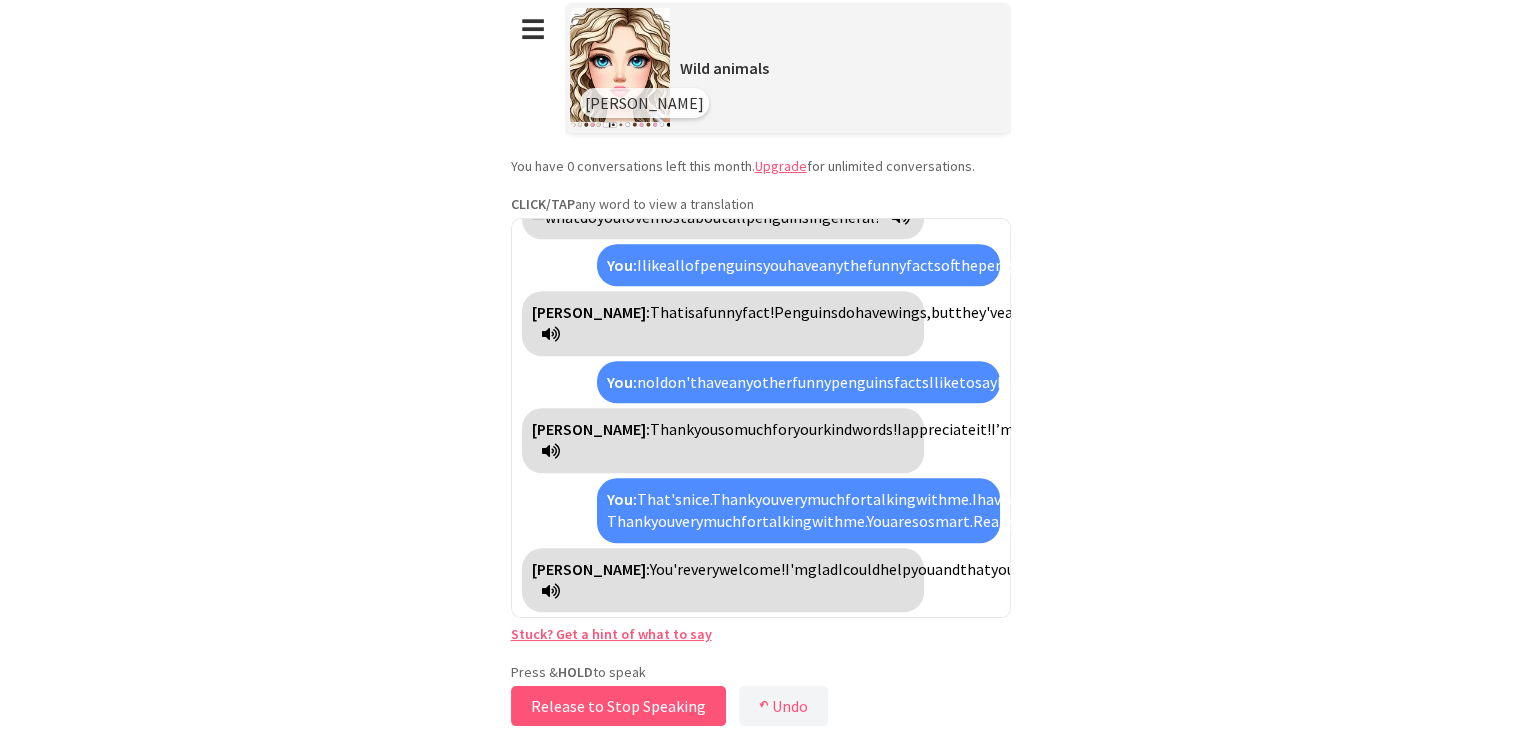 click on "Release to Stop Speaking" at bounding box center [618, 706] 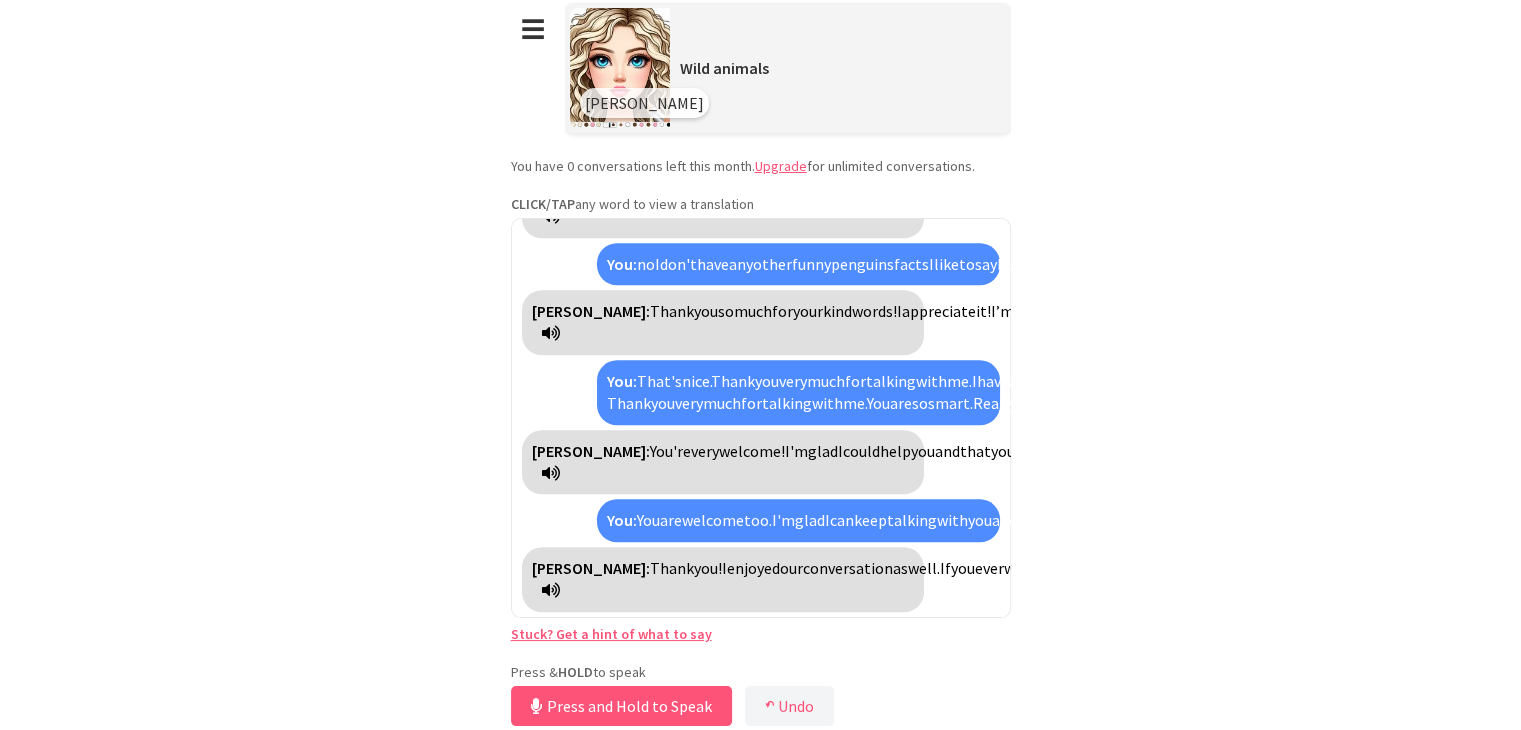 scroll, scrollTop: 5196, scrollLeft: 0, axis: vertical 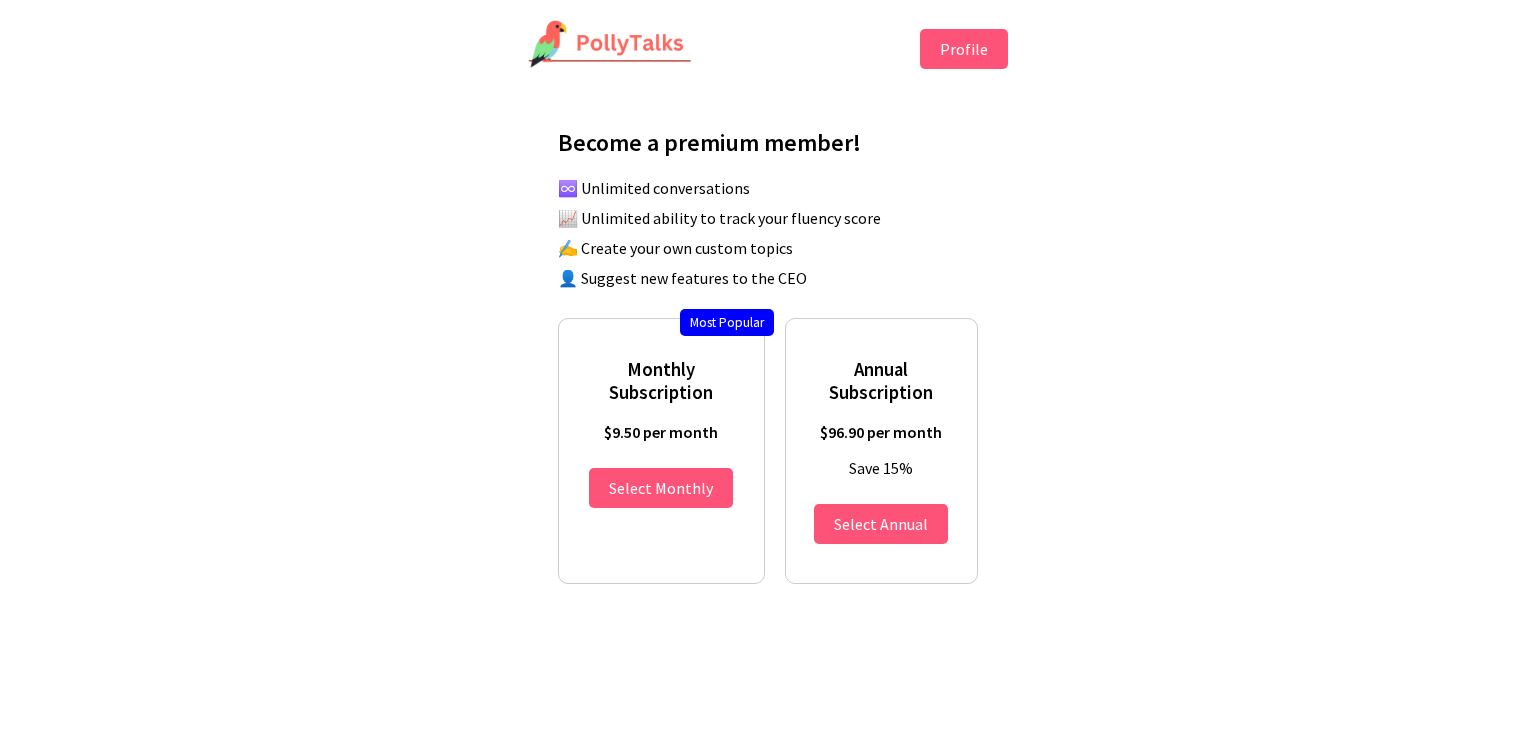 click on "Profile" at bounding box center [964, 49] 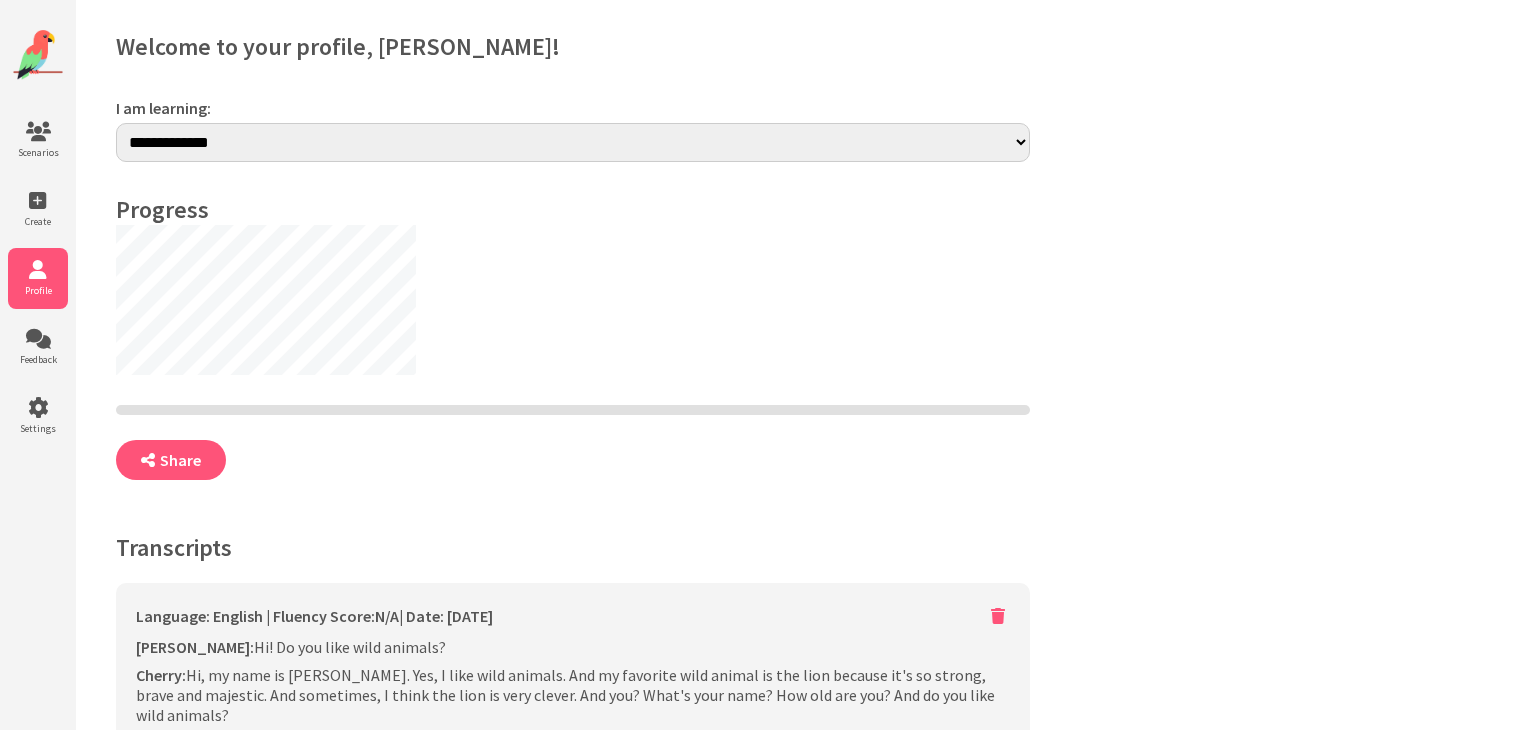 scroll, scrollTop: 0, scrollLeft: 0, axis: both 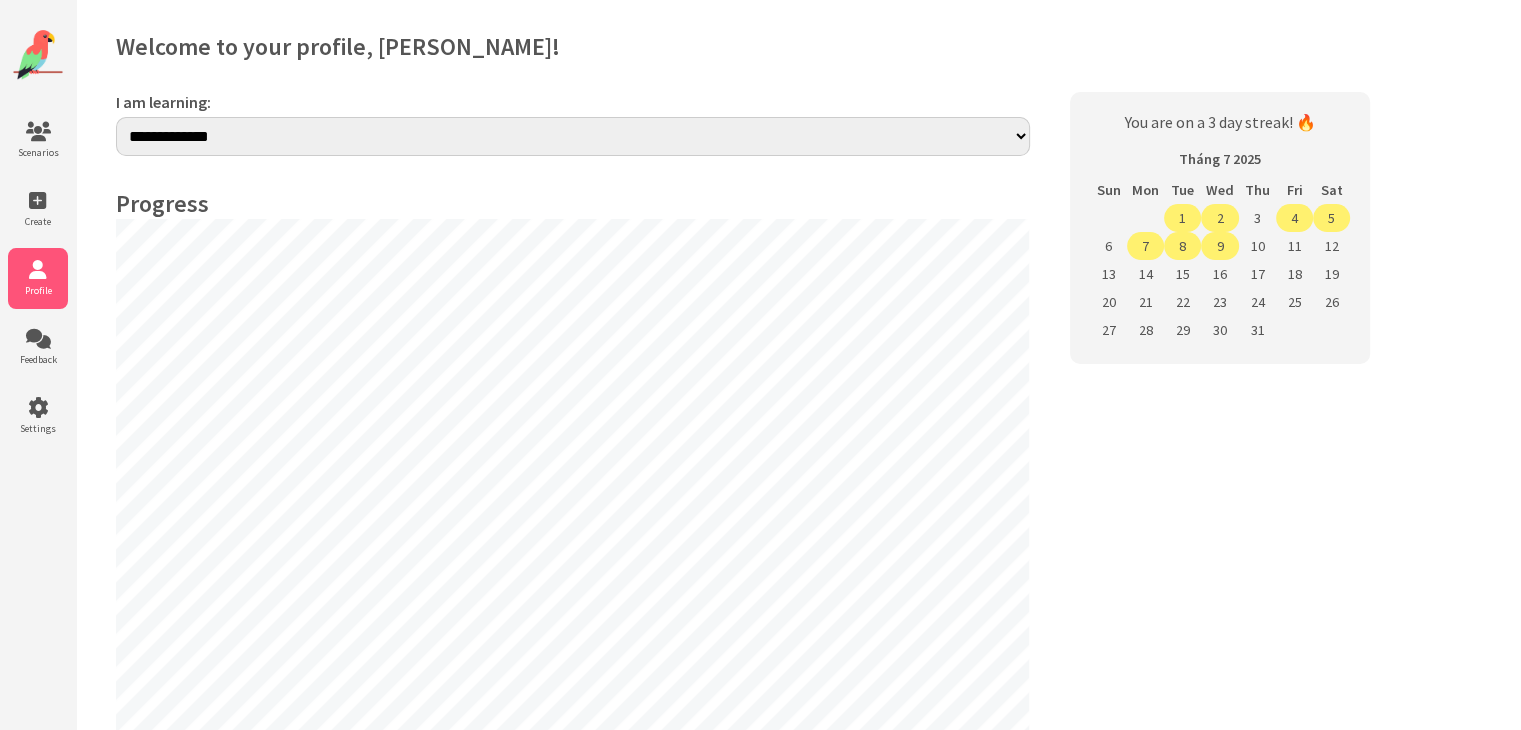 select on "**" 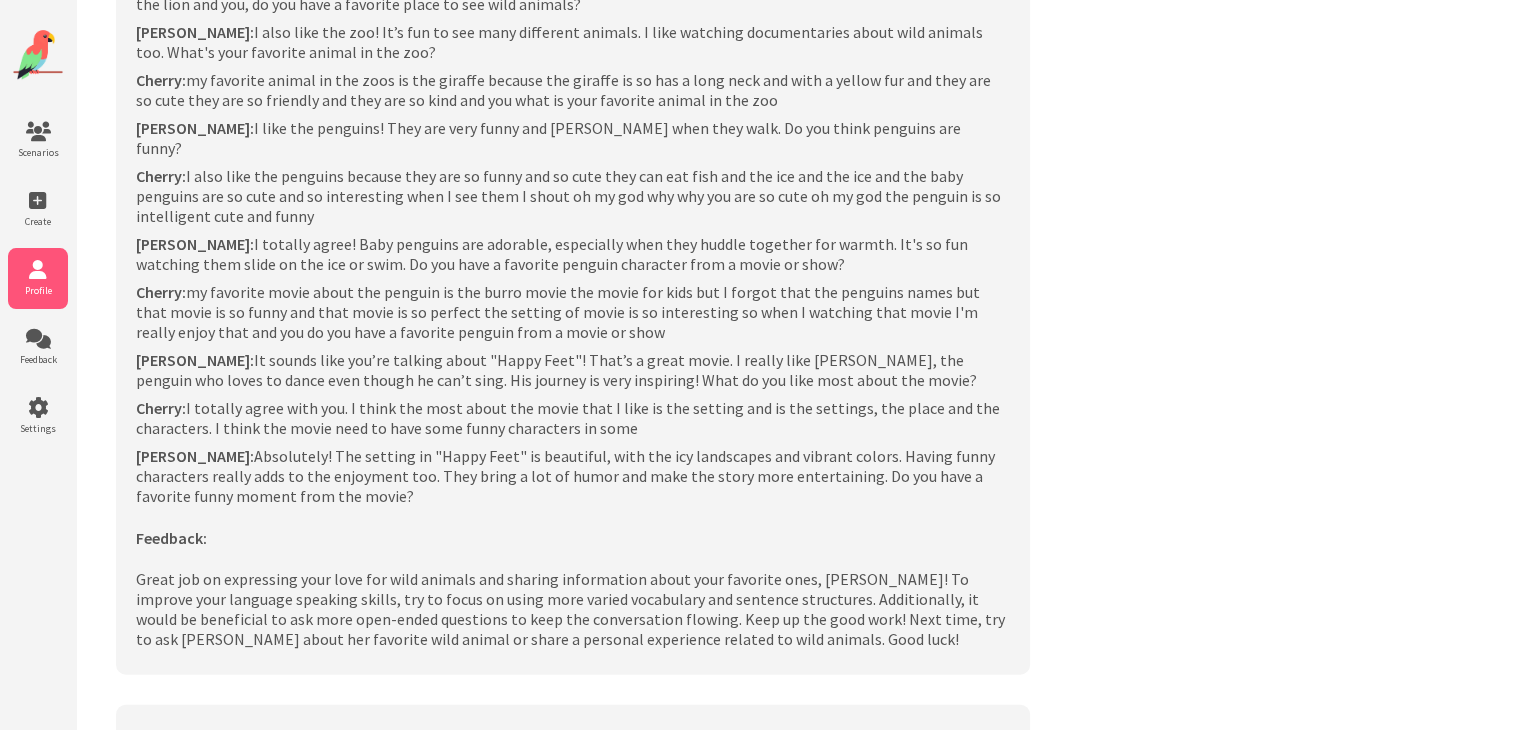 scroll, scrollTop: 4200, scrollLeft: 0, axis: vertical 